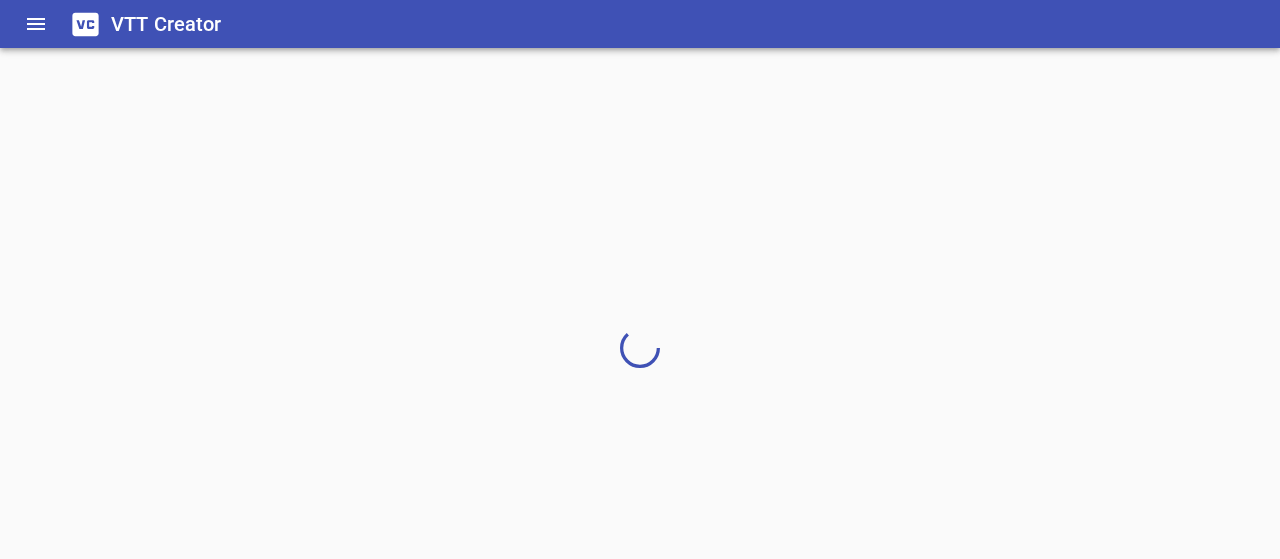 scroll, scrollTop: 0, scrollLeft: 0, axis: both 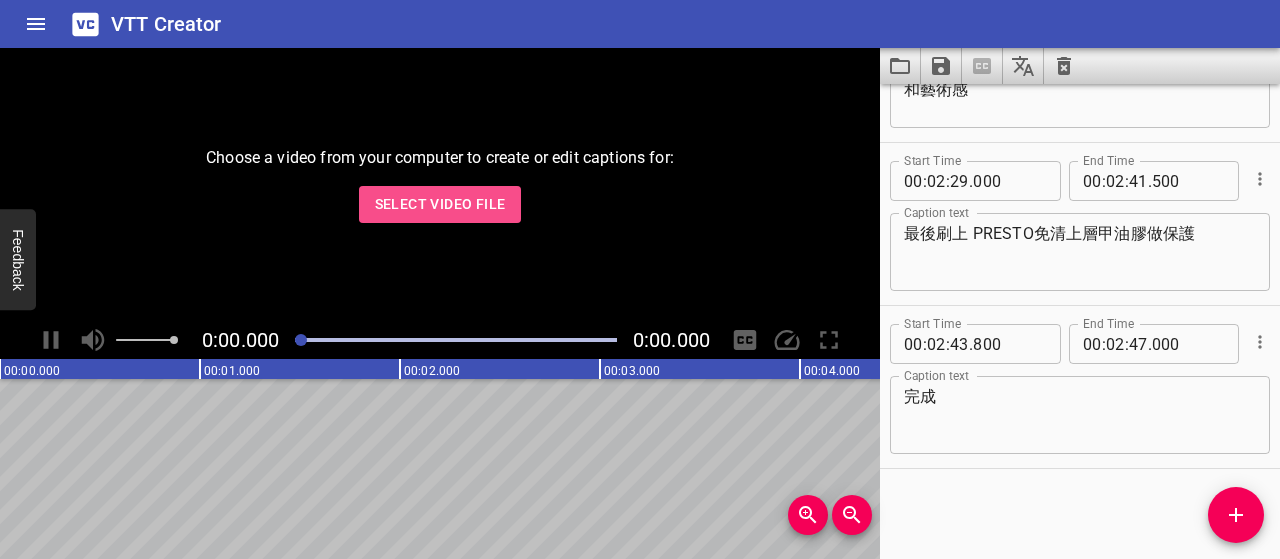 click on "Select Video File" at bounding box center [440, 204] 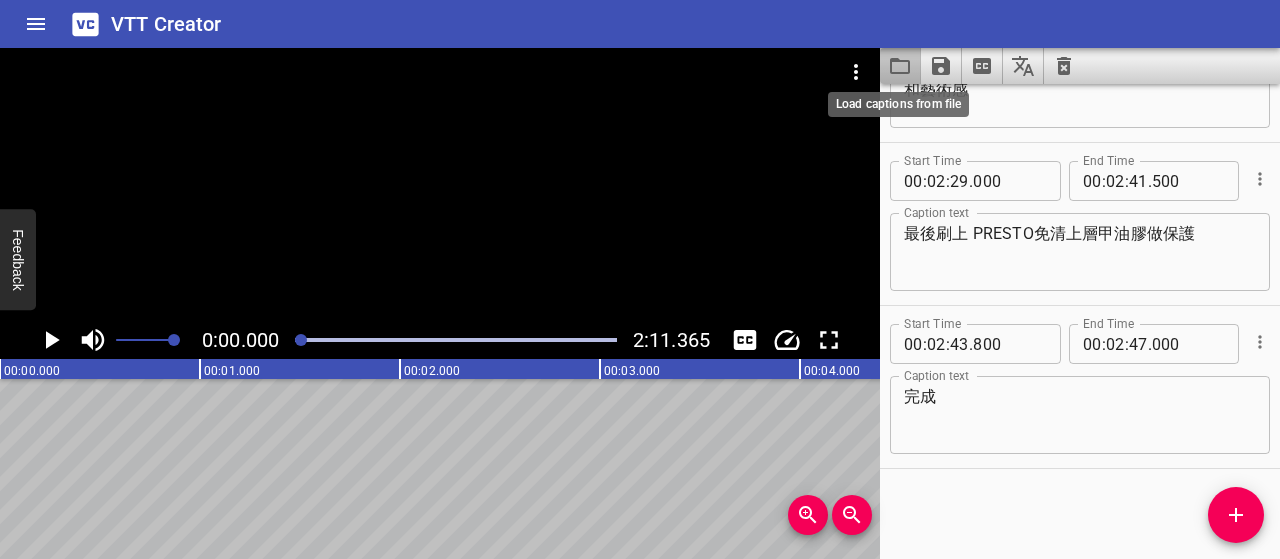 click 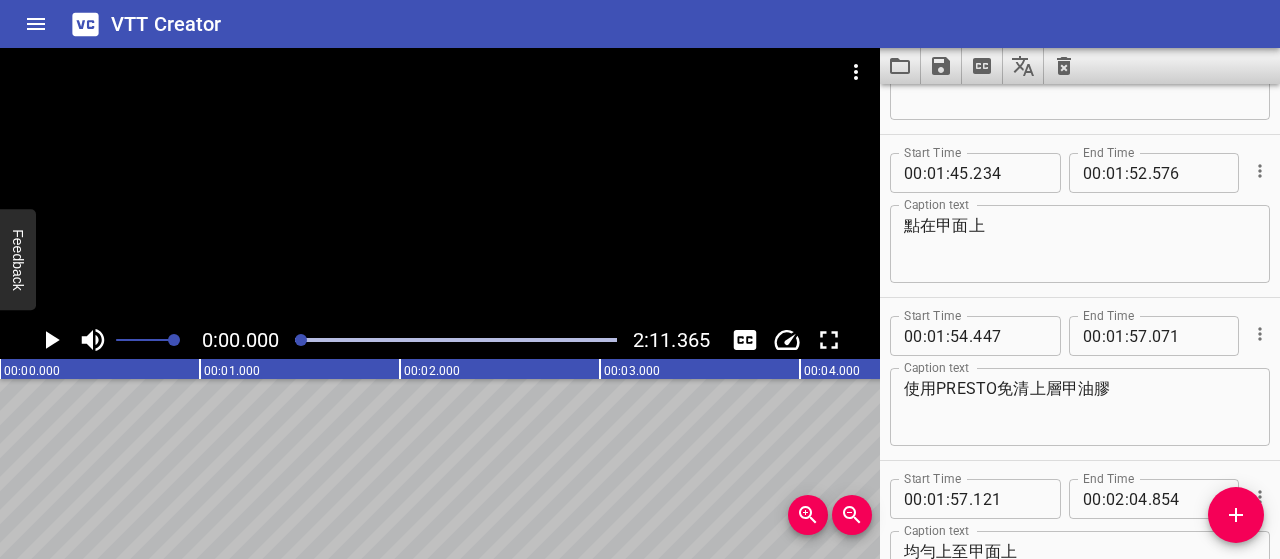 scroll, scrollTop: 2226, scrollLeft: 0, axis: vertical 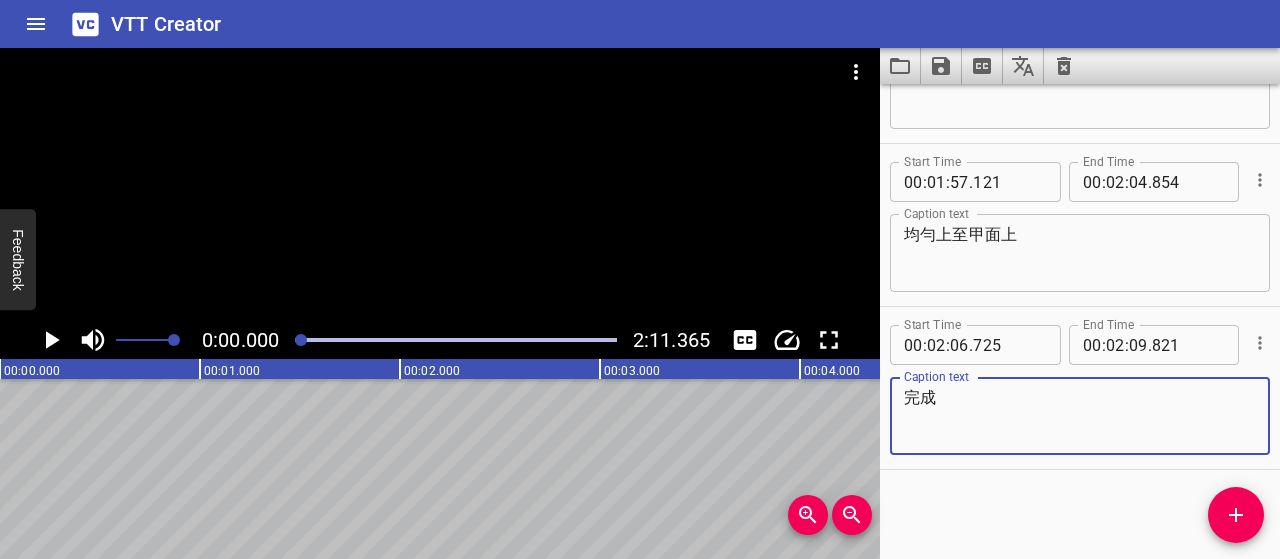 click 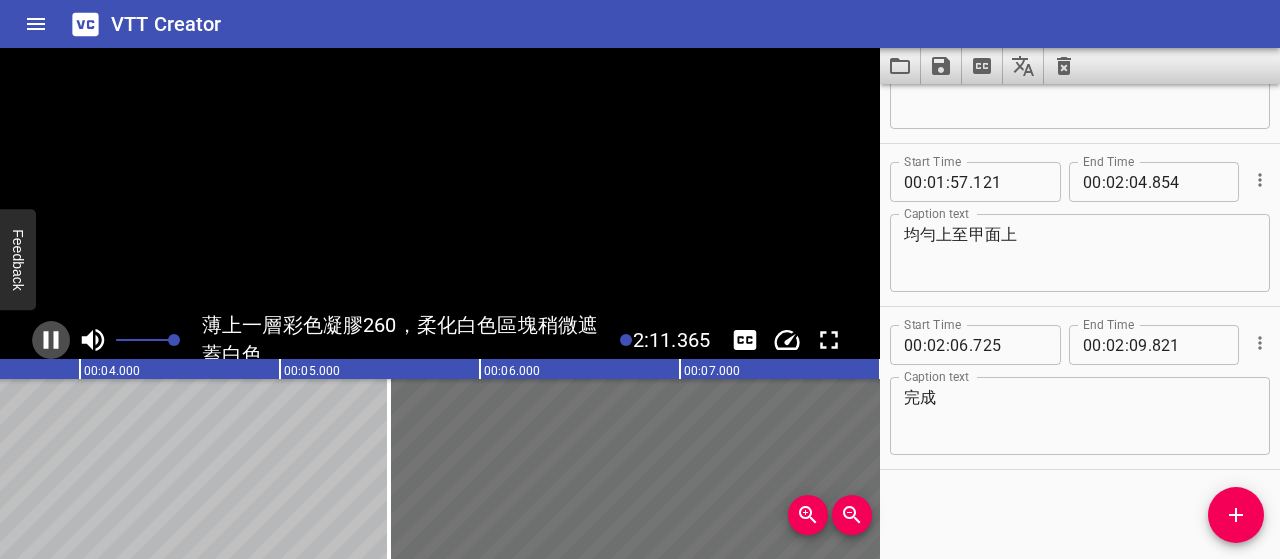 click 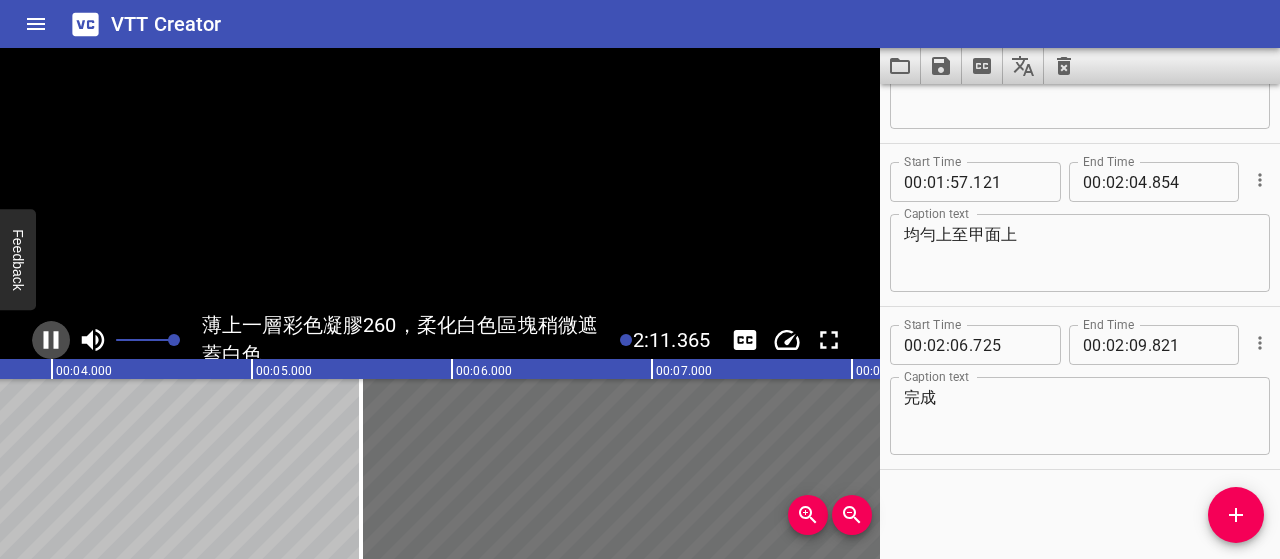 scroll, scrollTop: 0, scrollLeft: 750, axis: horizontal 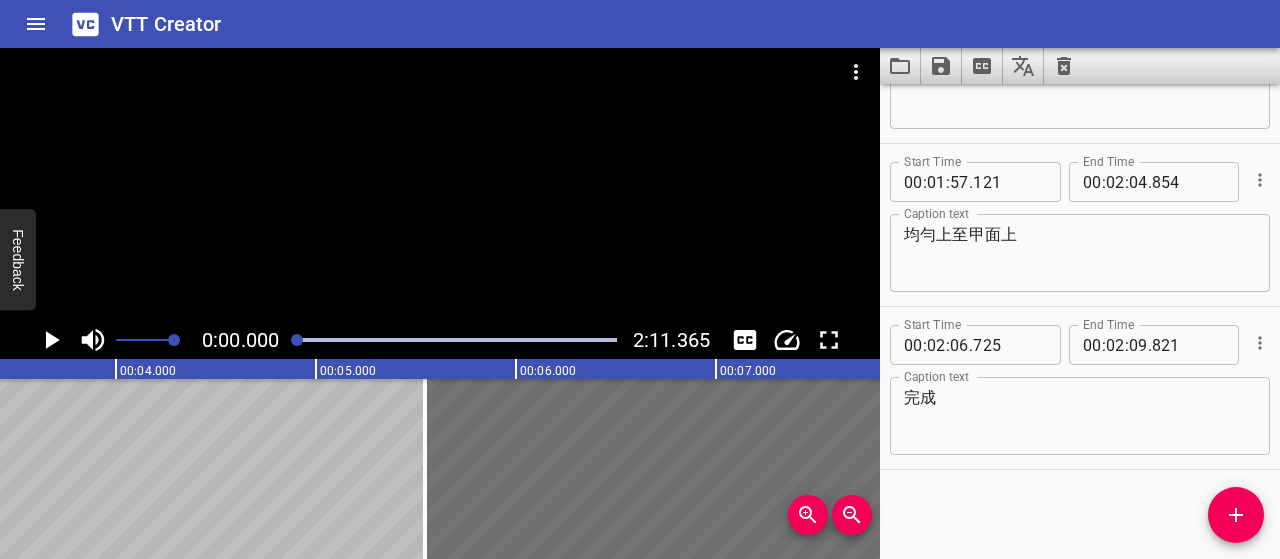 click at bounding box center (297, 340) 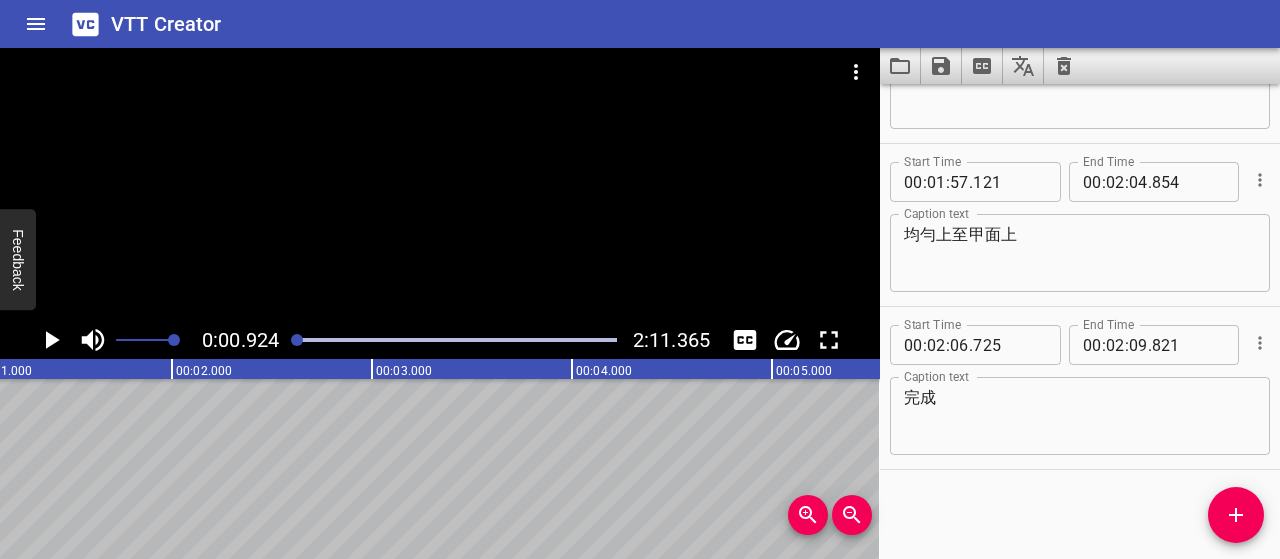 scroll, scrollTop: 0, scrollLeft: 184, axis: horizontal 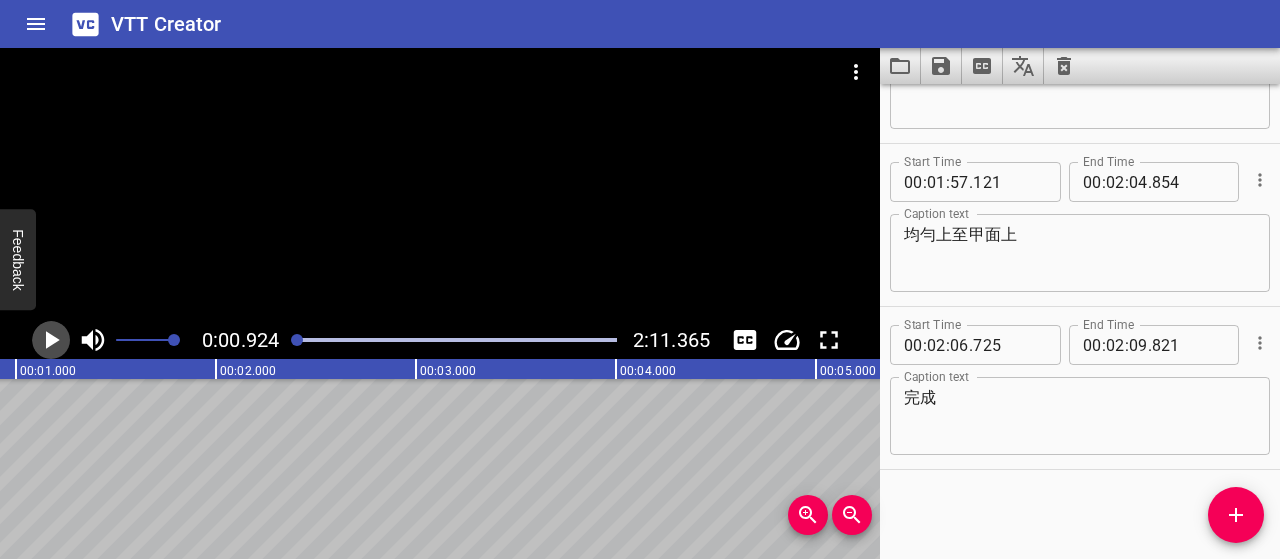 click 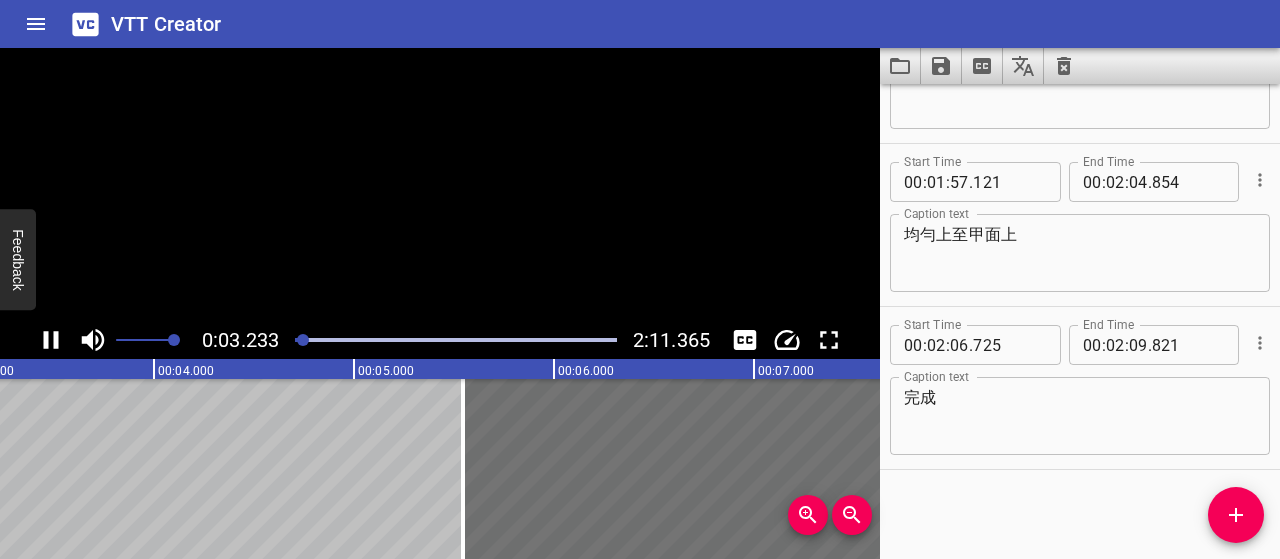 click 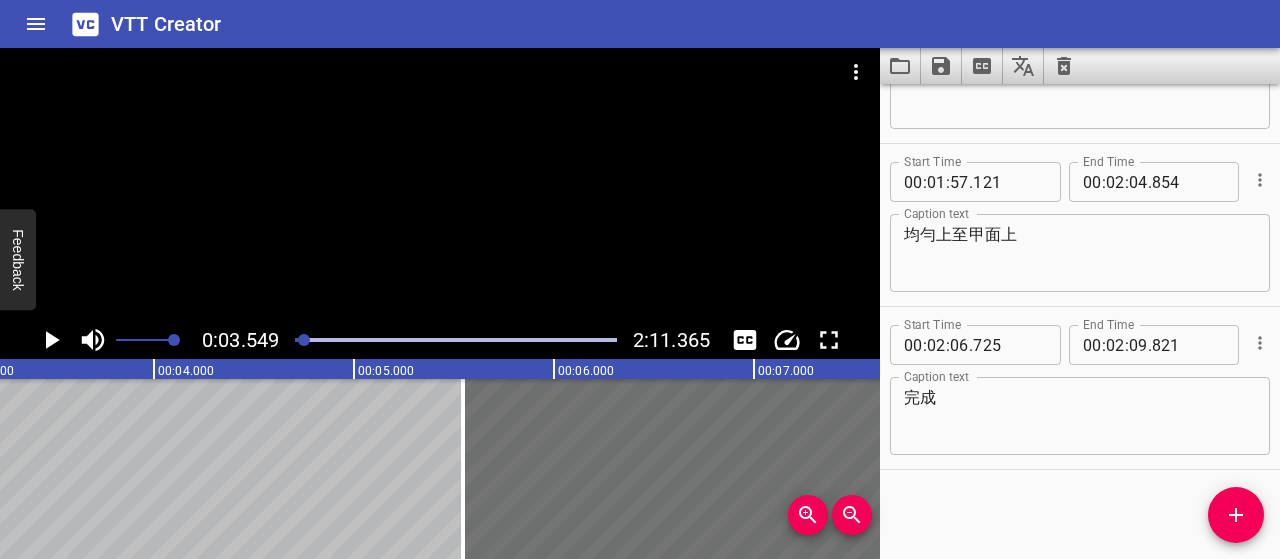 scroll, scrollTop: 0, scrollLeft: 710, axis: horizontal 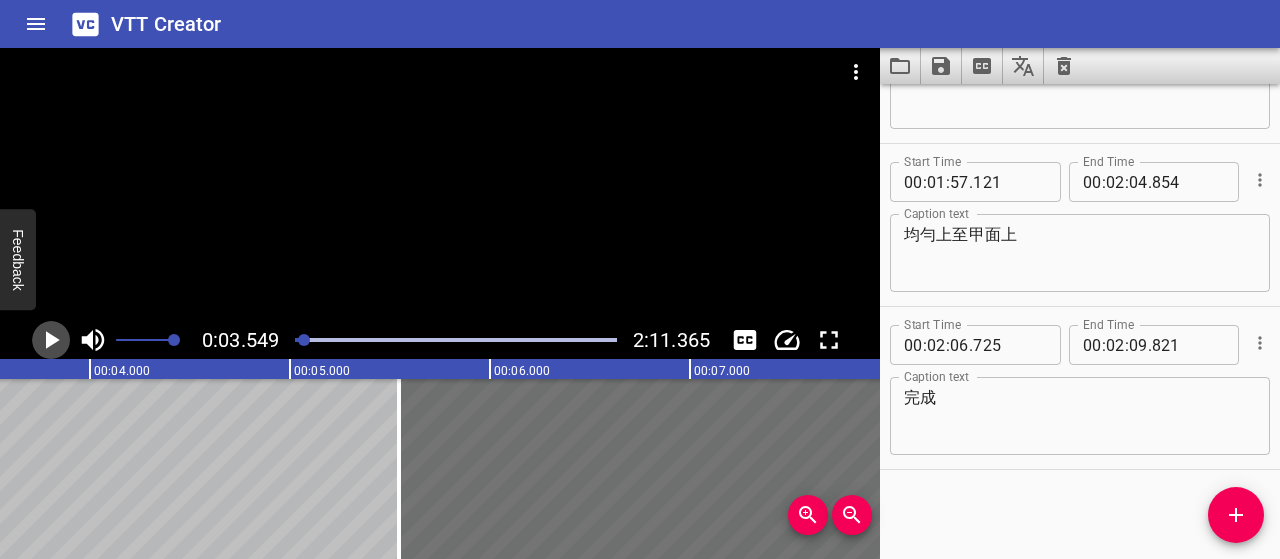 click 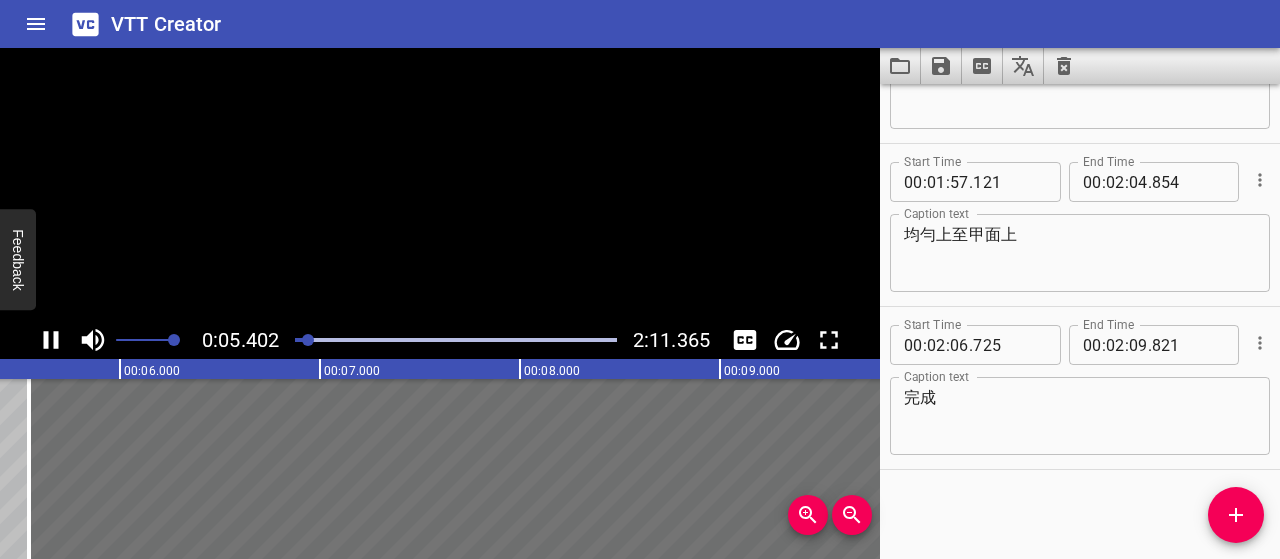 click 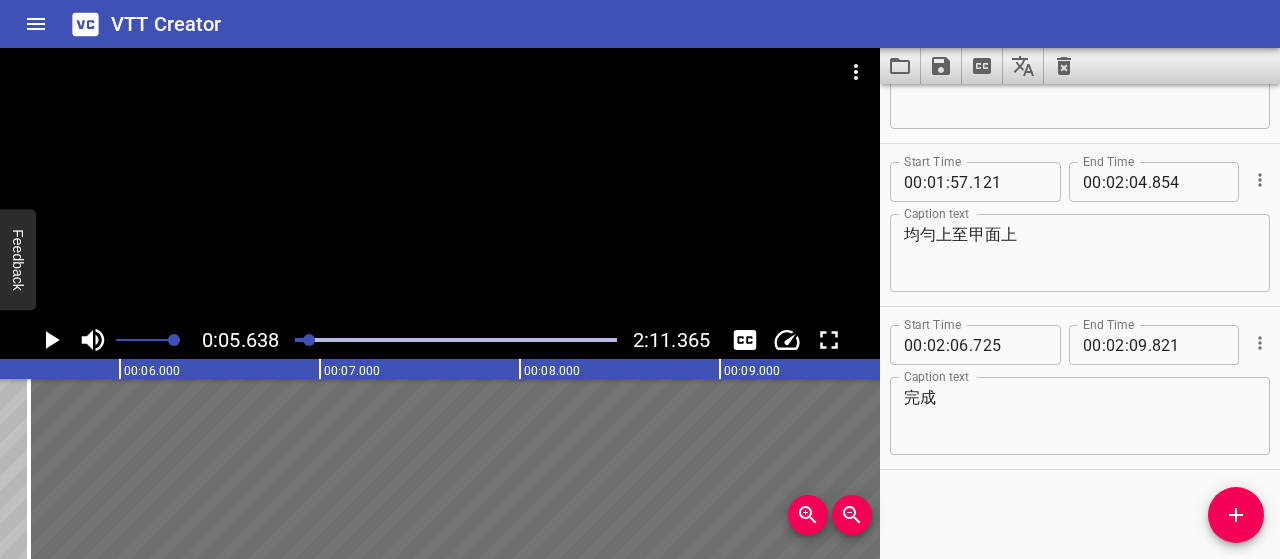 scroll, scrollTop: 0, scrollLeft: 1127, axis: horizontal 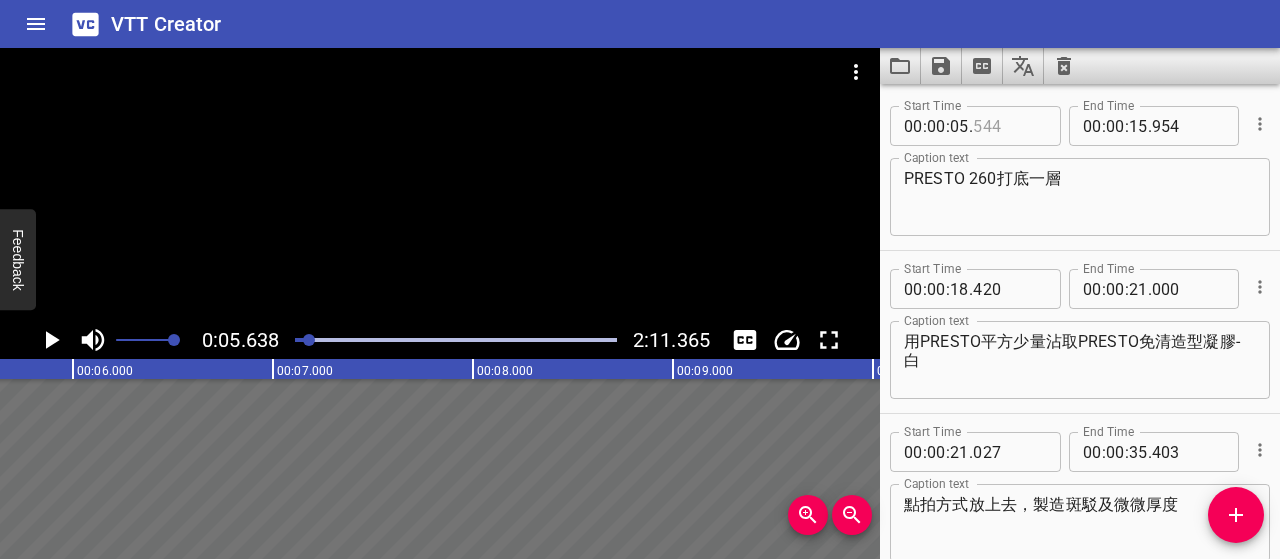 click at bounding box center (1009, 126) 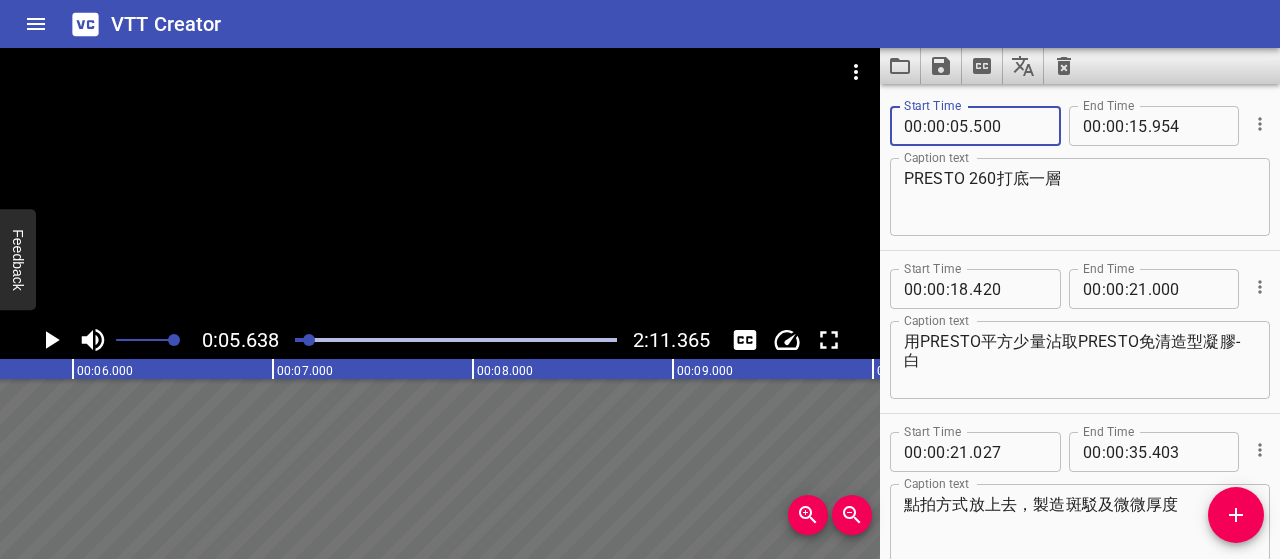 type on "500" 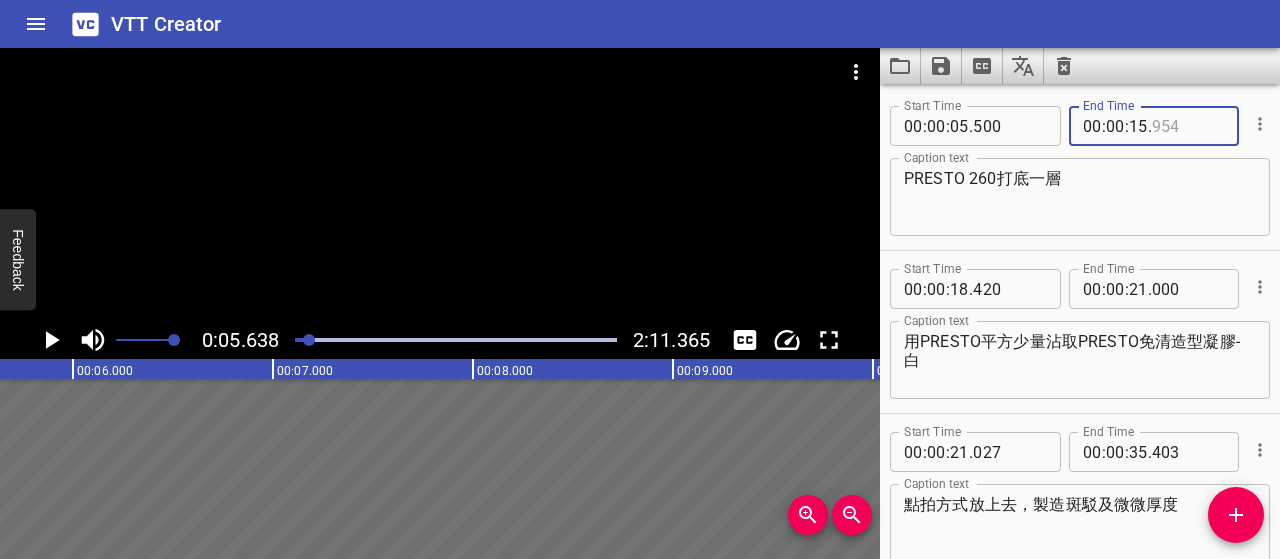 click at bounding box center [1188, 126] 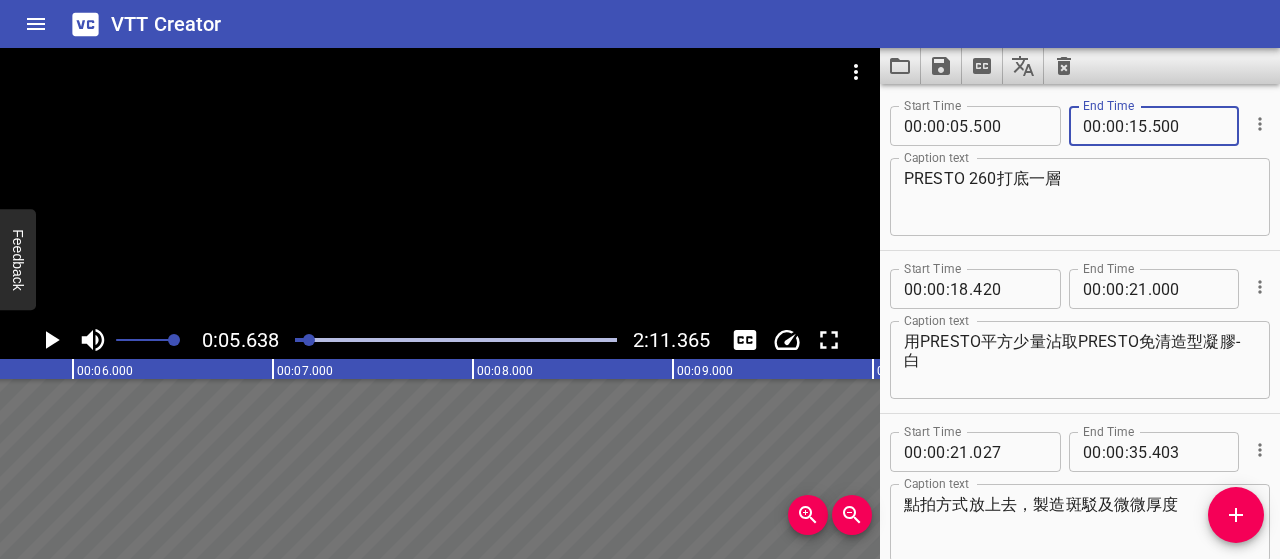 type on "500" 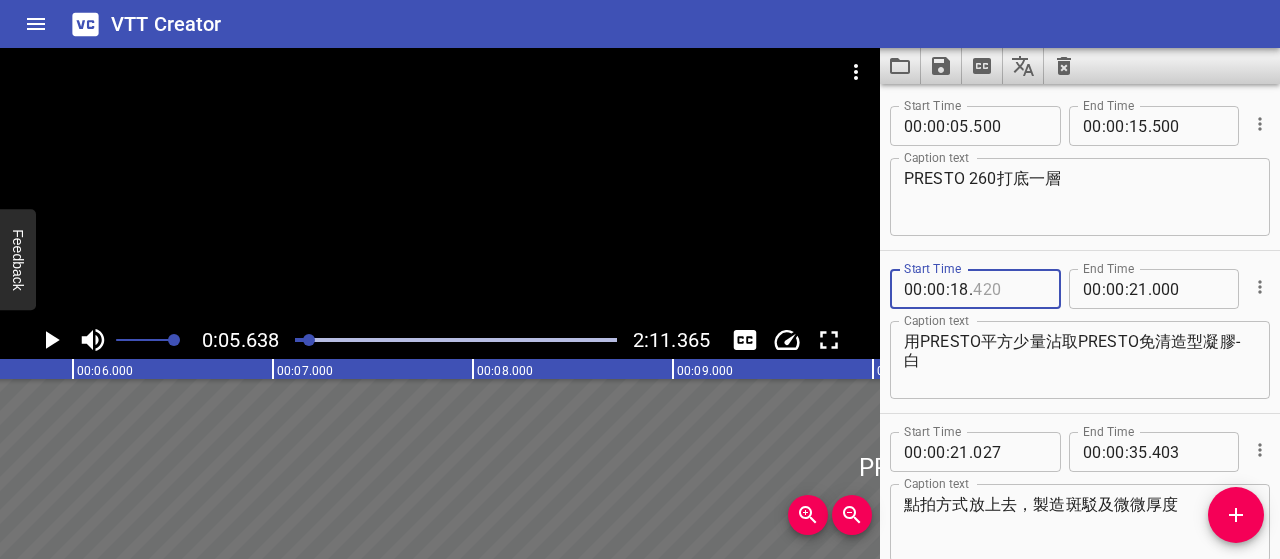 click at bounding box center (1009, 289) 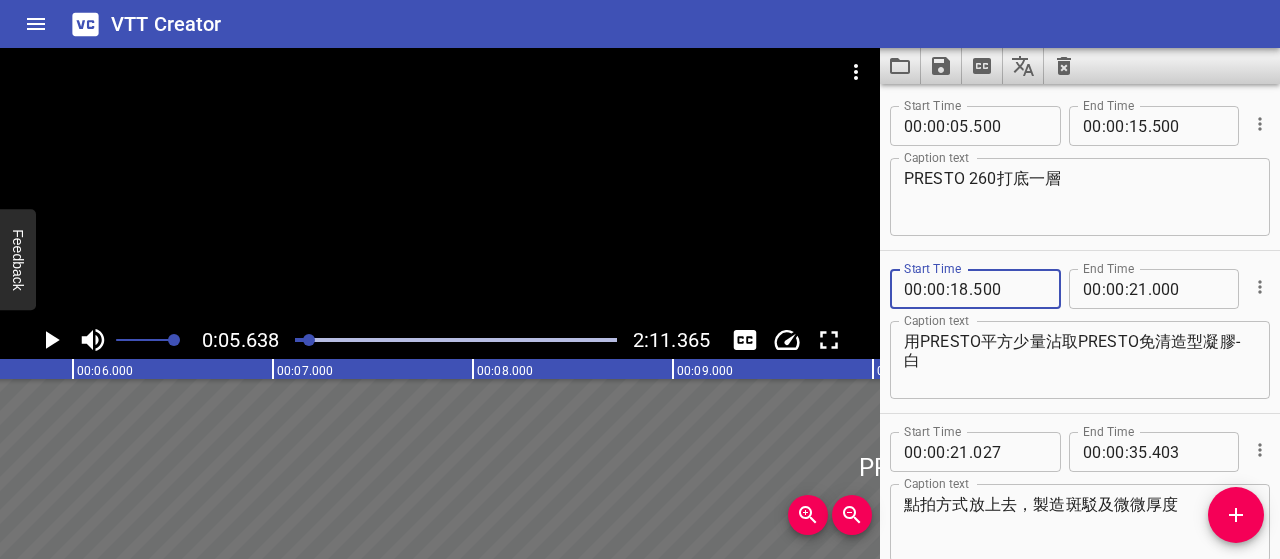 type on "500" 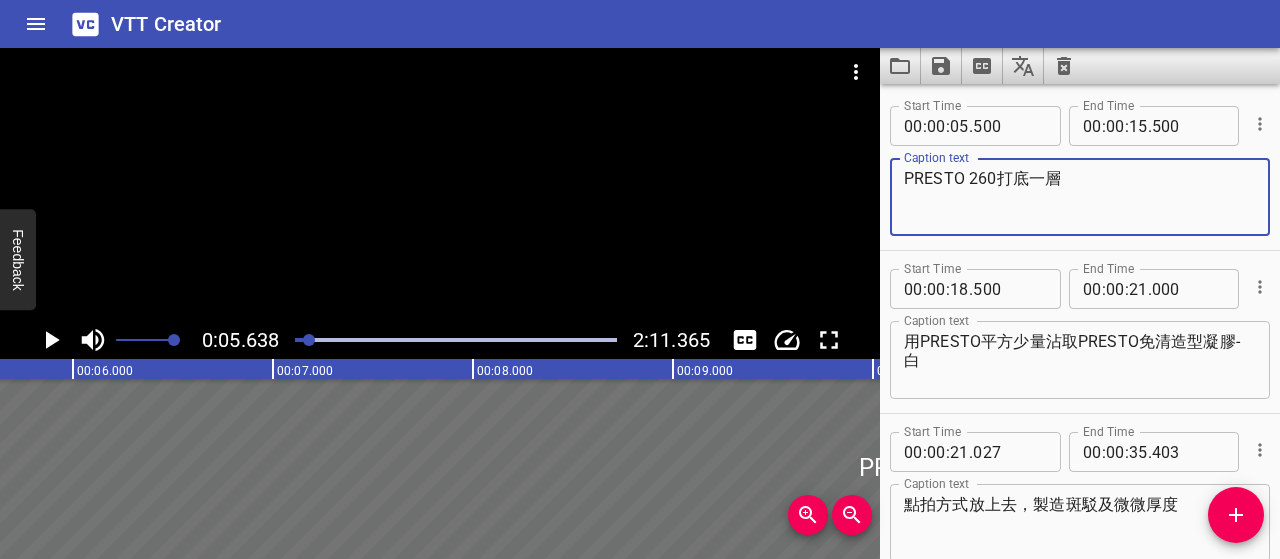 click on "PRESTO 260打底一層" at bounding box center (1080, 197) 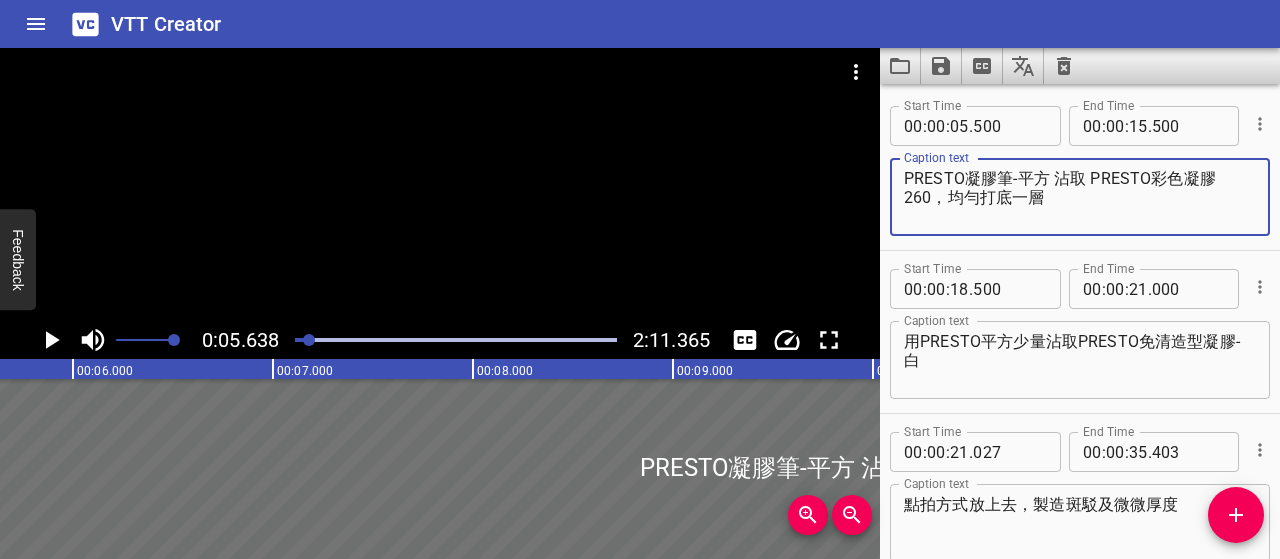 type on "PRESTO凝膠筆-平方 沾取 PRESTO彩色凝膠260，均勻打底一層" 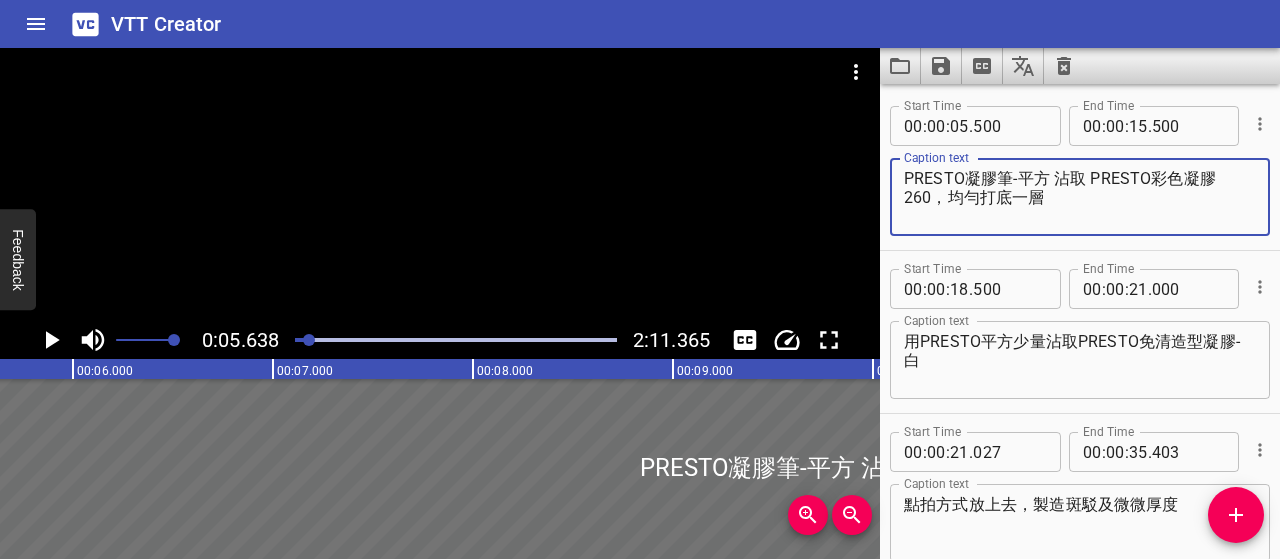 click at bounding box center (51, 340) 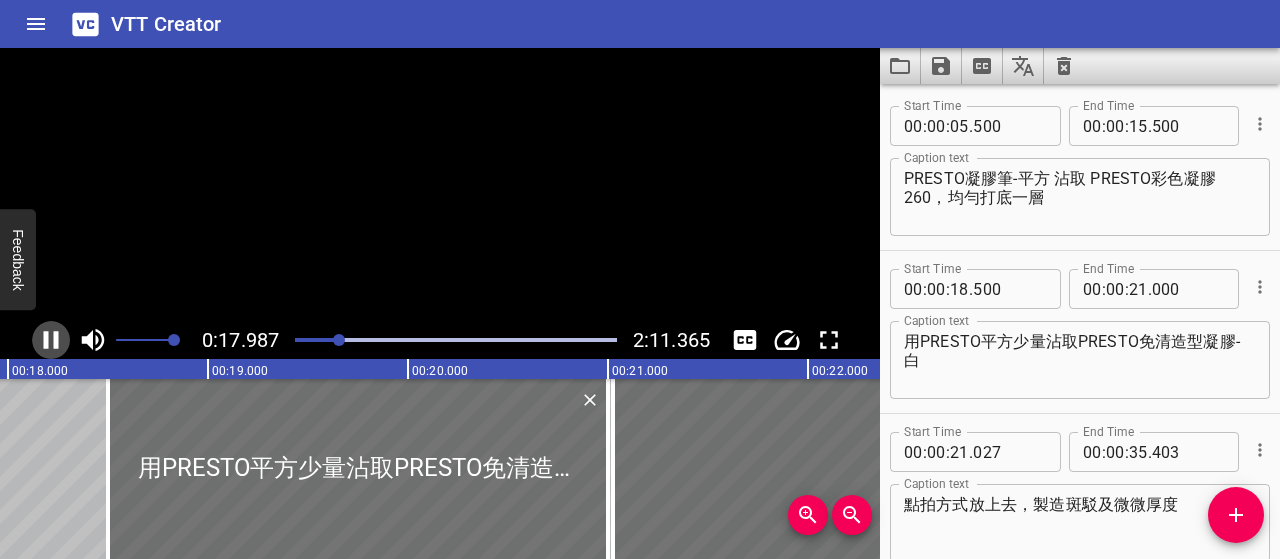click 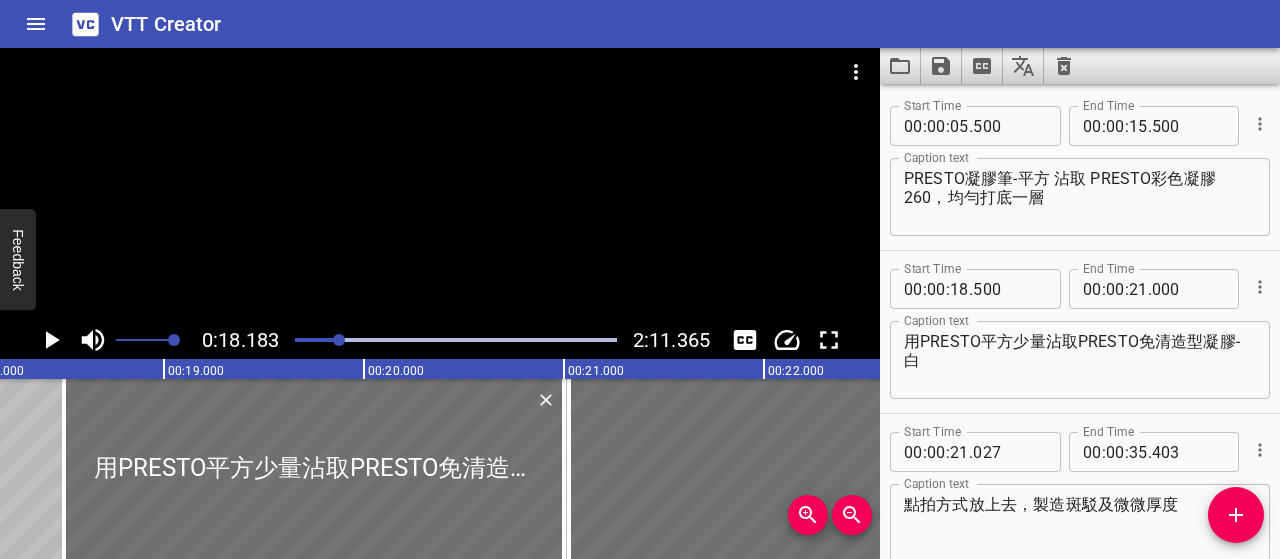 scroll, scrollTop: 0, scrollLeft: 3636, axis: horizontal 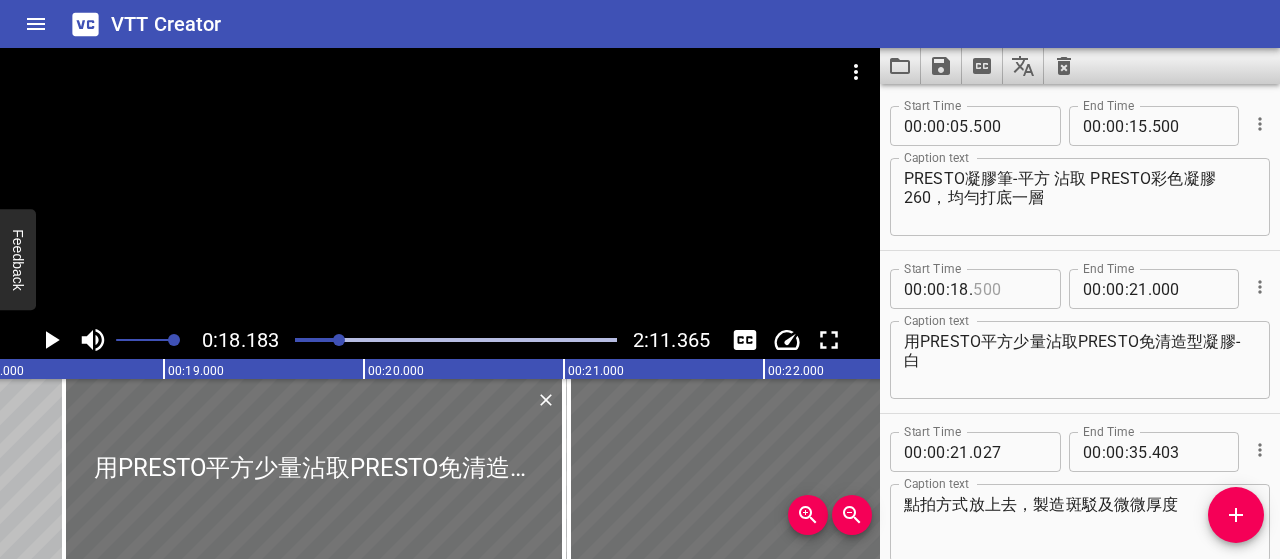 click at bounding box center (1009, 289) 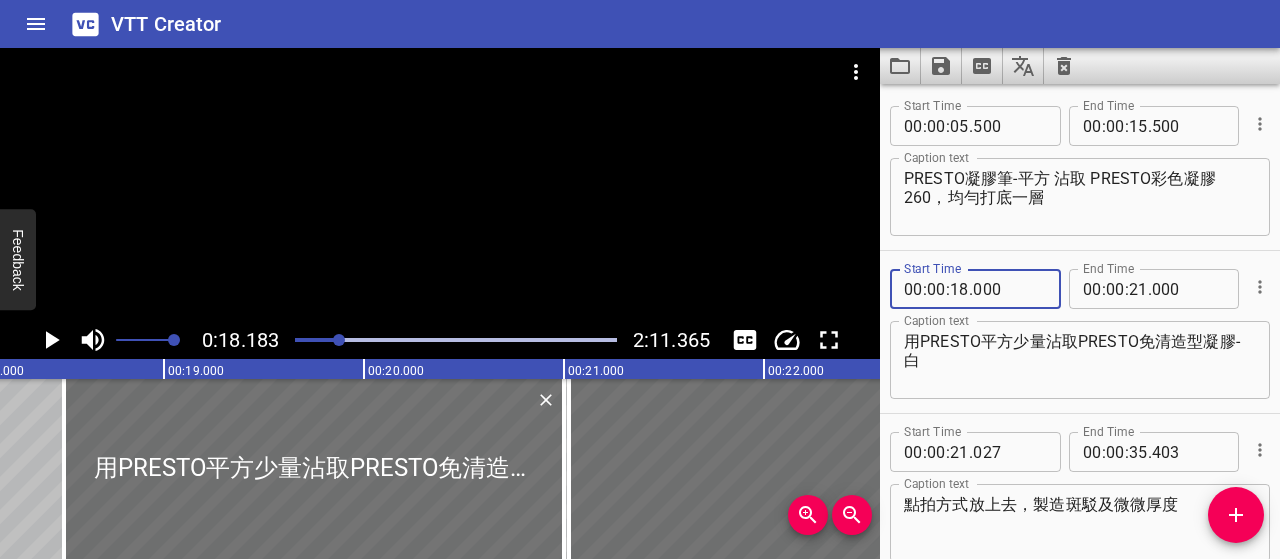 type on "000" 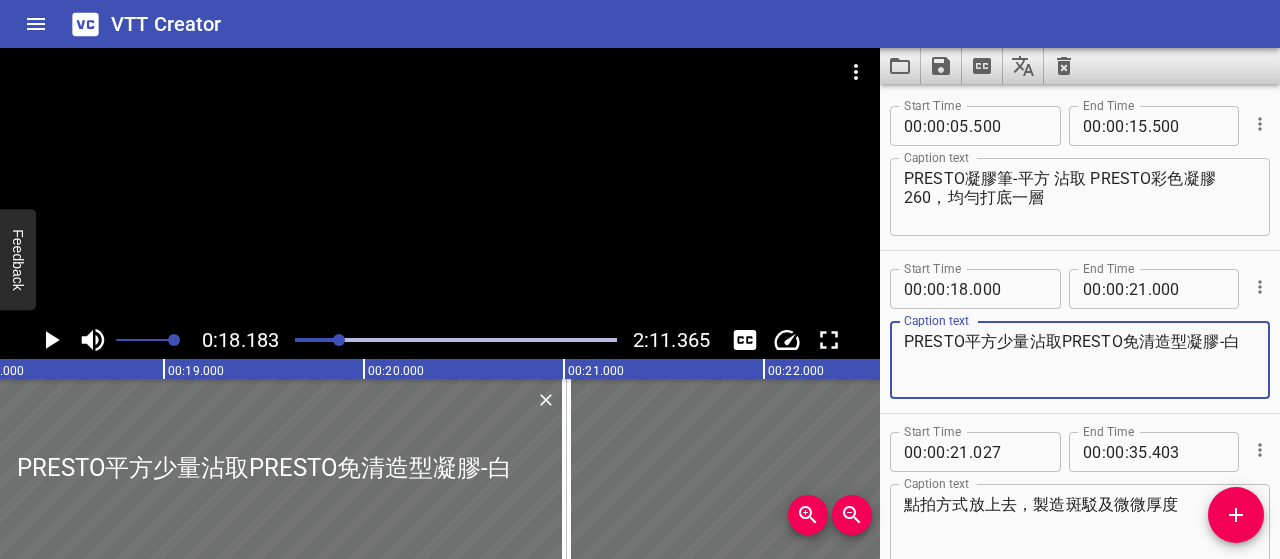 click on "PRESTO平方少量沾取PRESTO免清造型凝膠-白" at bounding box center [1080, 360] 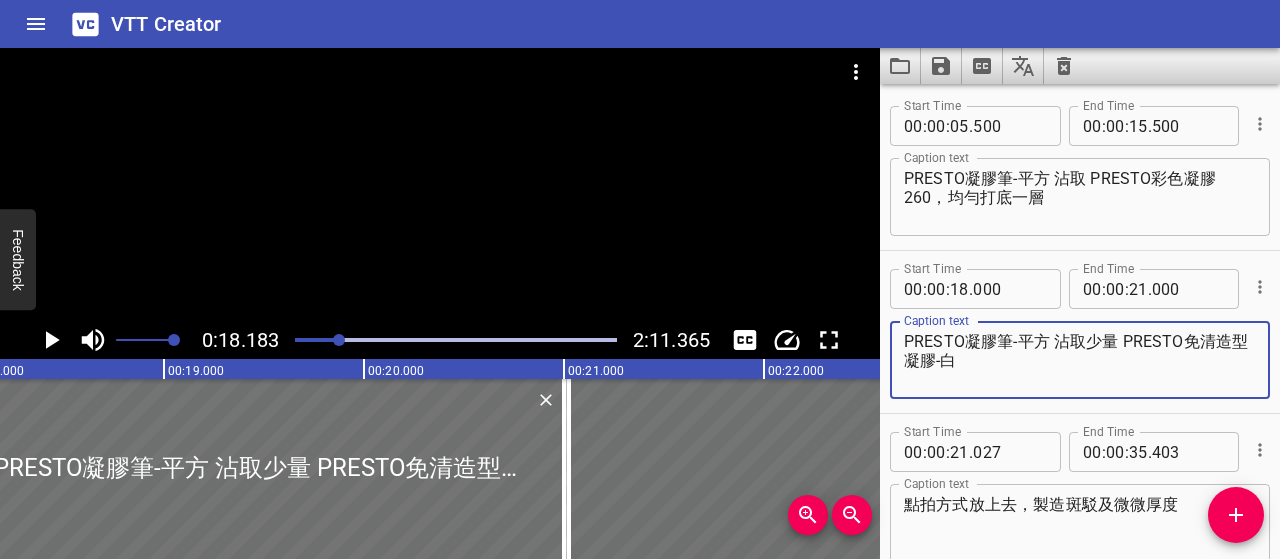 type on "PRESTO凝膠筆-平方 沾取少量 PRESTO免清造型凝膠-白" 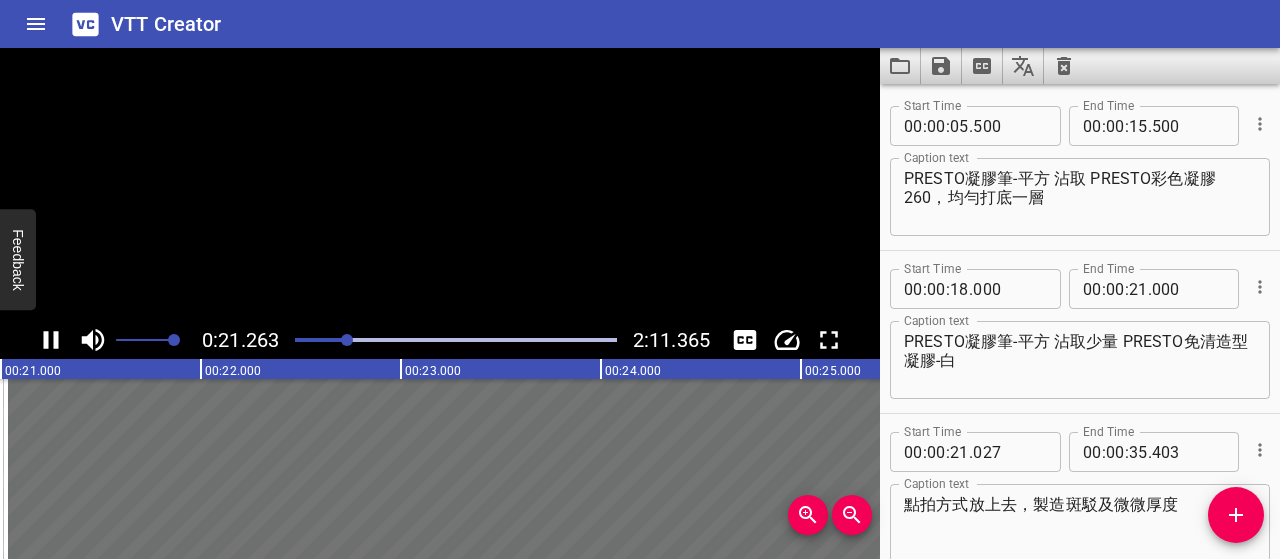 scroll, scrollTop: 0, scrollLeft: 4252, axis: horizontal 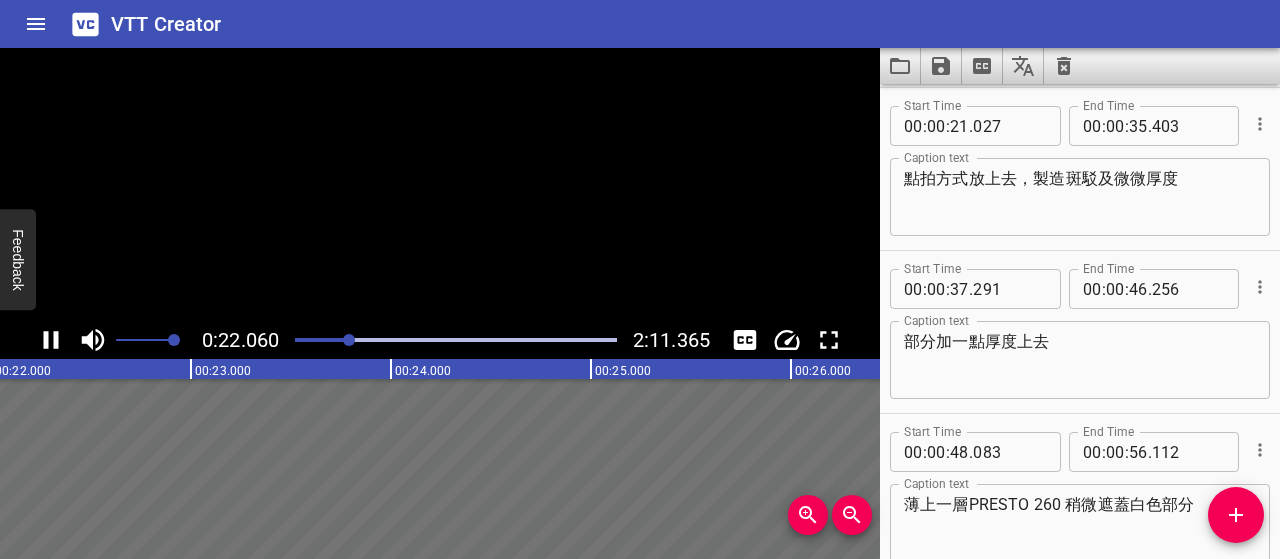 click 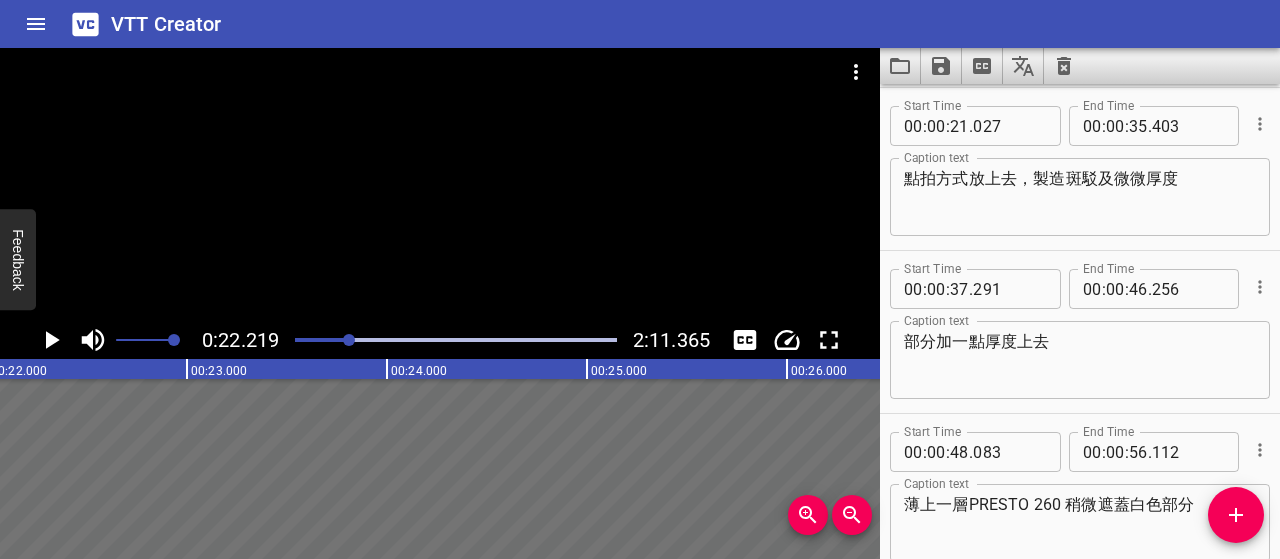 scroll, scrollTop: 0, scrollLeft: 4444, axis: horizontal 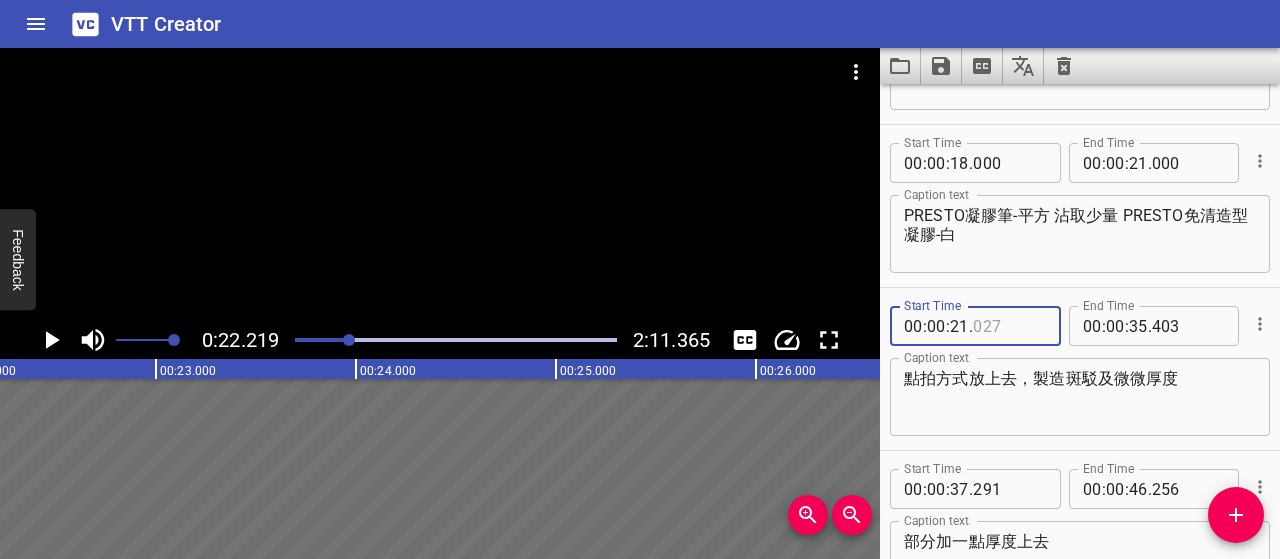 click at bounding box center [1009, 326] 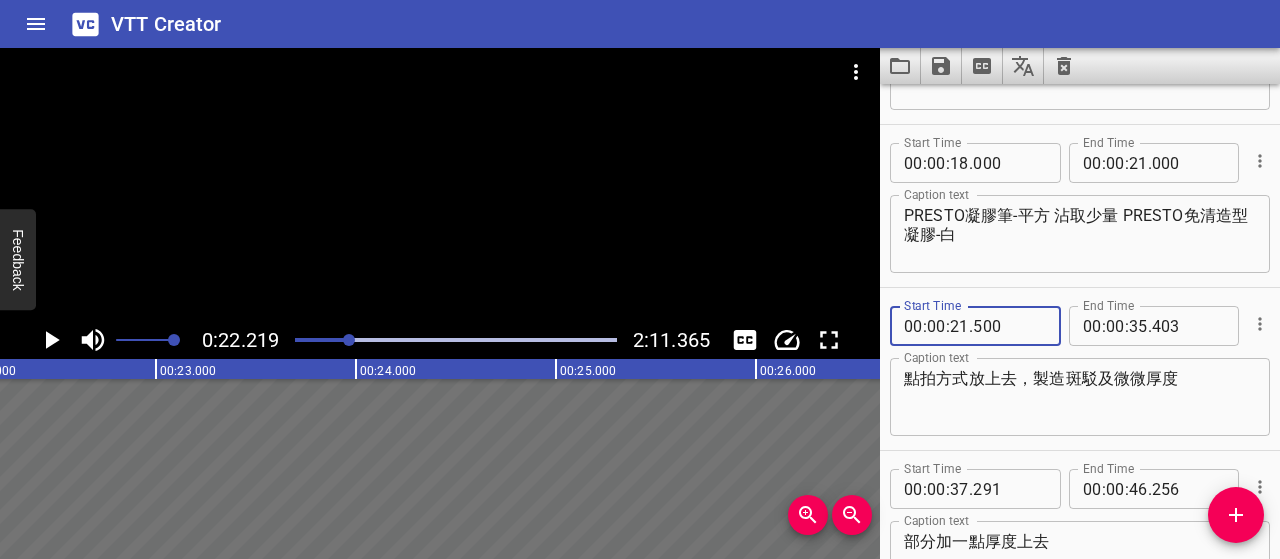 type on "500" 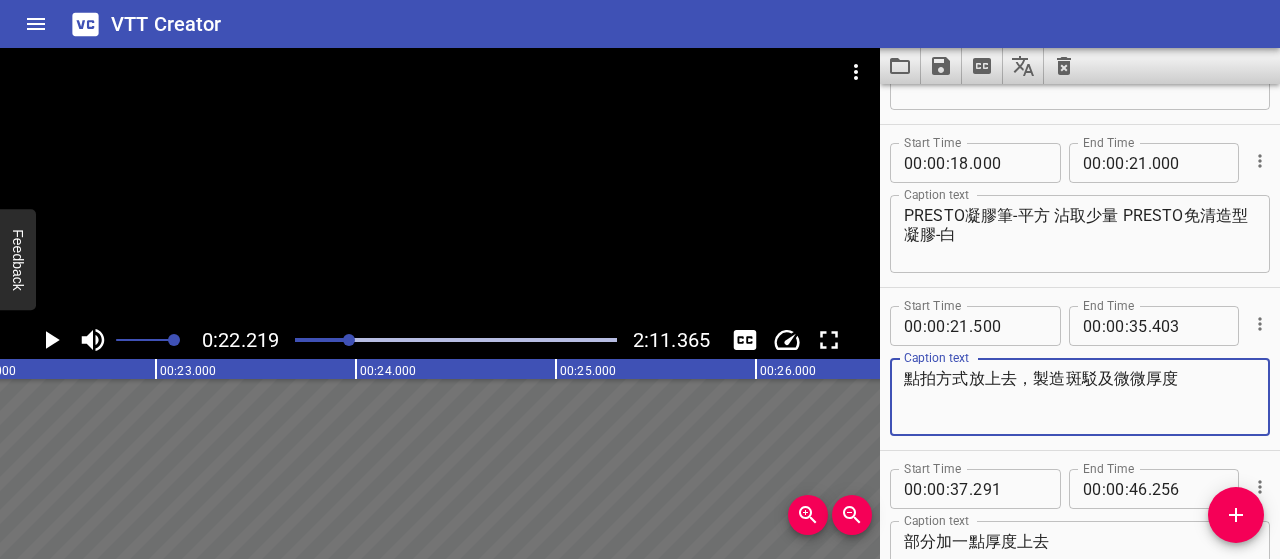 click on "點拍方式放上去，製造斑駁及微微厚度" at bounding box center (1080, 397) 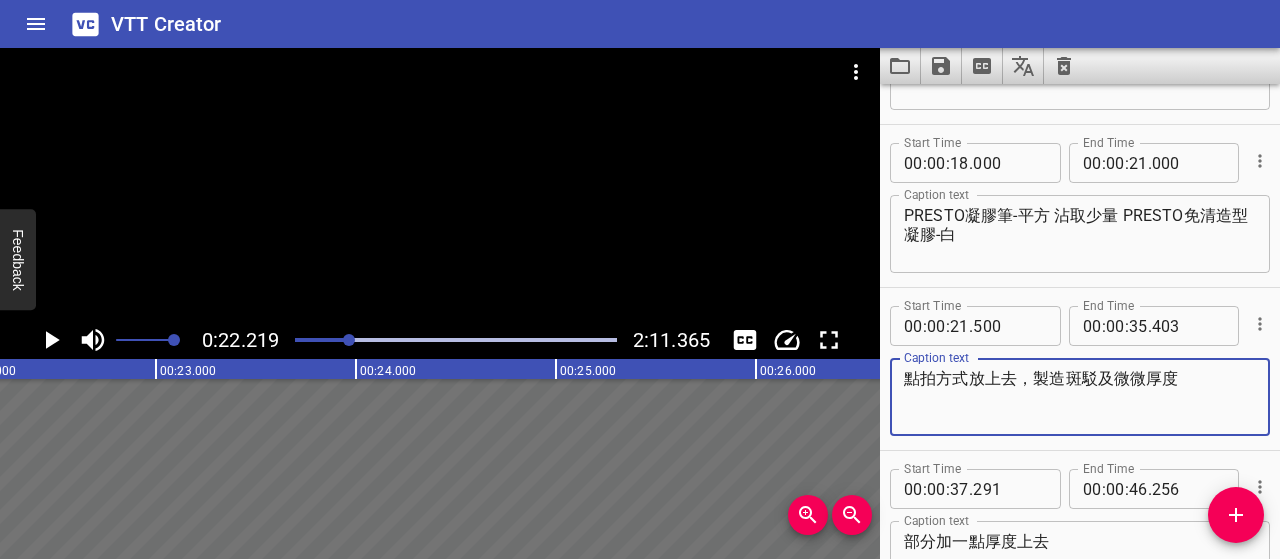 drag, startPoint x: 1190, startPoint y: 382, endPoint x: 902, endPoint y: 373, distance: 288.1406 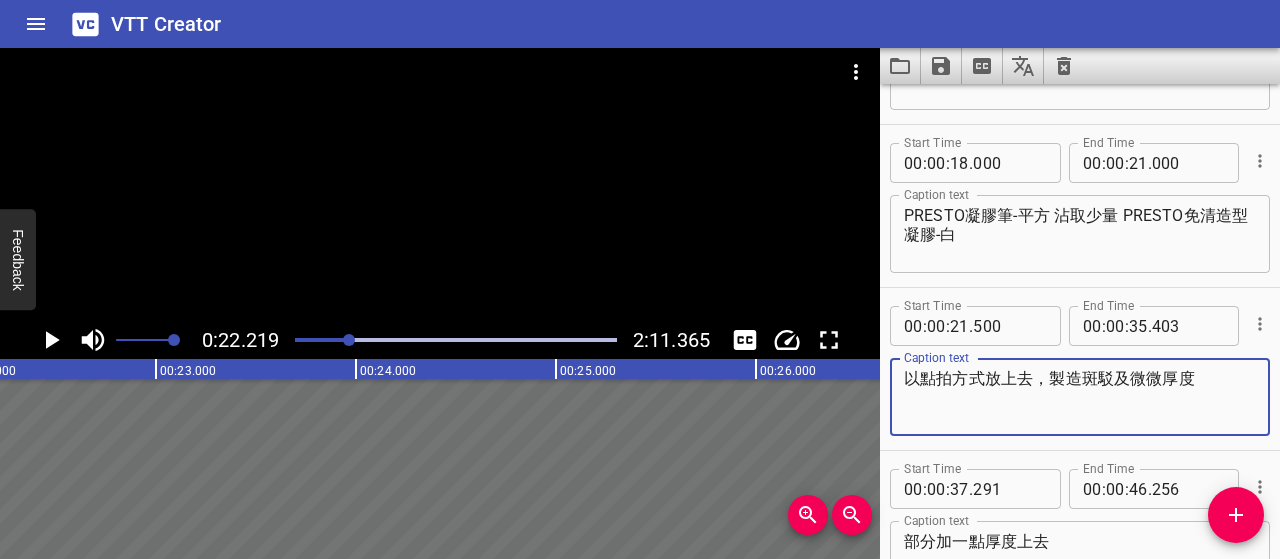 click 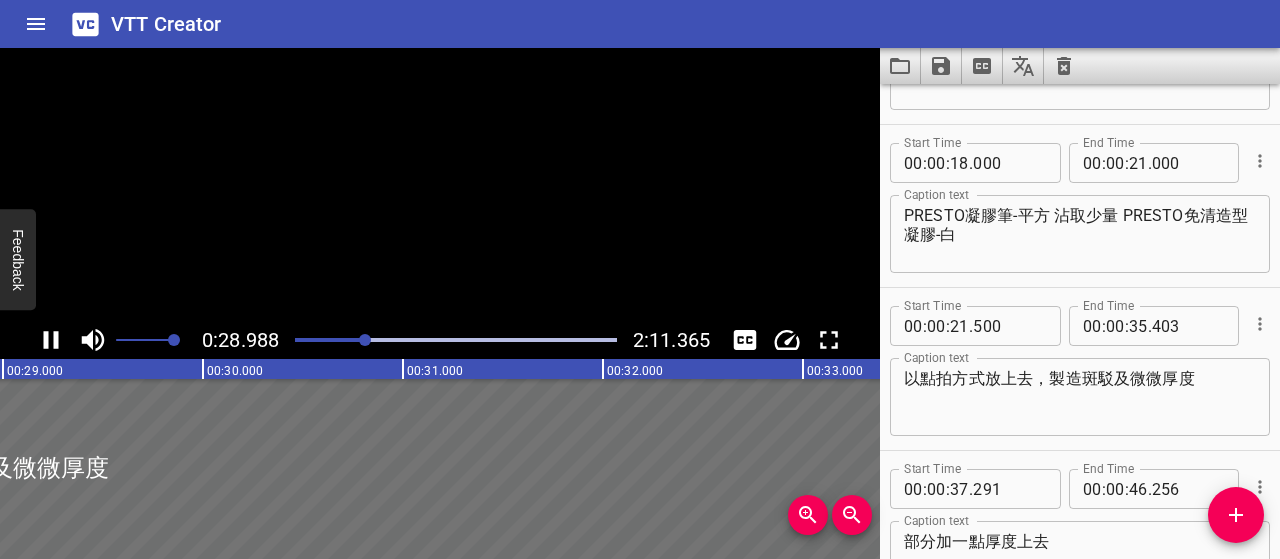 click 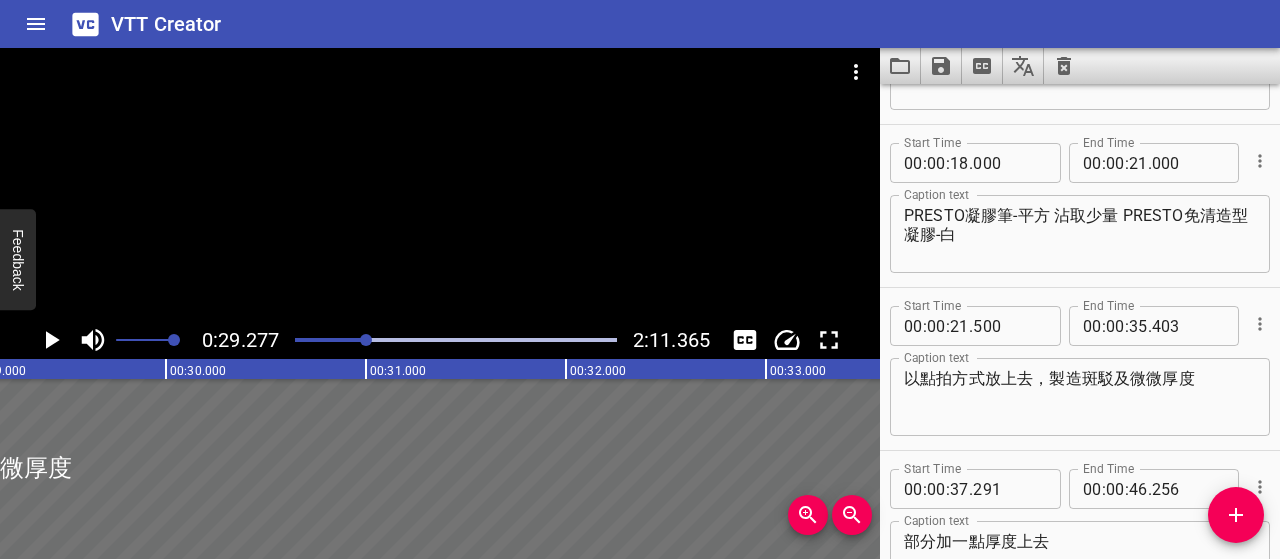 scroll, scrollTop: 0, scrollLeft: 5855, axis: horizontal 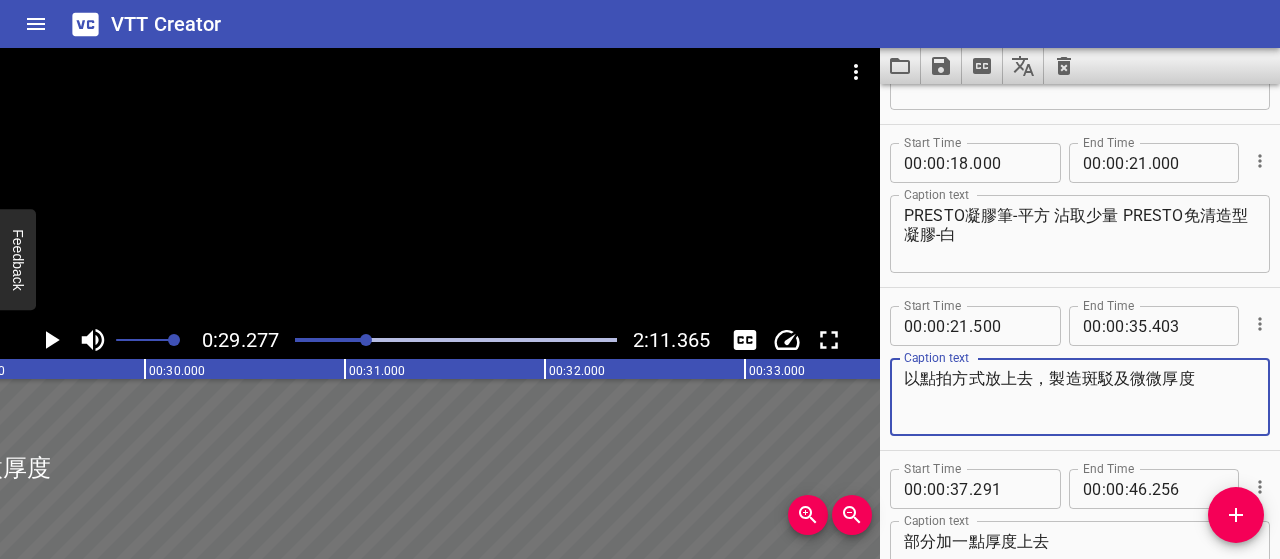 click on "以點拍方式放上去，製造斑駁及微微厚度" at bounding box center (1080, 397) 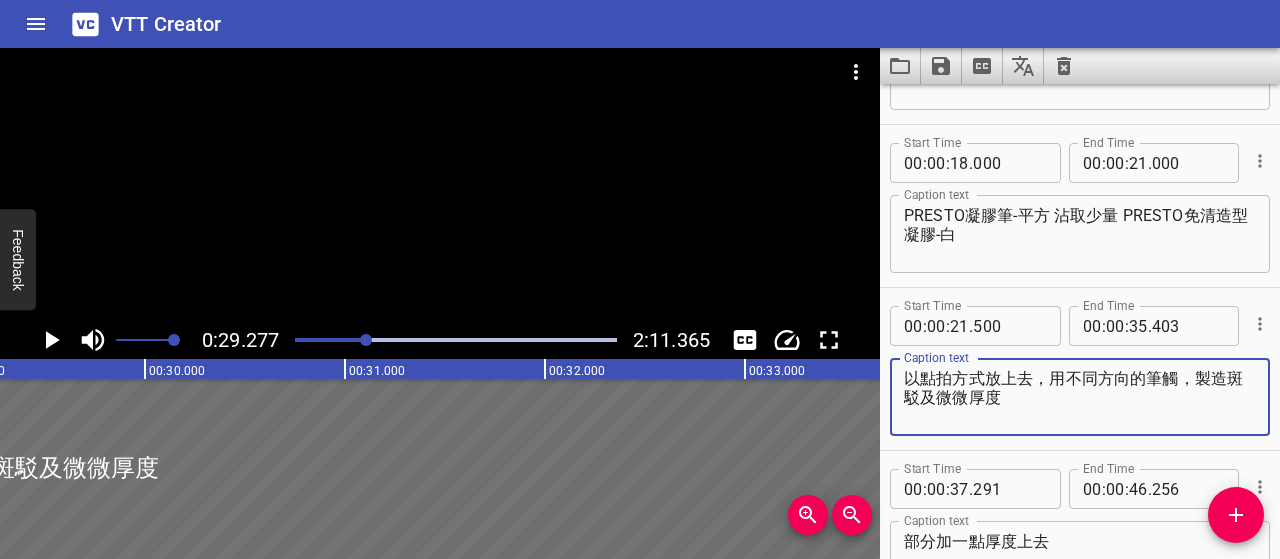 type on "以點拍方式放上去，用不同方向的筆觸，製造斑駁及微微厚度" 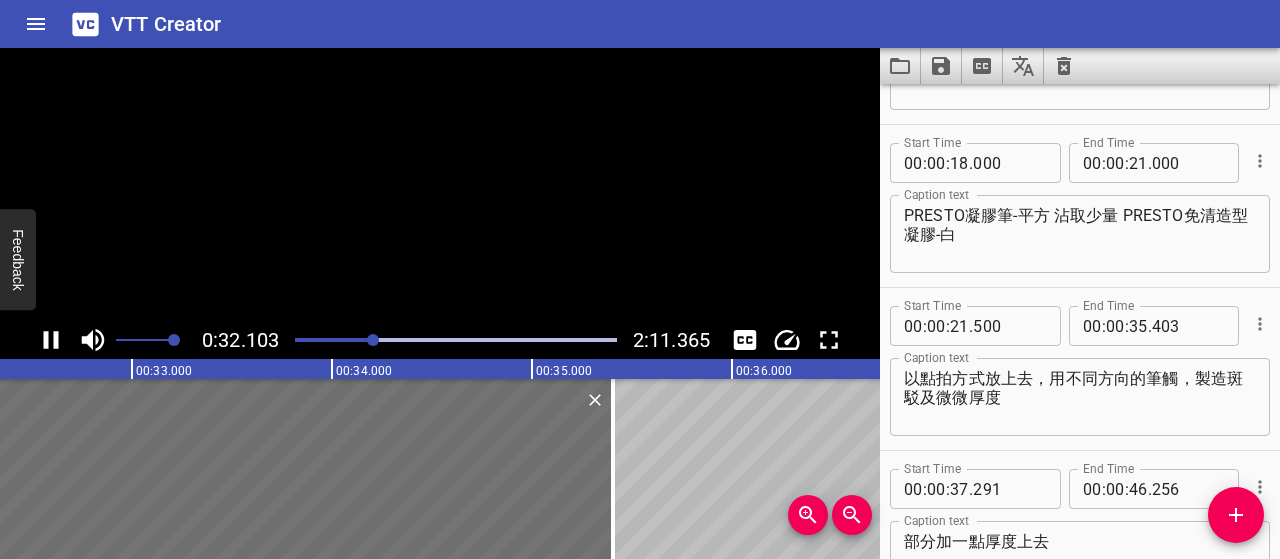 click 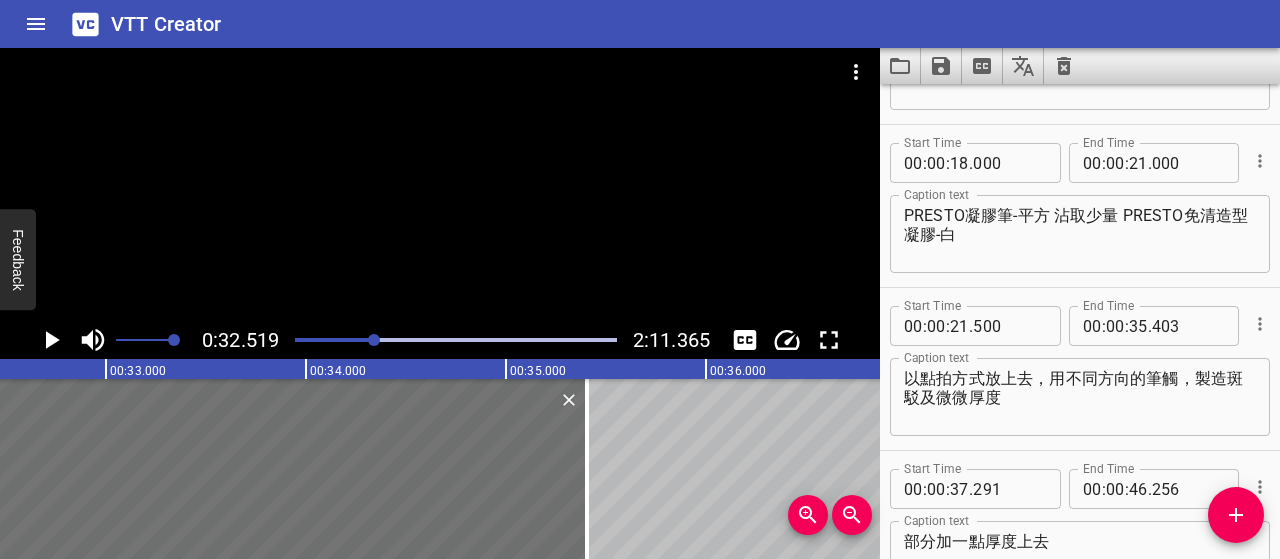 scroll, scrollTop: 0, scrollLeft: 6504, axis: horizontal 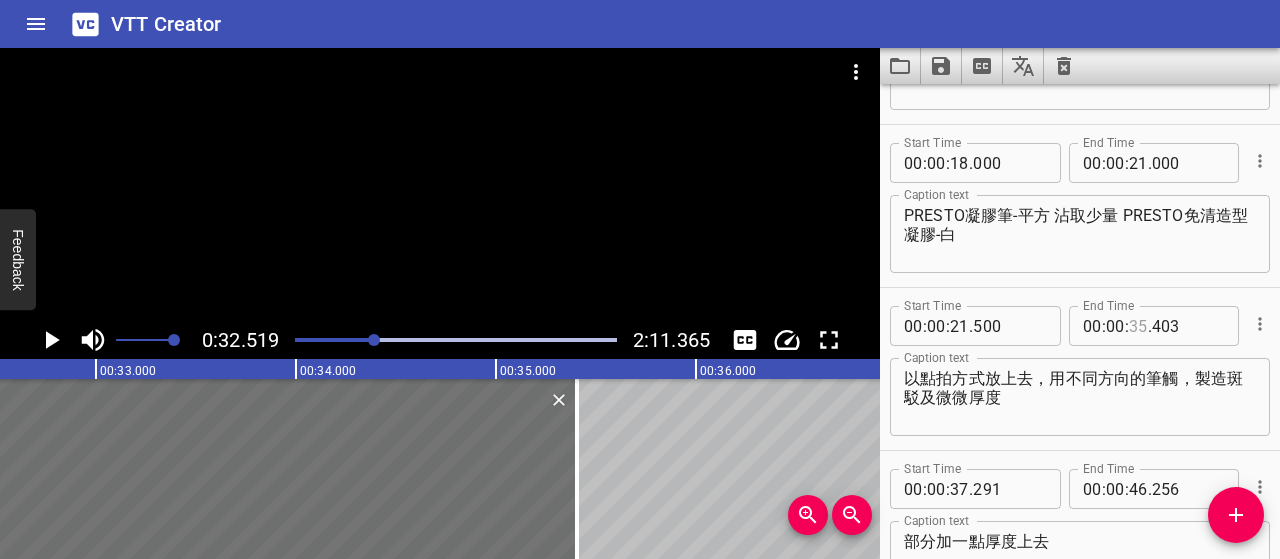 click at bounding box center (1138, 326) 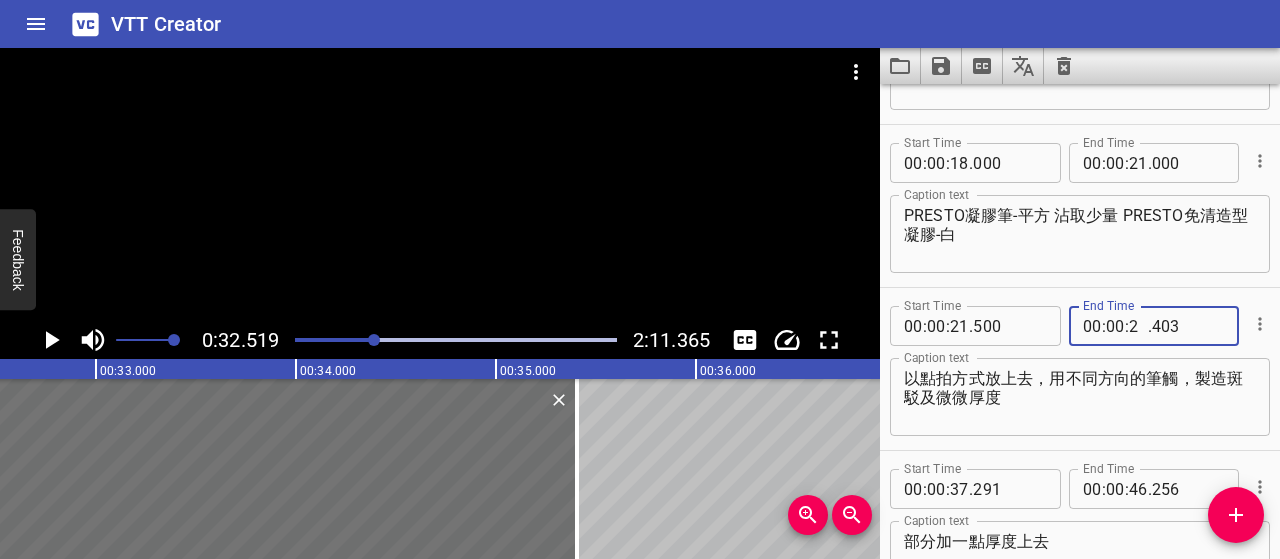 type on "27" 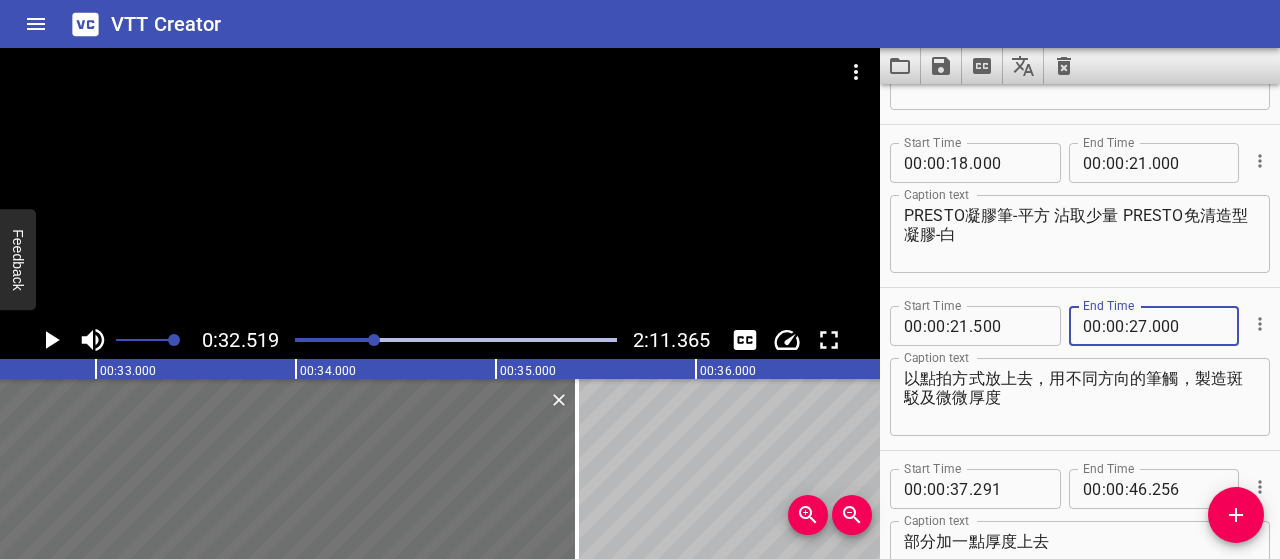 type on "000" 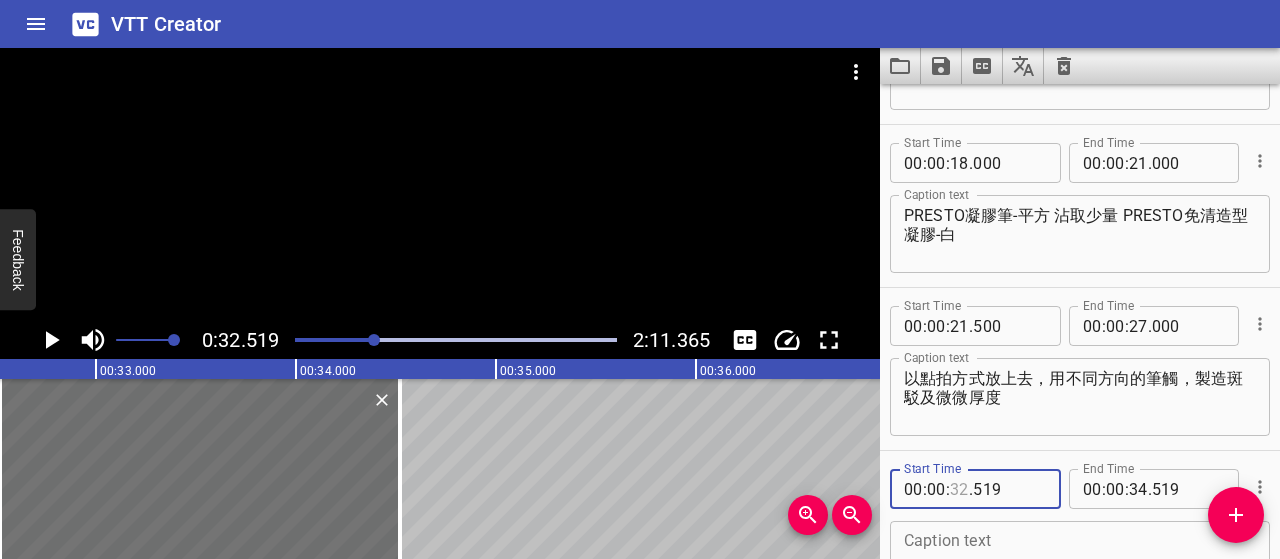 click at bounding box center (959, 489) 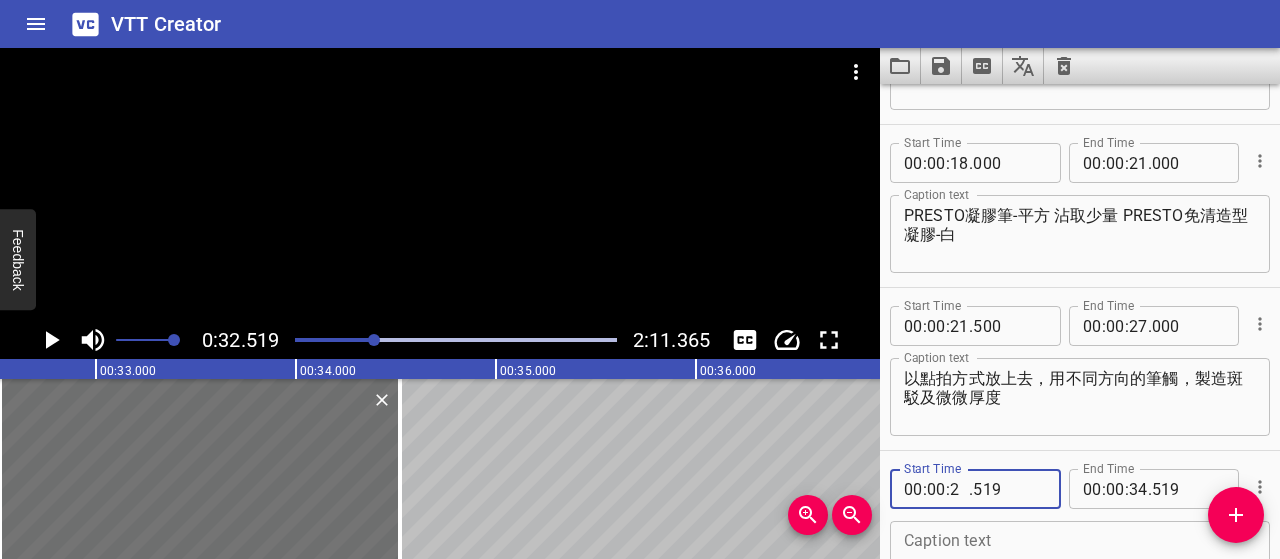 type on "27" 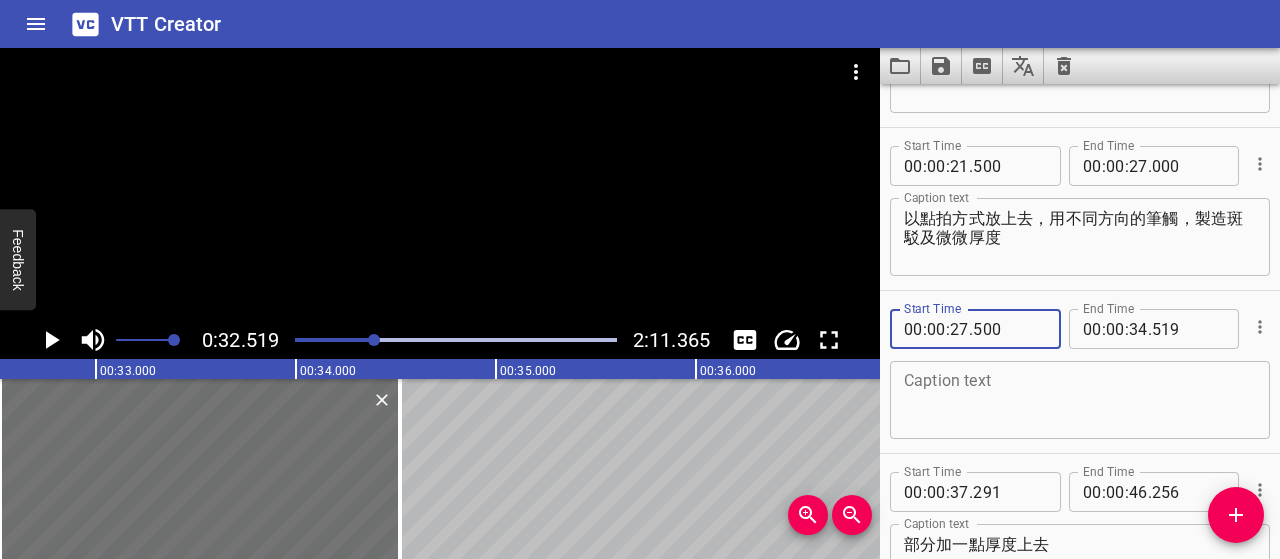 scroll, scrollTop: 326, scrollLeft: 0, axis: vertical 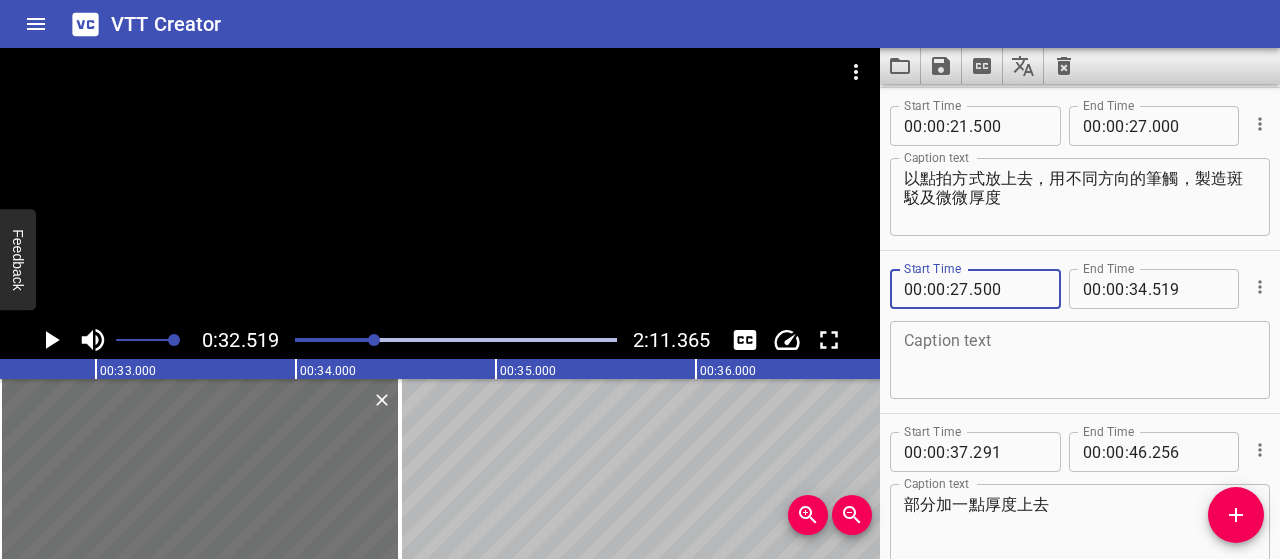 type on "500" 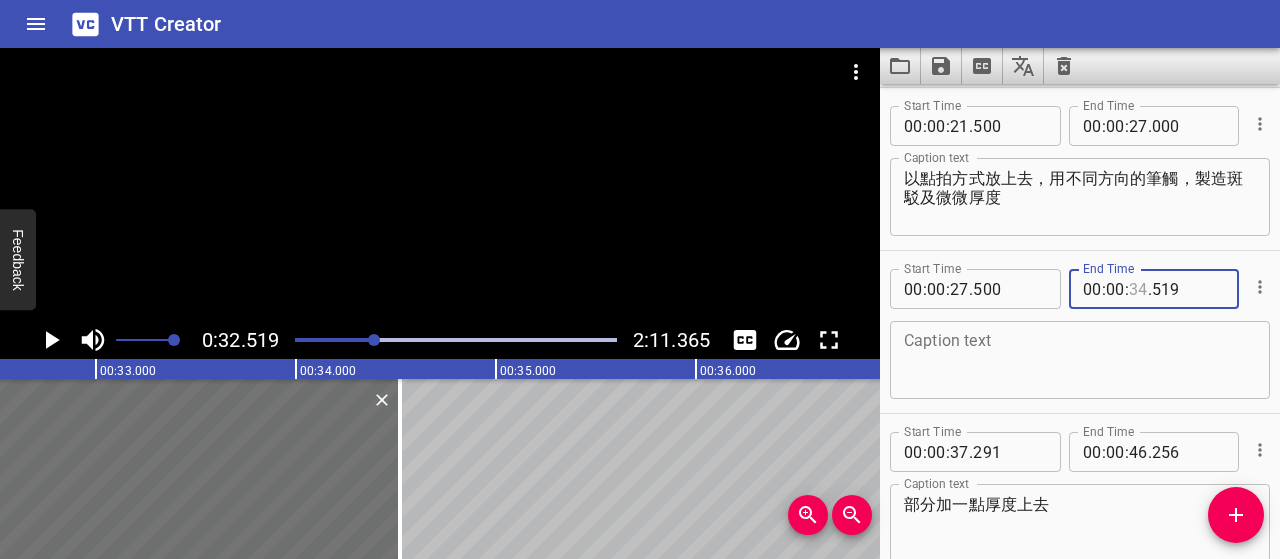 click at bounding box center (1138, 289) 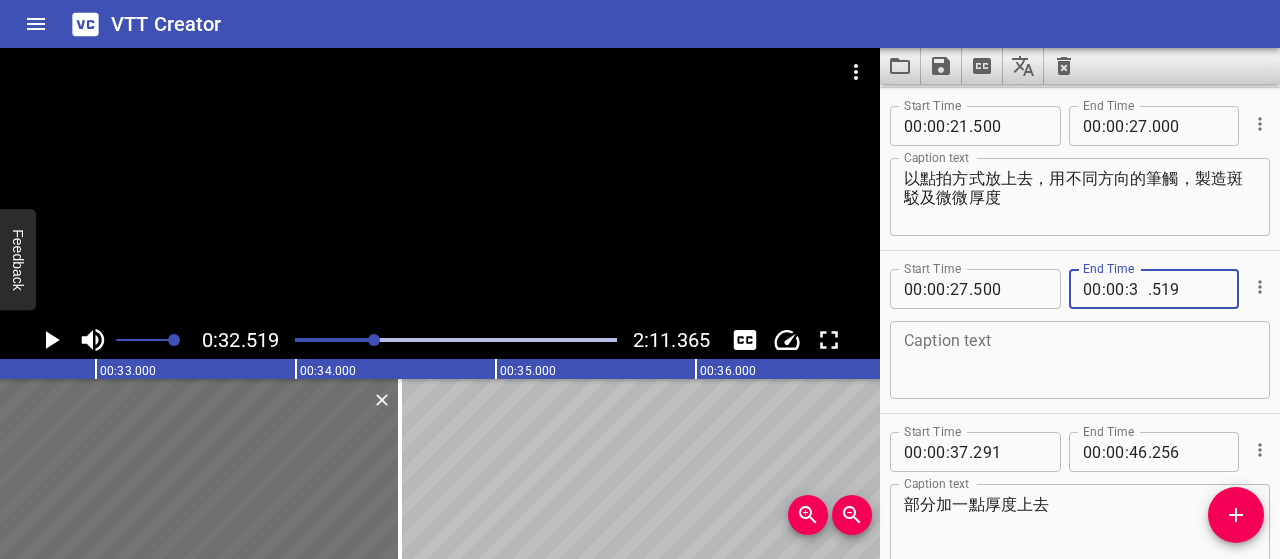 type on "36" 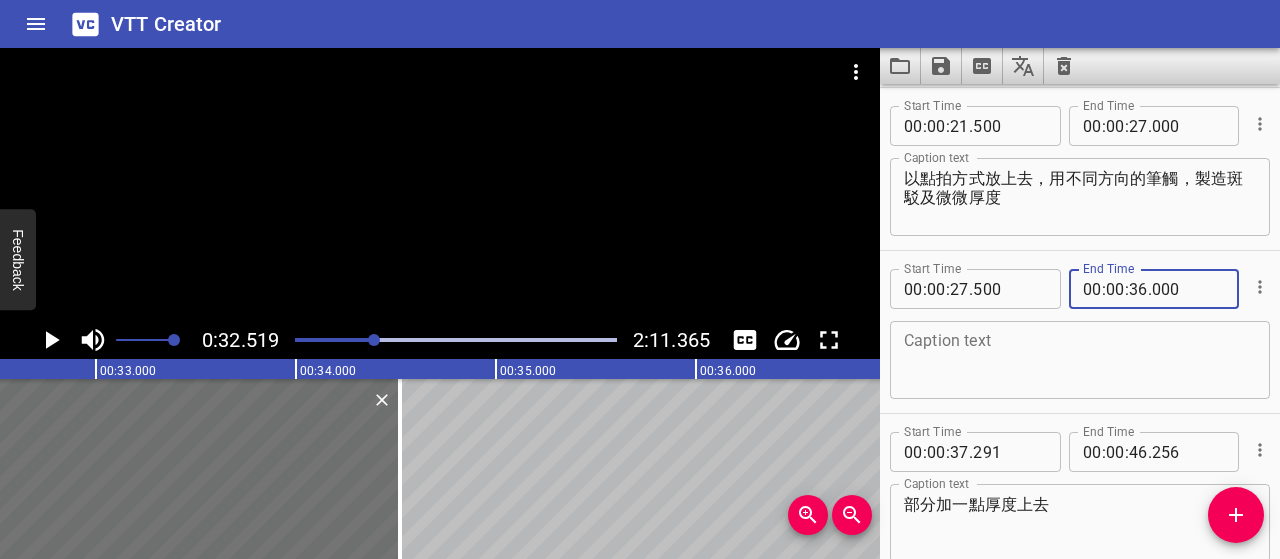 type on "000" 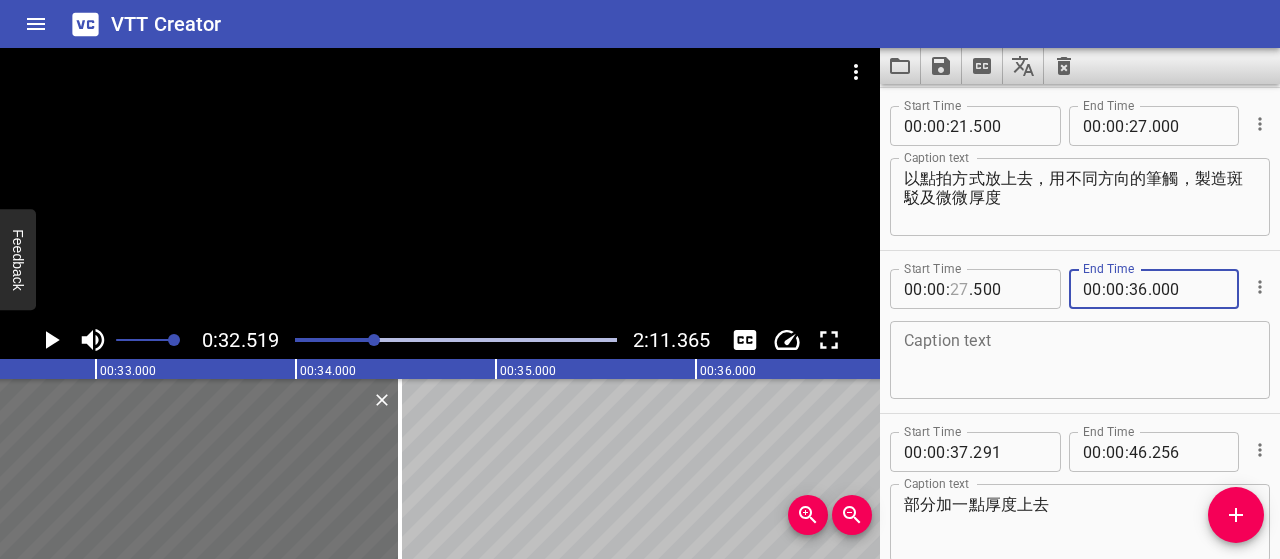 click at bounding box center (959, 289) 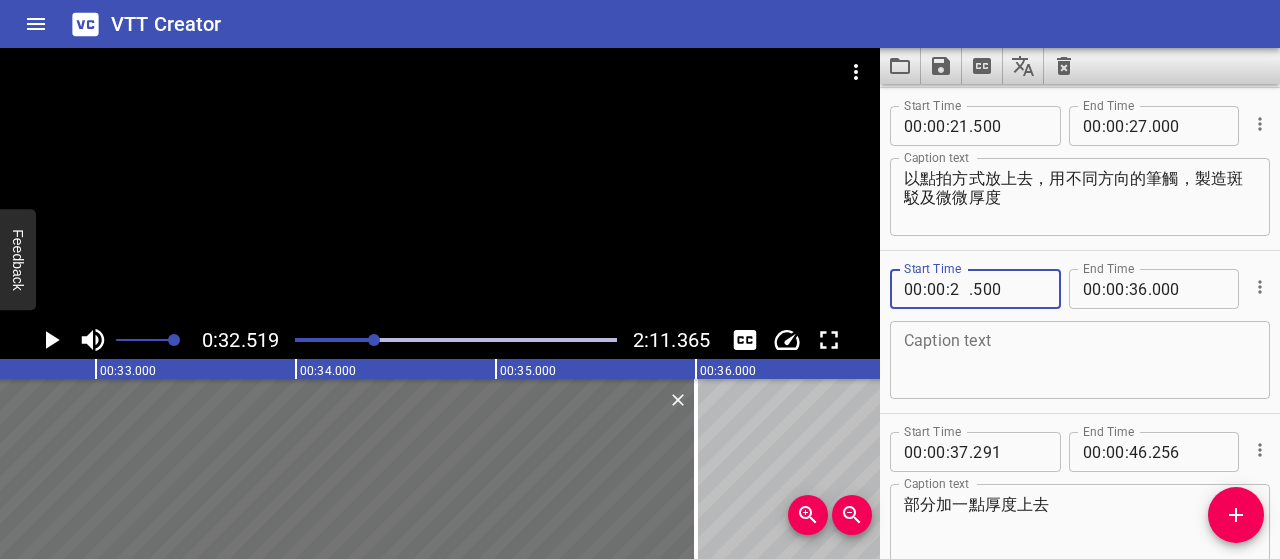 type on "28" 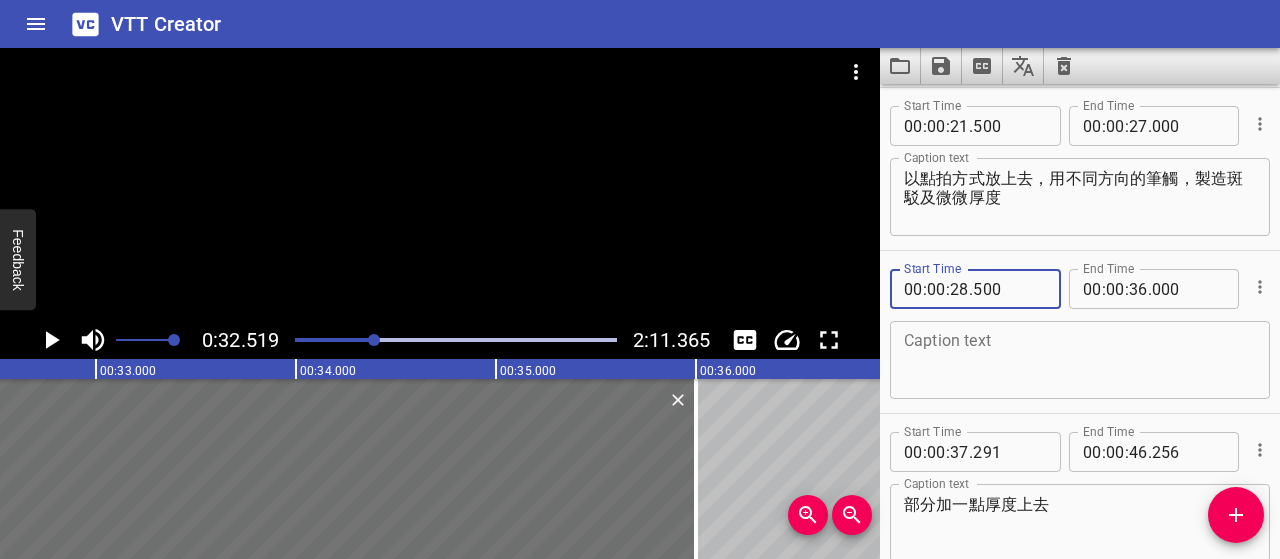 type on "500" 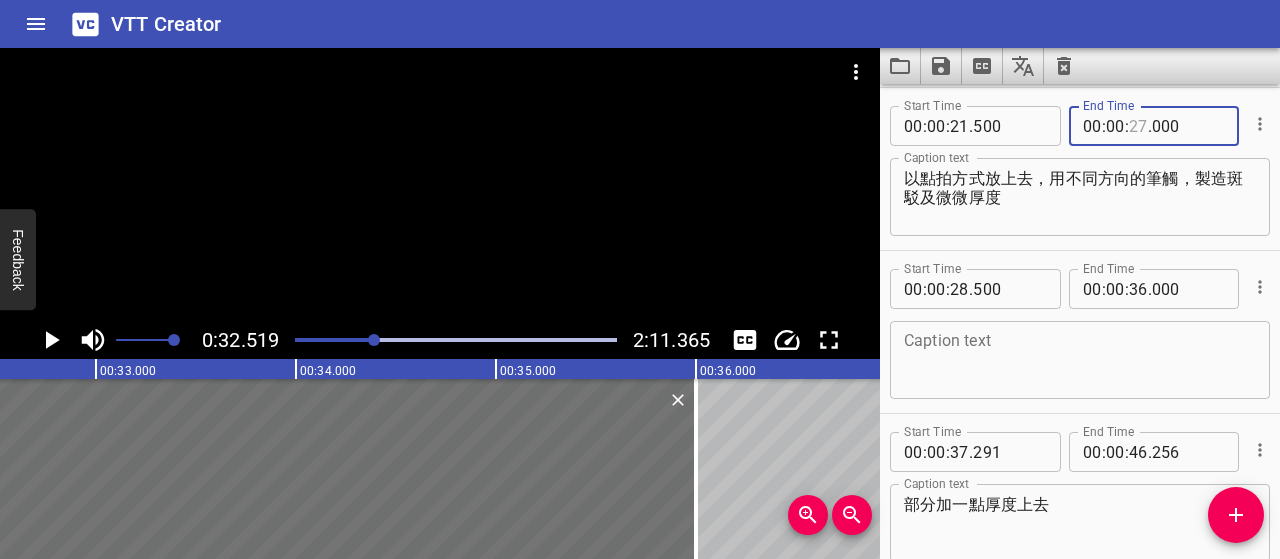 click at bounding box center [1138, 126] 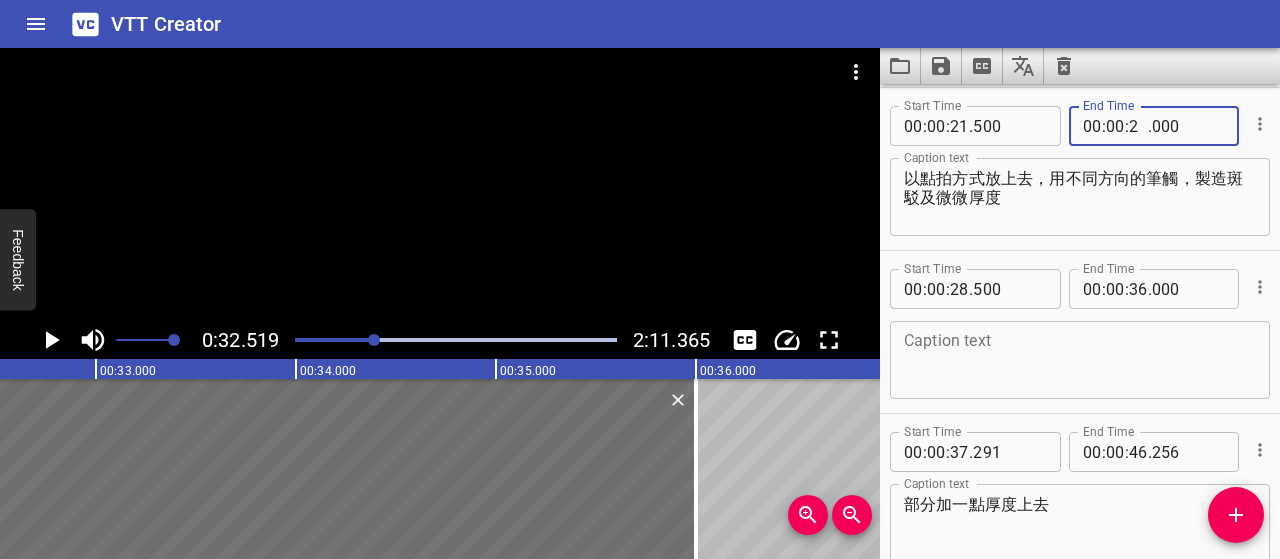 type on "28" 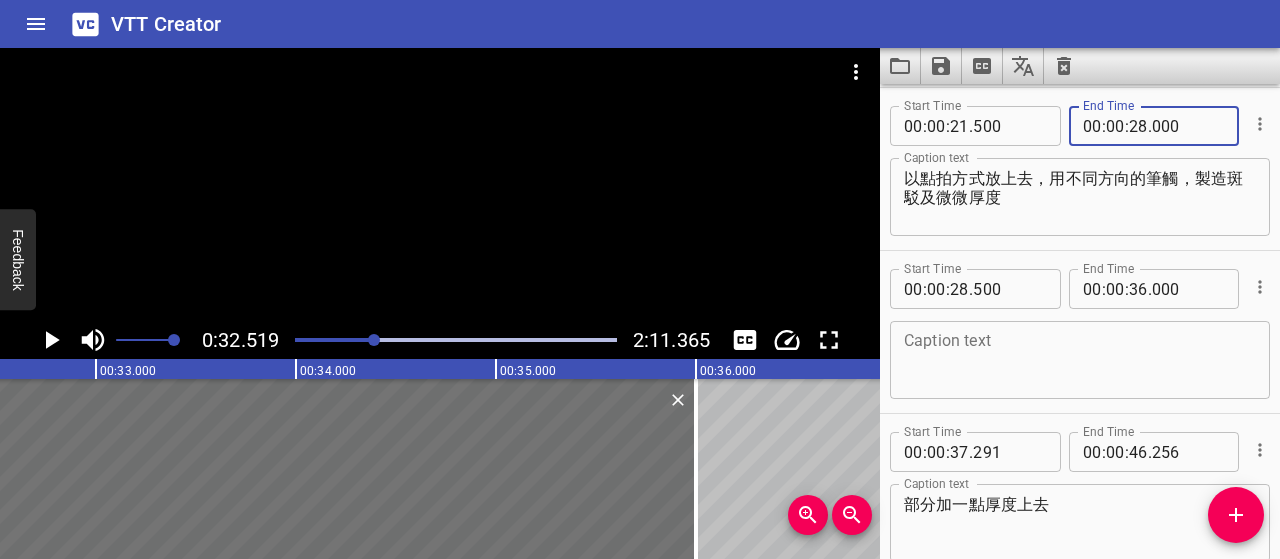 type on "000" 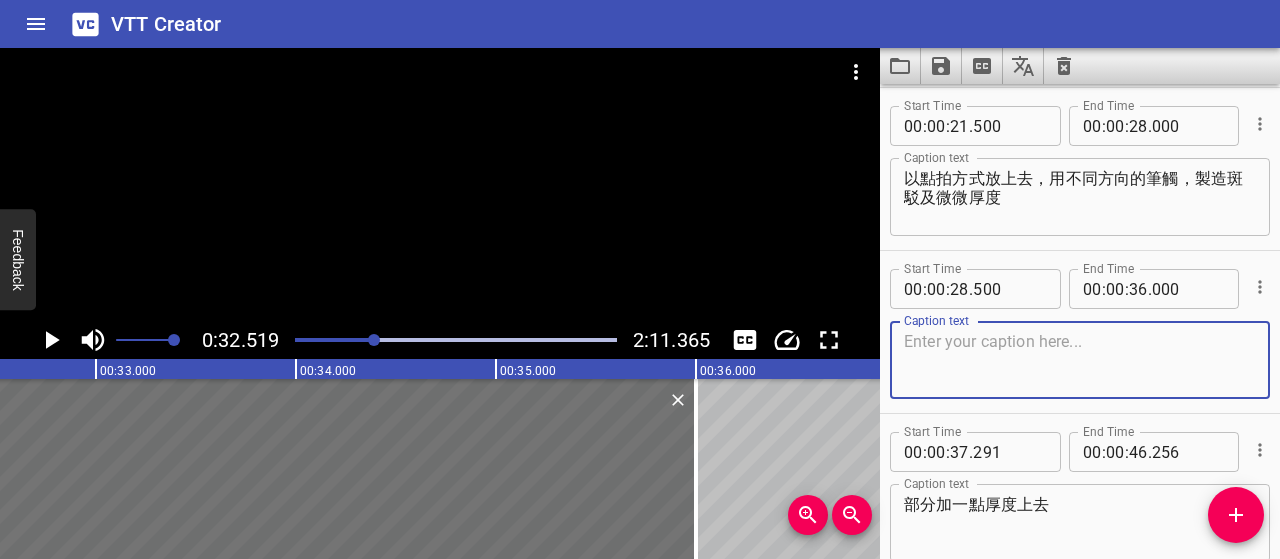 paste on "多方向筆觸可以製造出不均勻、不完美的紋理" 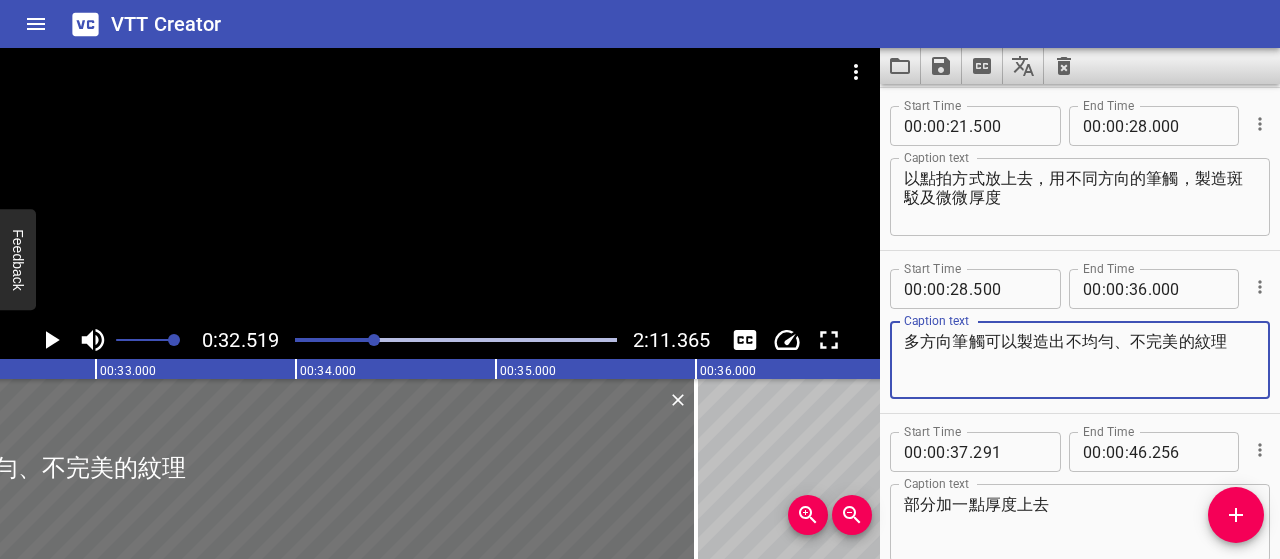 click on "多方向筆觸可以製造出不均勻、不完美的紋理" at bounding box center [1080, 360] 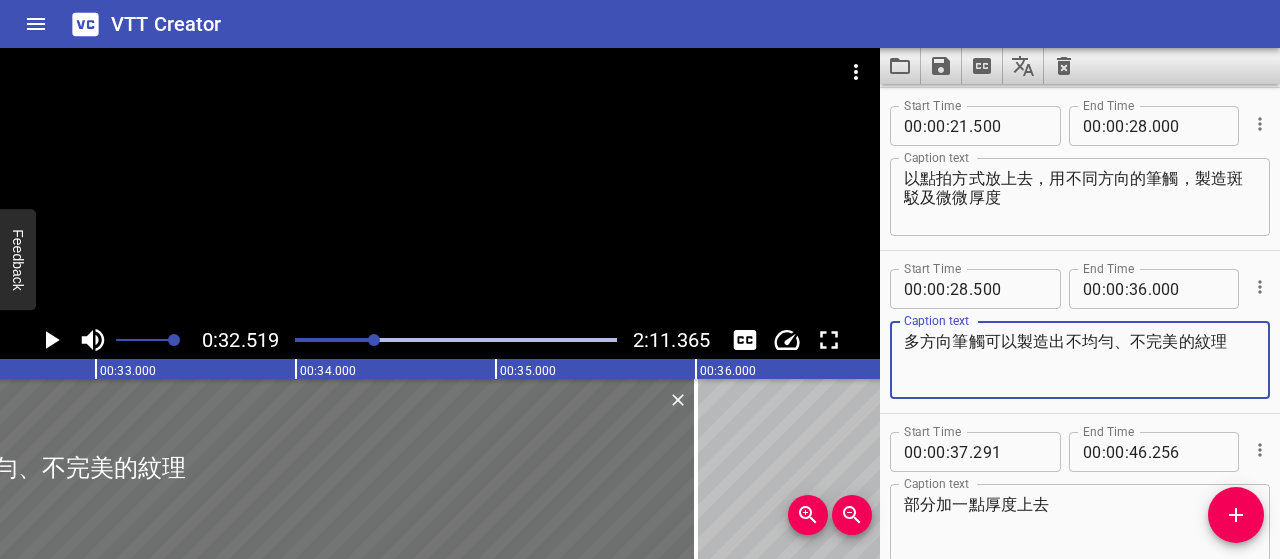type on "多方向筆觸可以製造出不均勻、不完美的紋理" 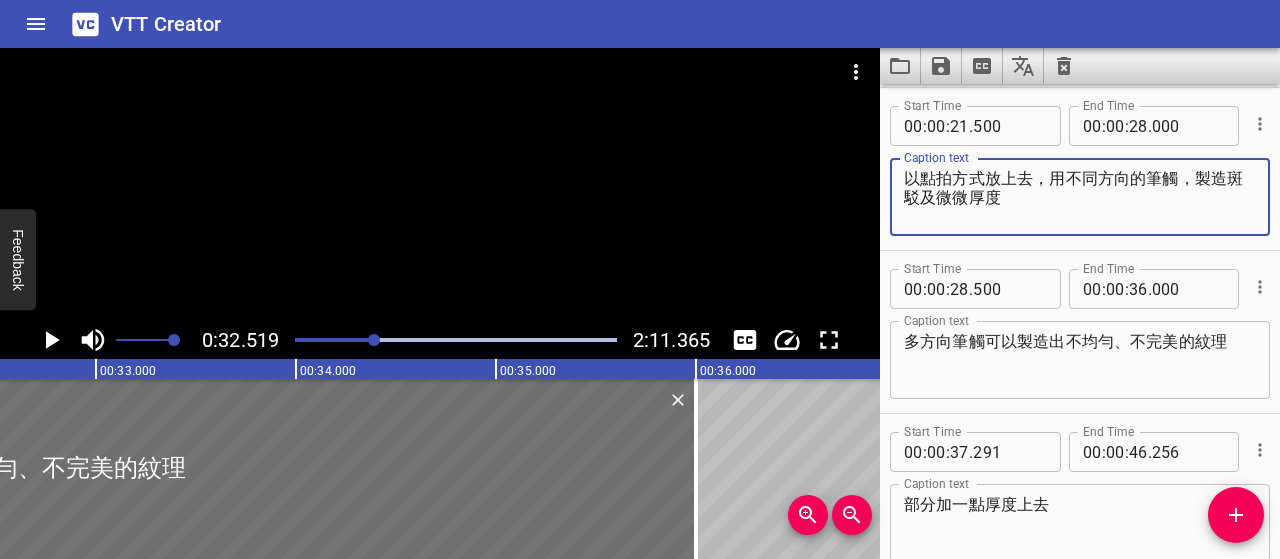 click on "以點拍方式放上去，用不同方向的筆觸，製造斑駁及微微厚度" at bounding box center [1080, 197] 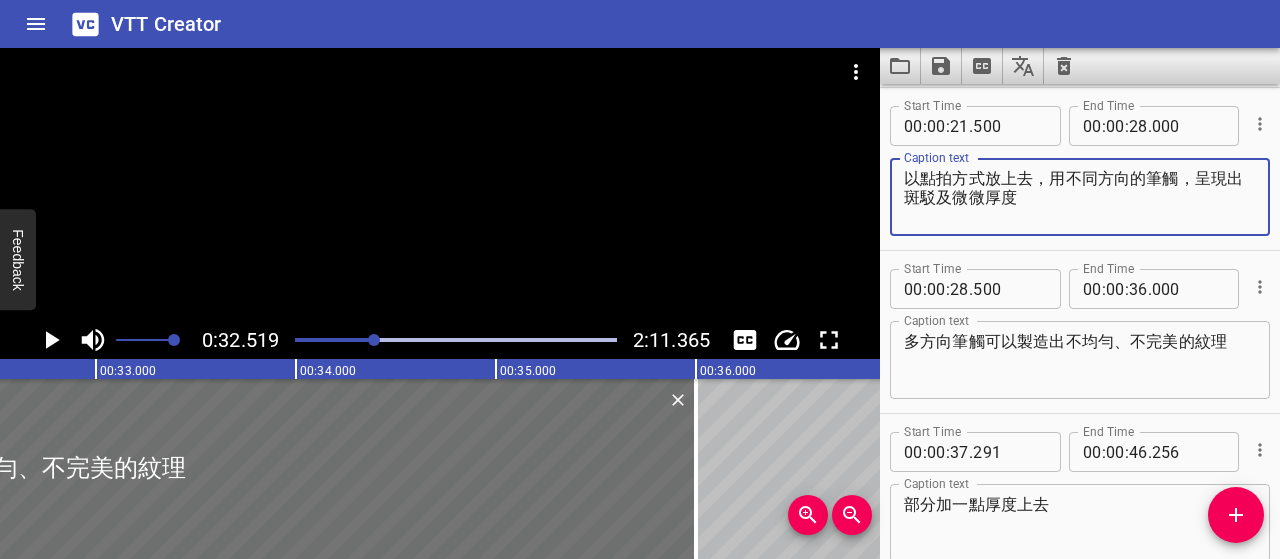 type on "以點拍方式放上去，用不同方向的筆觸，呈現出斑駁及微微厚度" 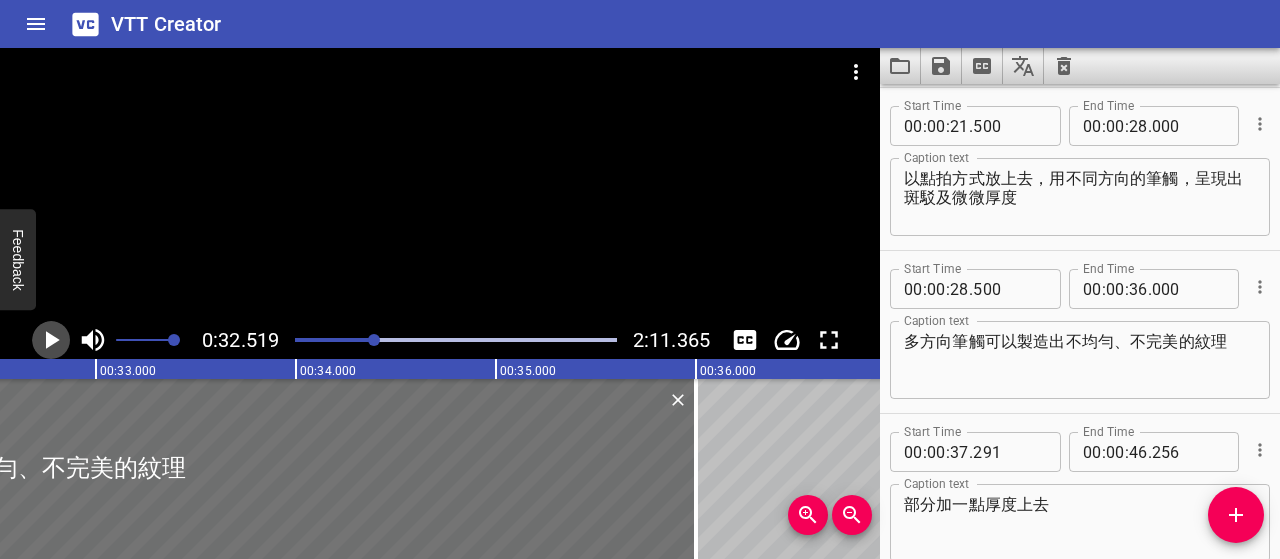 click 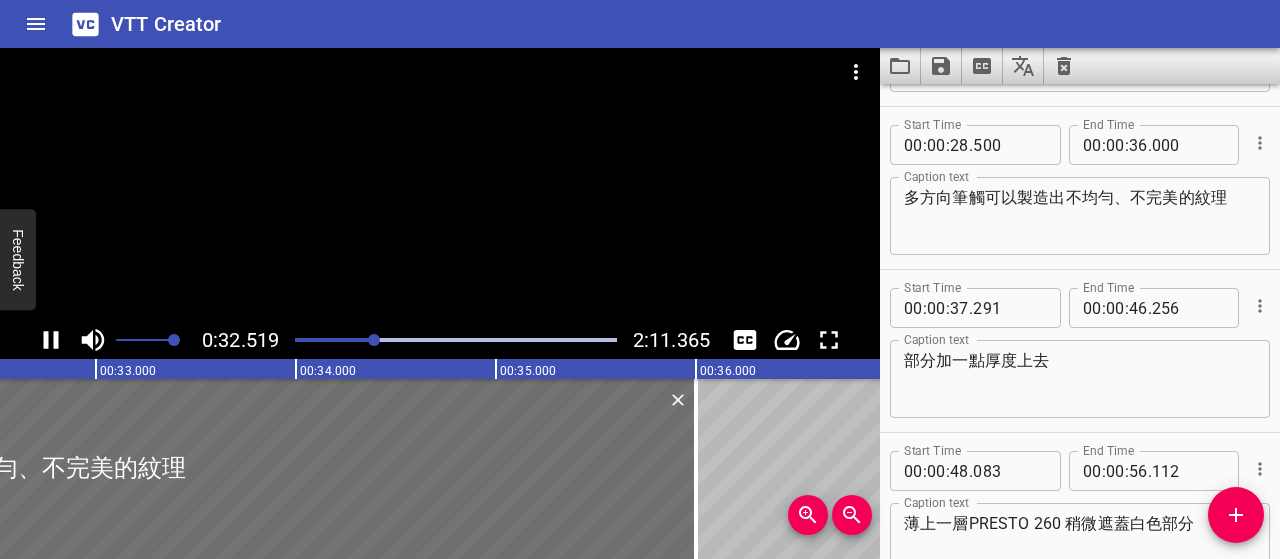 scroll, scrollTop: 489, scrollLeft: 0, axis: vertical 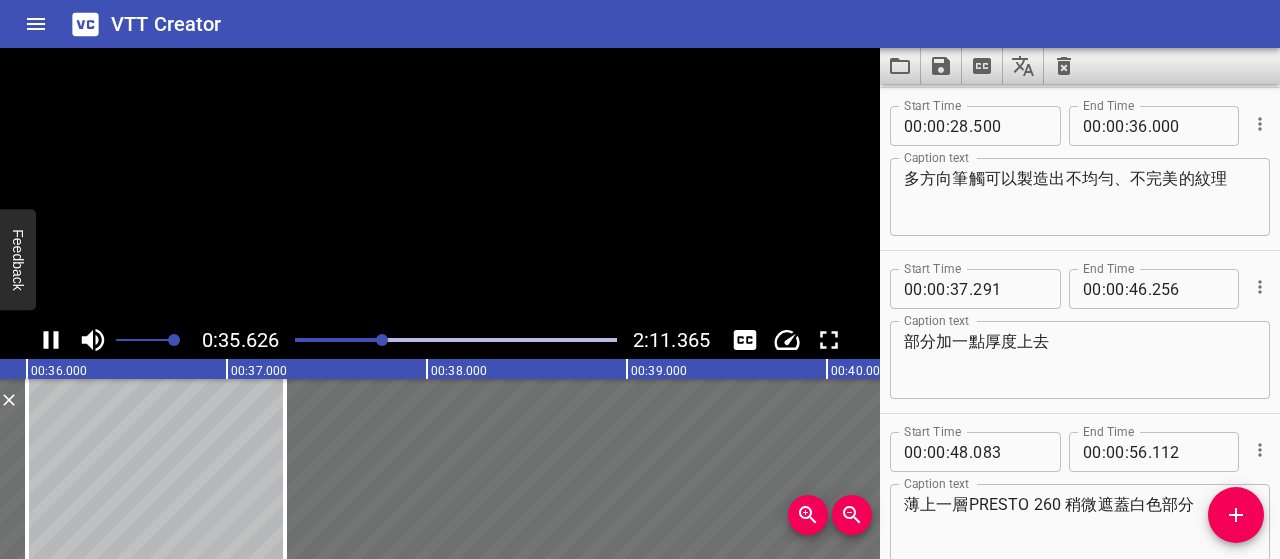 click 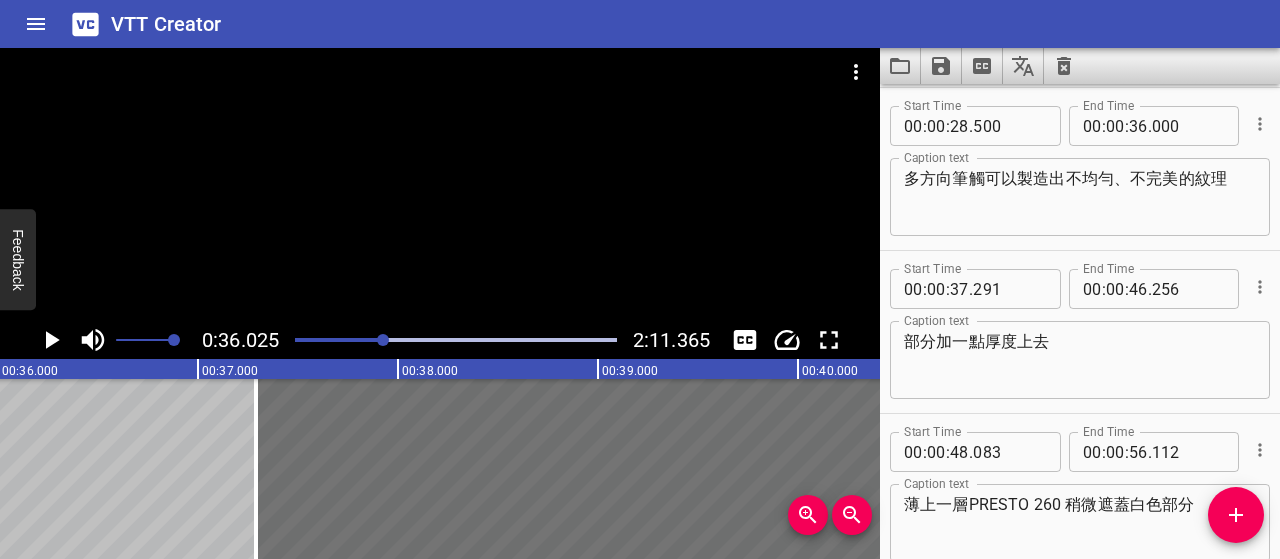 scroll, scrollTop: 0, scrollLeft: 7204, axis: horizontal 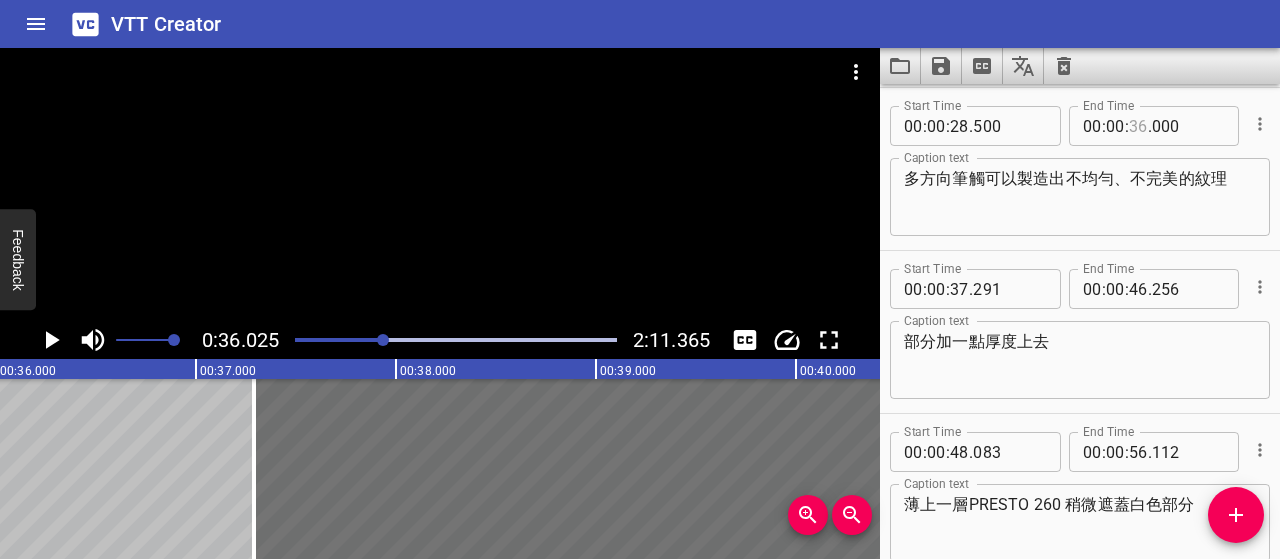 click at bounding box center [1138, 126] 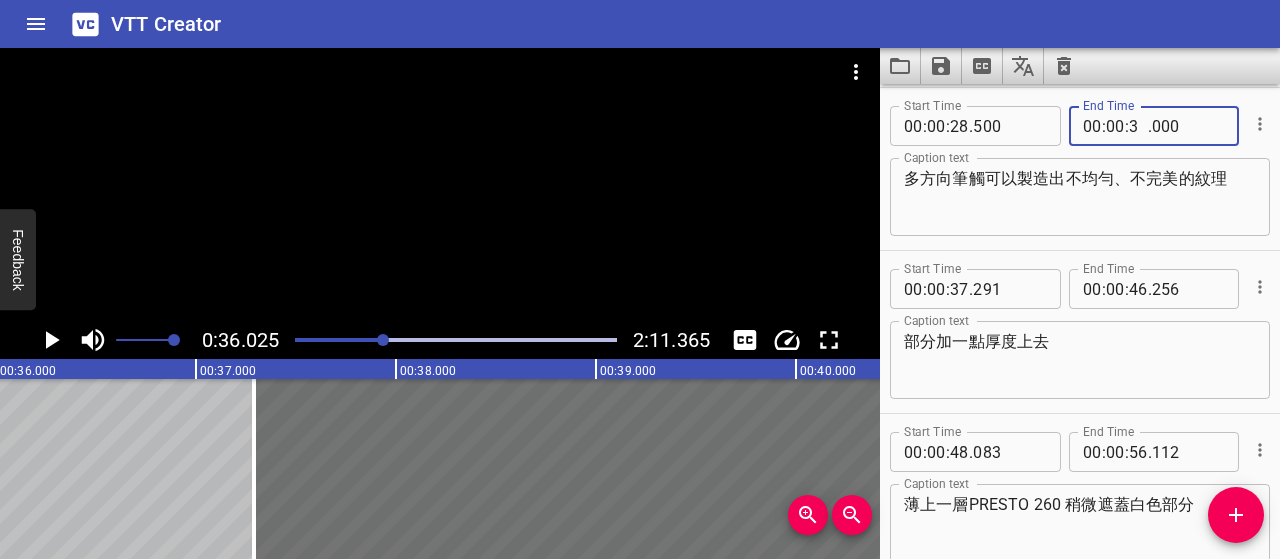 type on "35" 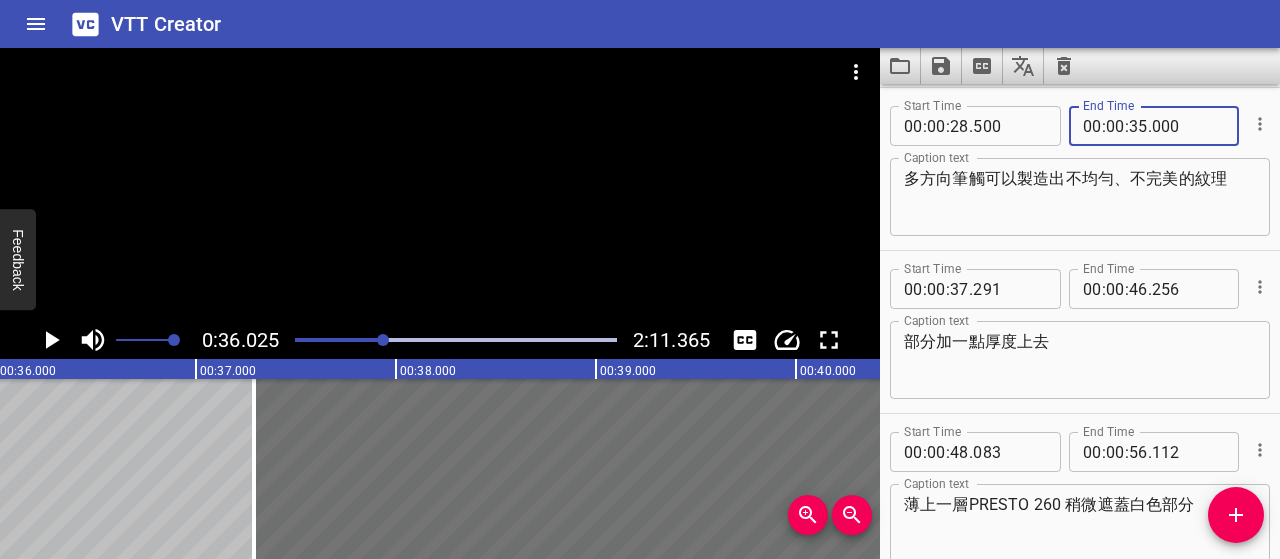 type on "000" 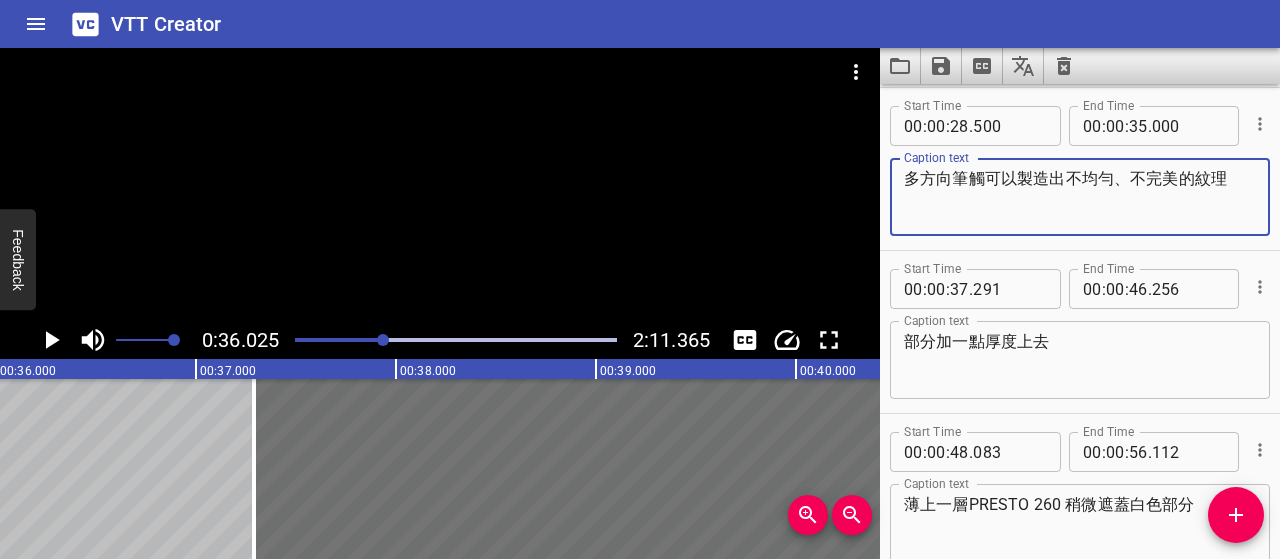 click 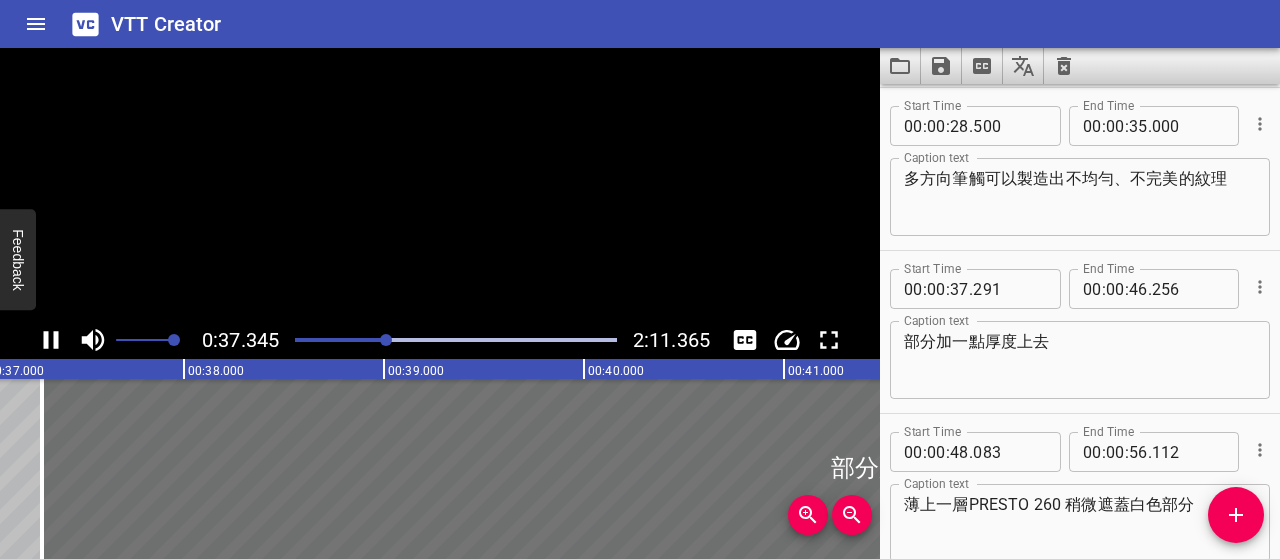 scroll, scrollTop: 0, scrollLeft: 7468, axis: horizontal 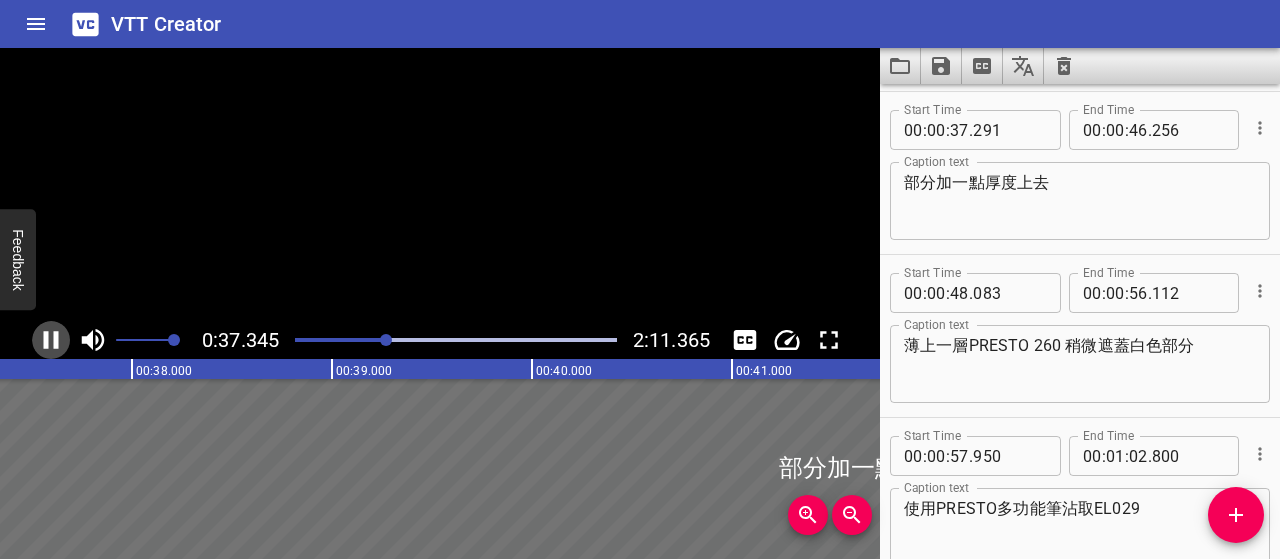 click 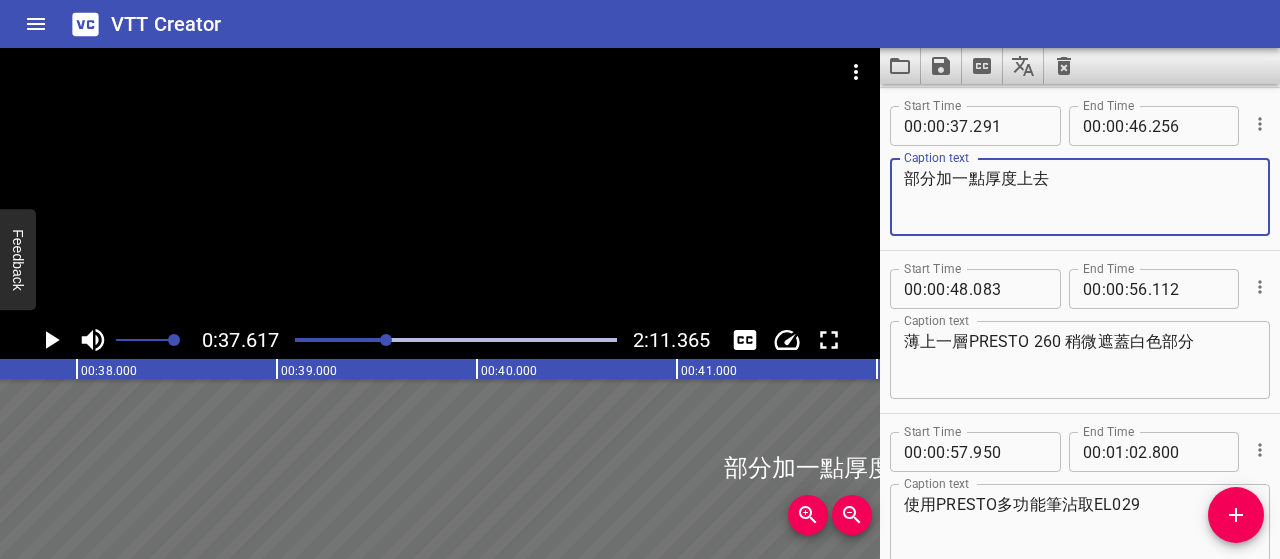 drag, startPoint x: 1044, startPoint y: 177, endPoint x: 872, endPoint y: 179, distance: 172.01163 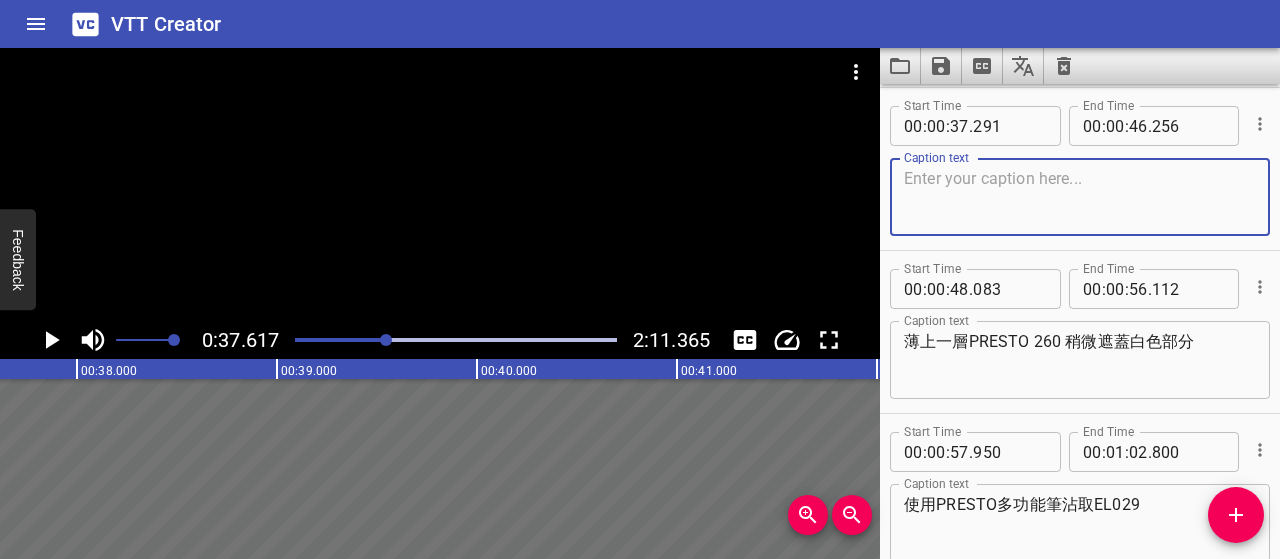 paste on "局部加厚可以創造出凹凸不平的表面，讓牆面有觸感與視覺層次" 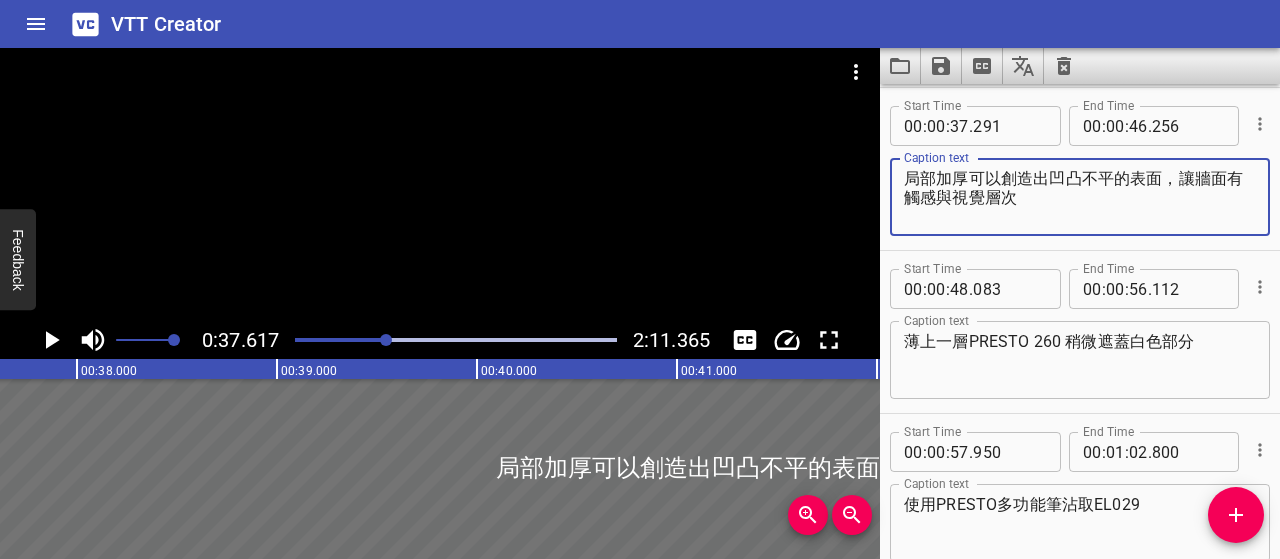 click on "局部加厚可以創造出凹凸不平的表面，讓牆面有觸感與視覺層次" at bounding box center (1080, 197) 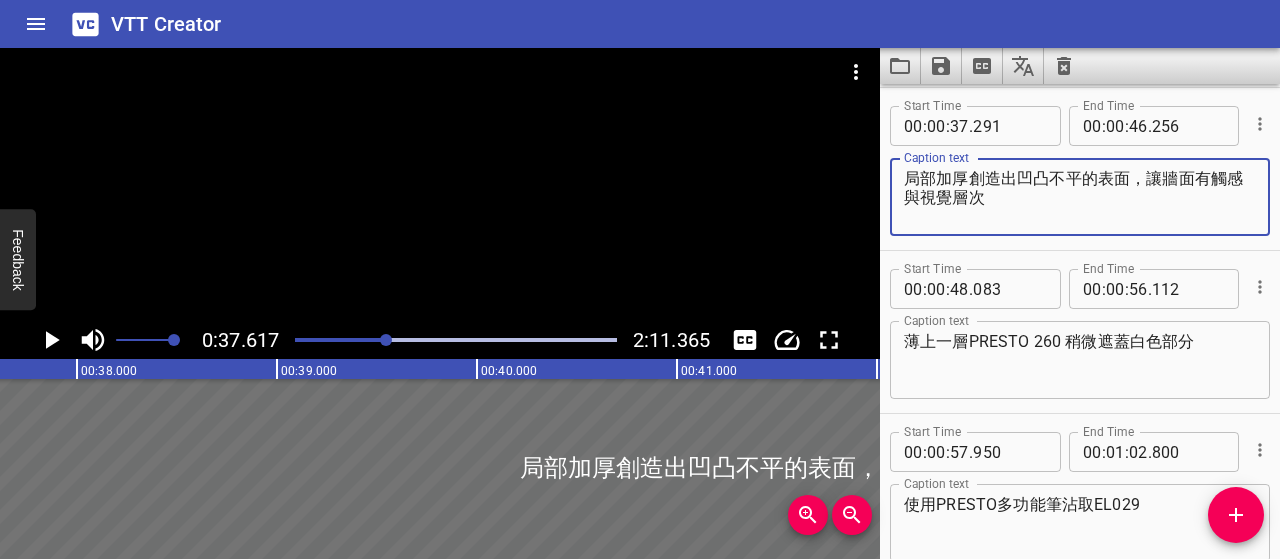 click on "局部加厚創造出凹凸不平的表面，讓牆面有觸感與視覺層次" at bounding box center (1080, 197) 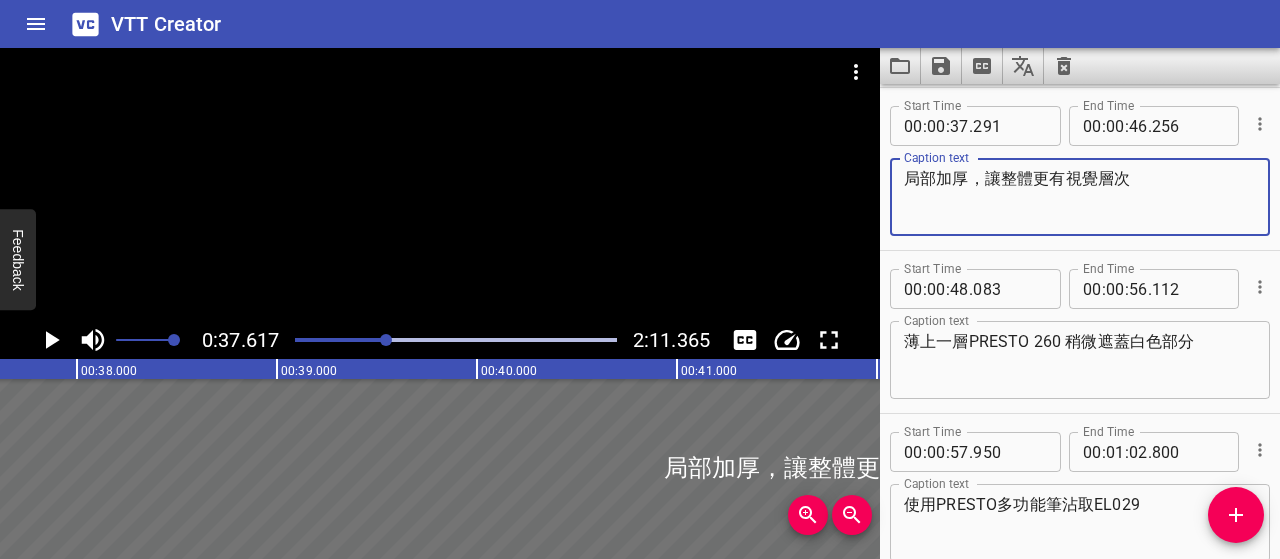 drag, startPoint x: 1154, startPoint y: 185, endPoint x: 980, endPoint y: 178, distance: 174.14075 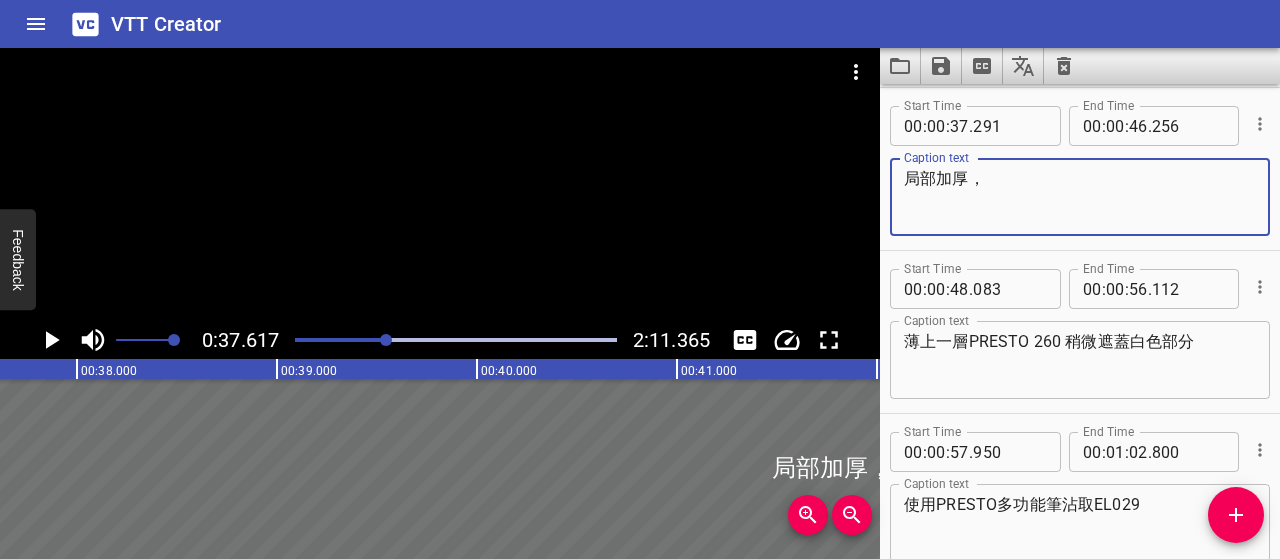 paste on "，加強視覺層次感" 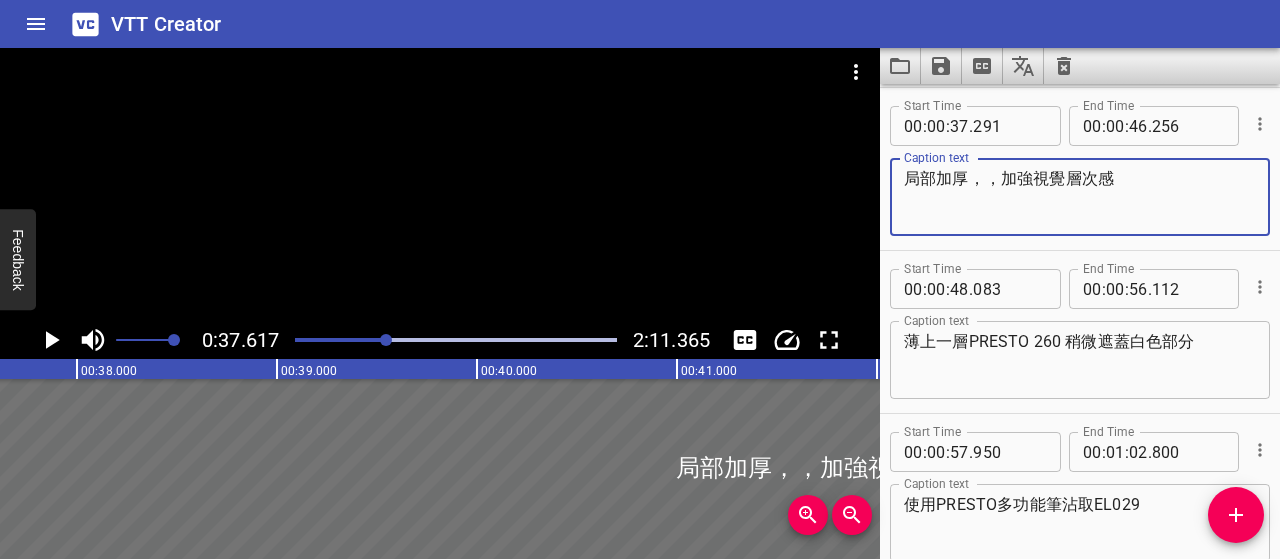 click on "局部加厚，，加強視覺層次感" at bounding box center [1080, 197] 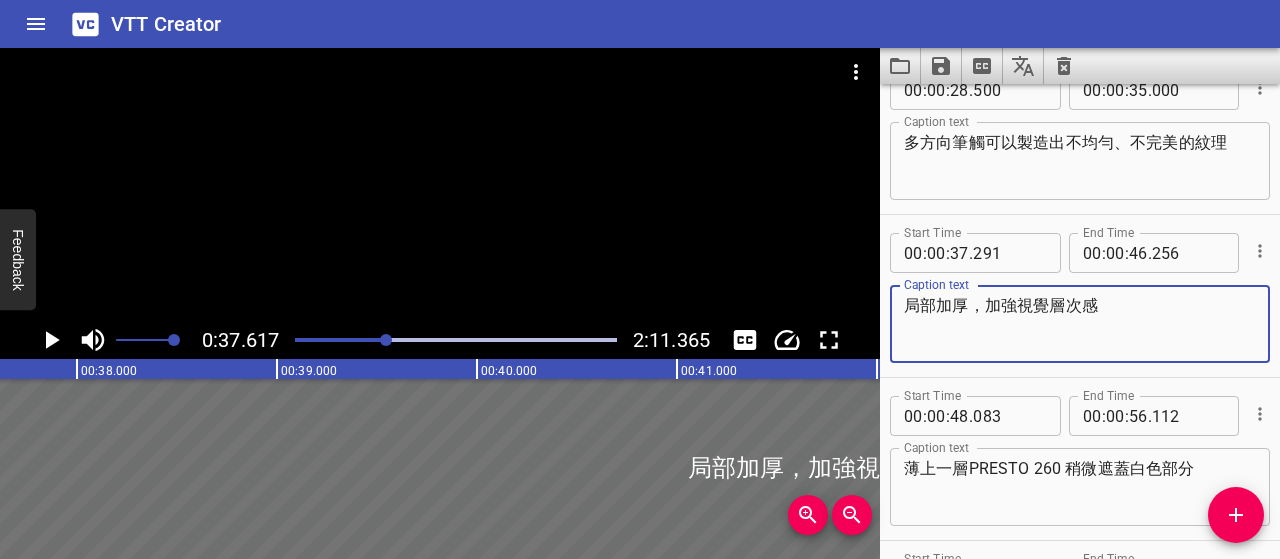 scroll, scrollTop: 452, scrollLeft: 0, axis: vertical 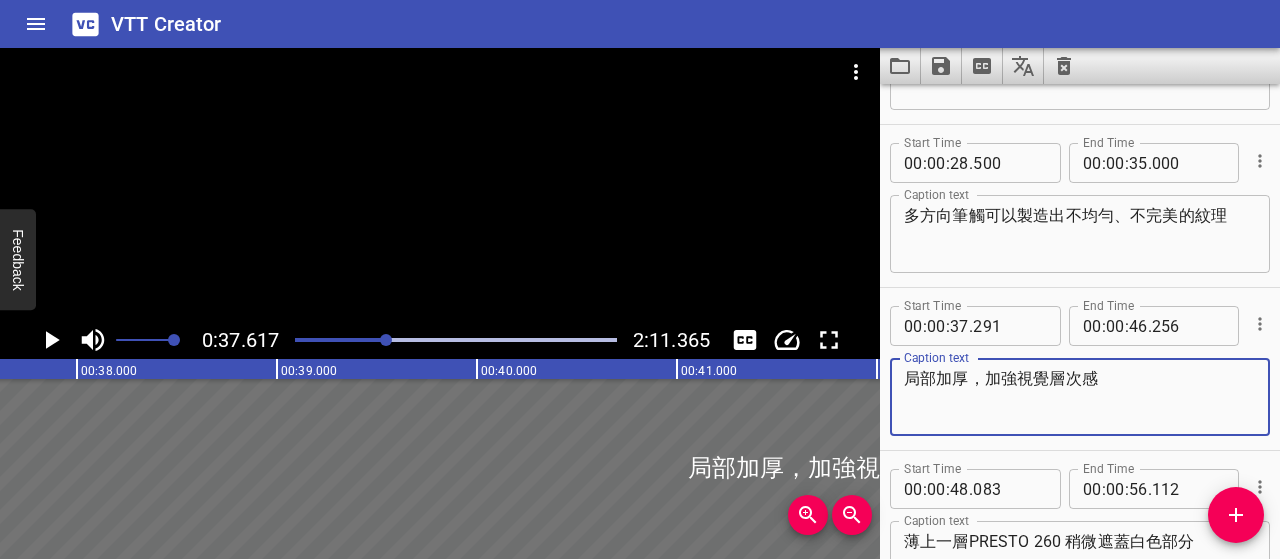 type on "局部加厚，加強視覺層次感" 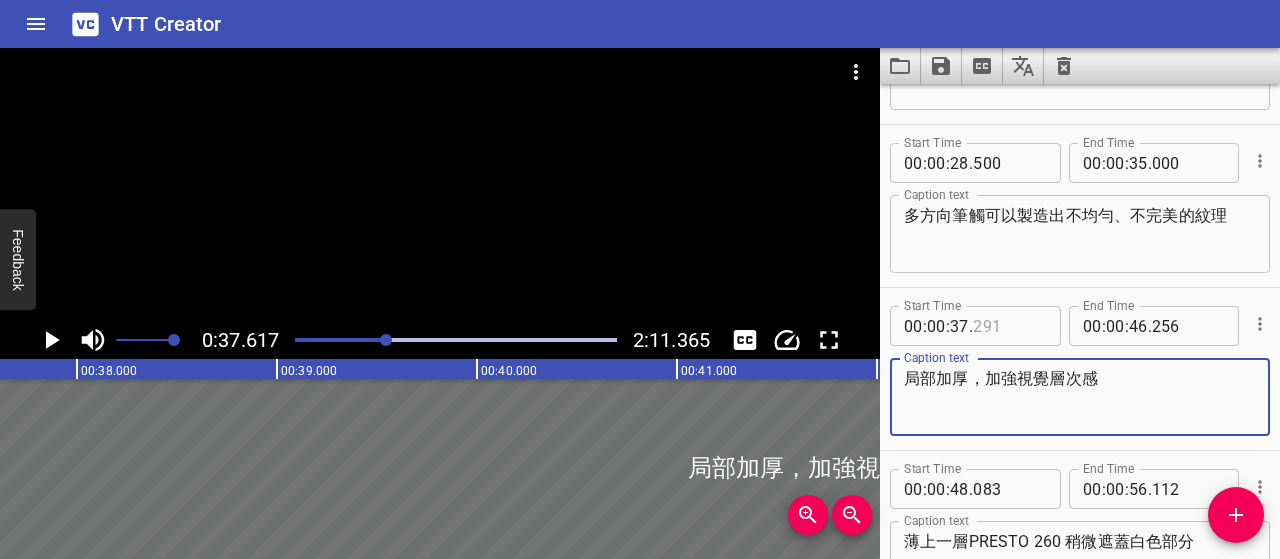 click at bounding box center (1009, 326) 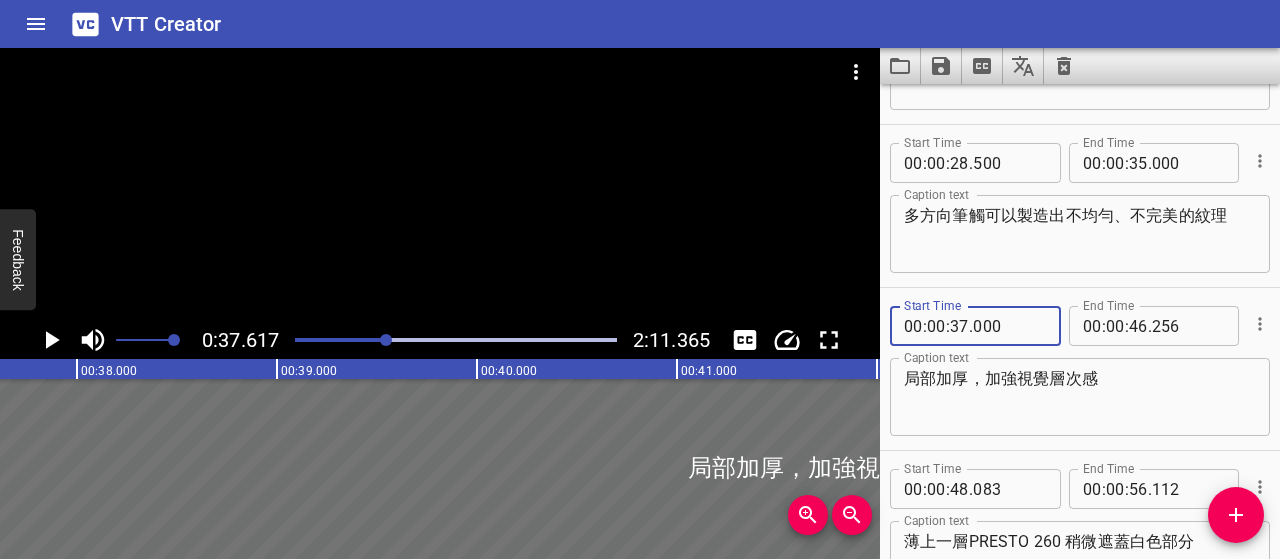 type on "000" 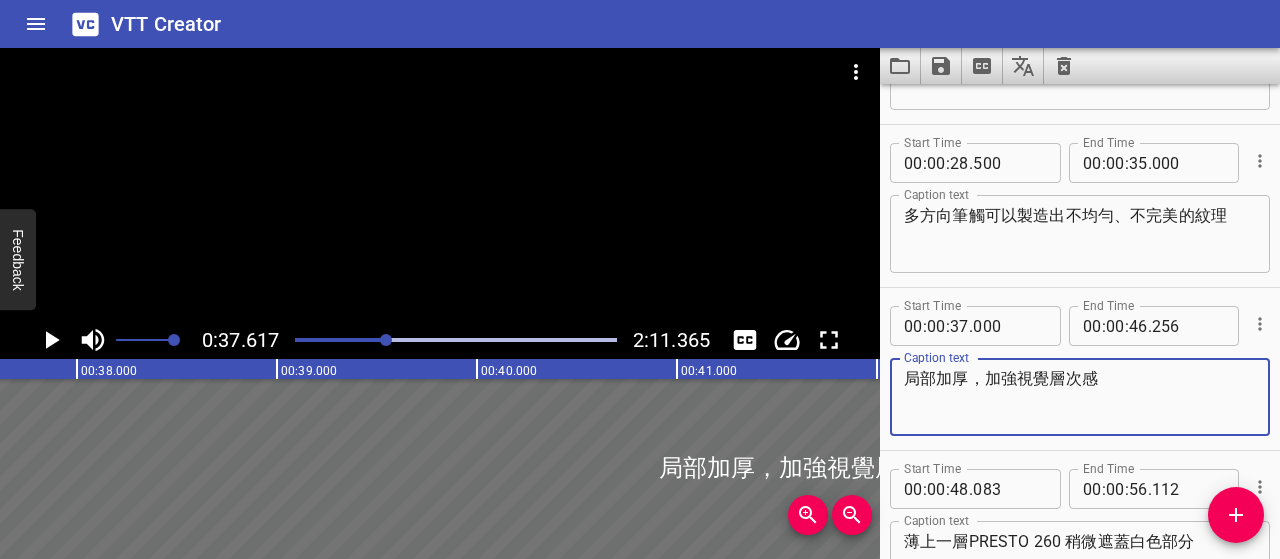 click on "局部加厚，加強視覺層次感" at bounding box center (1080, 397) 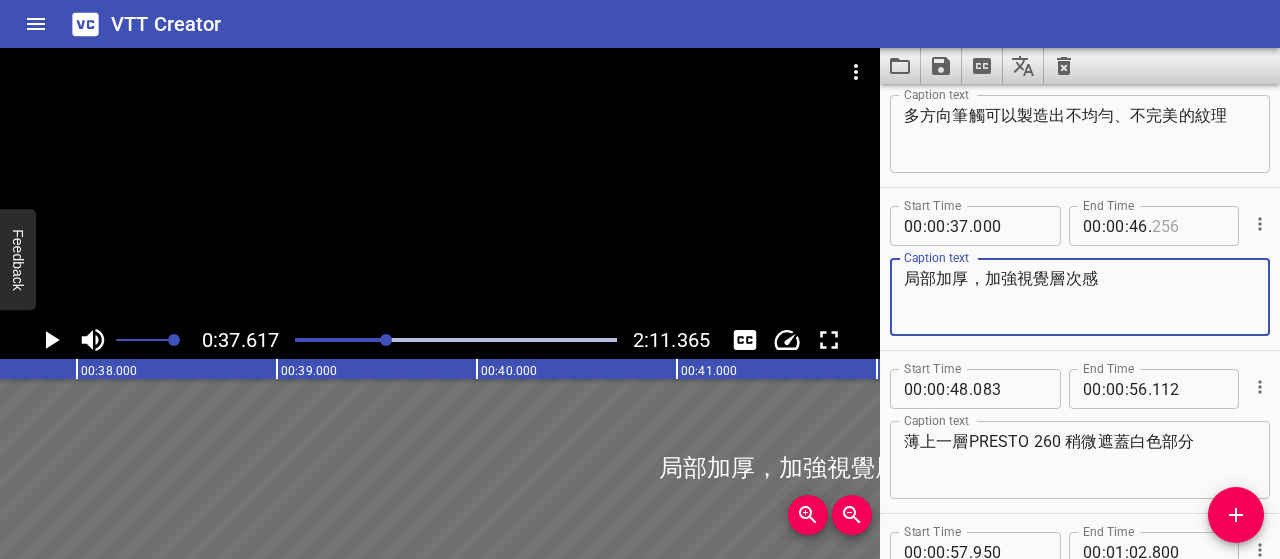 click at bounding box center [1188, 226] 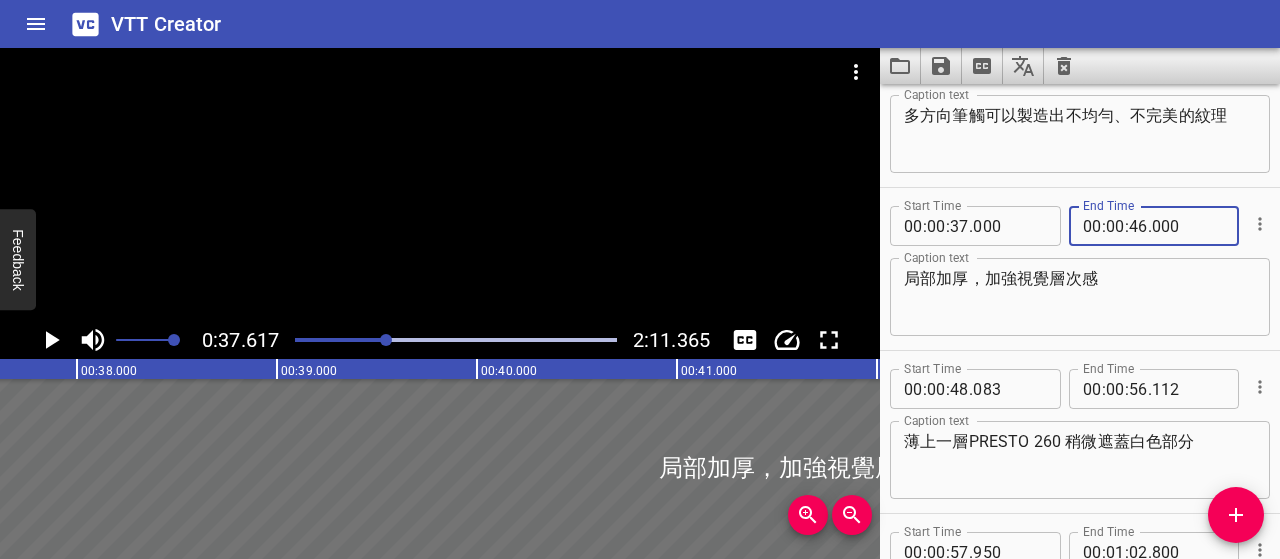 type on "000" 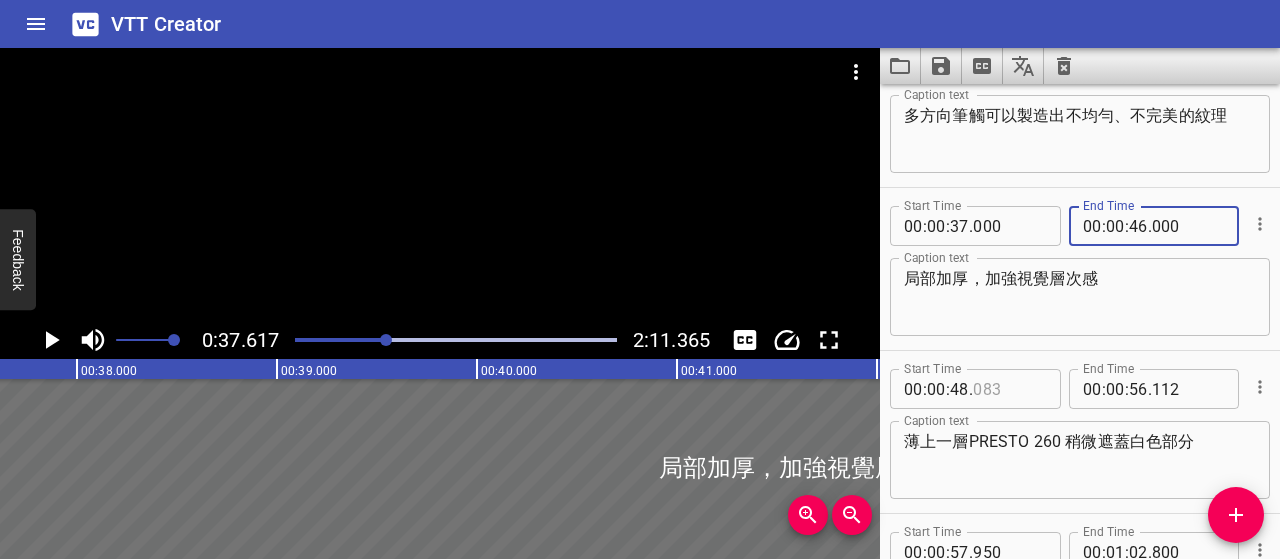 click at bounding box center (1009, 389) 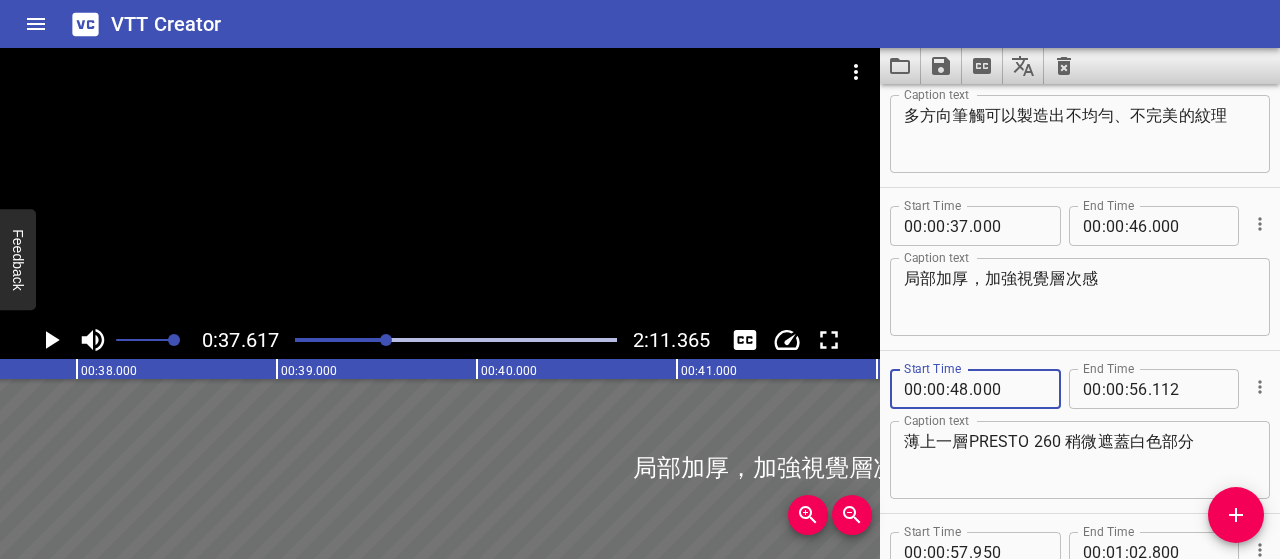 type on "000" 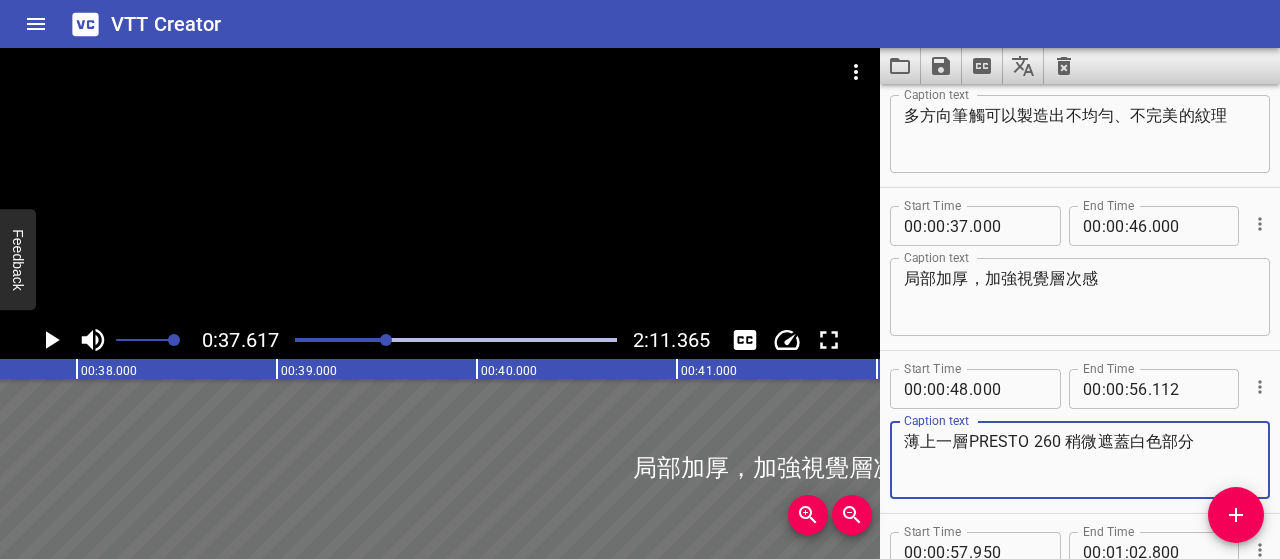 scroll, scrollTop: 652, scrollLeft: 0, axis: vertical 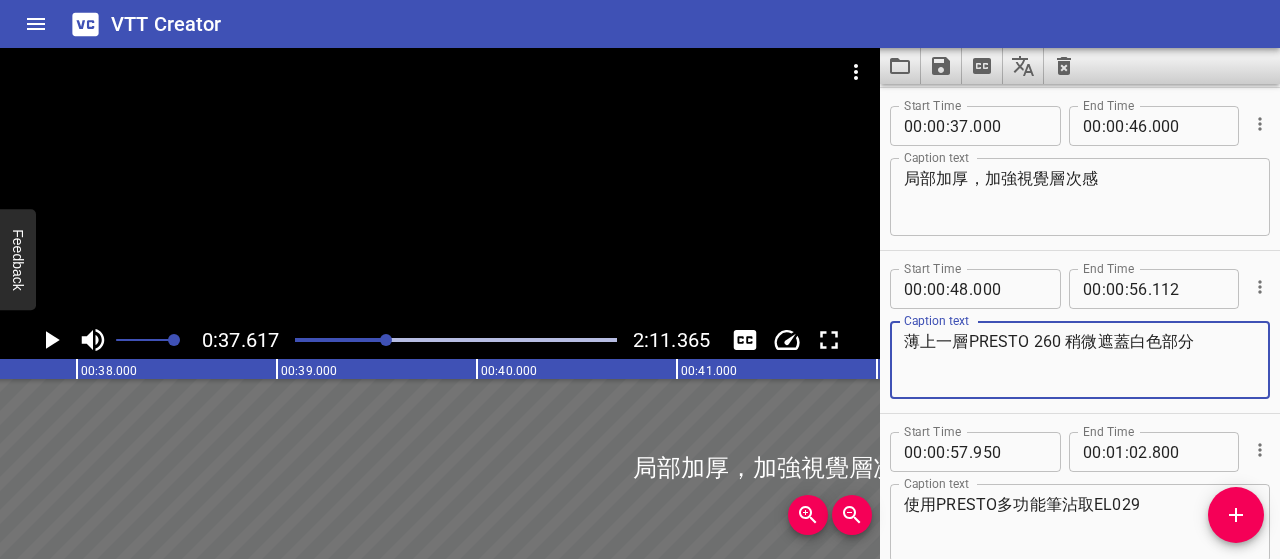click 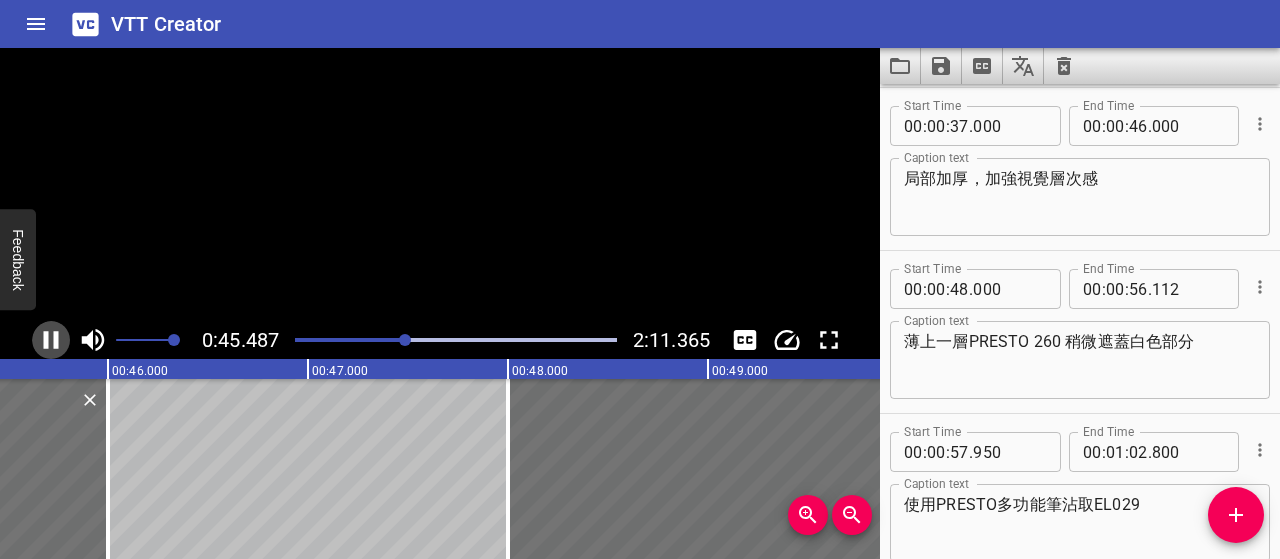 click 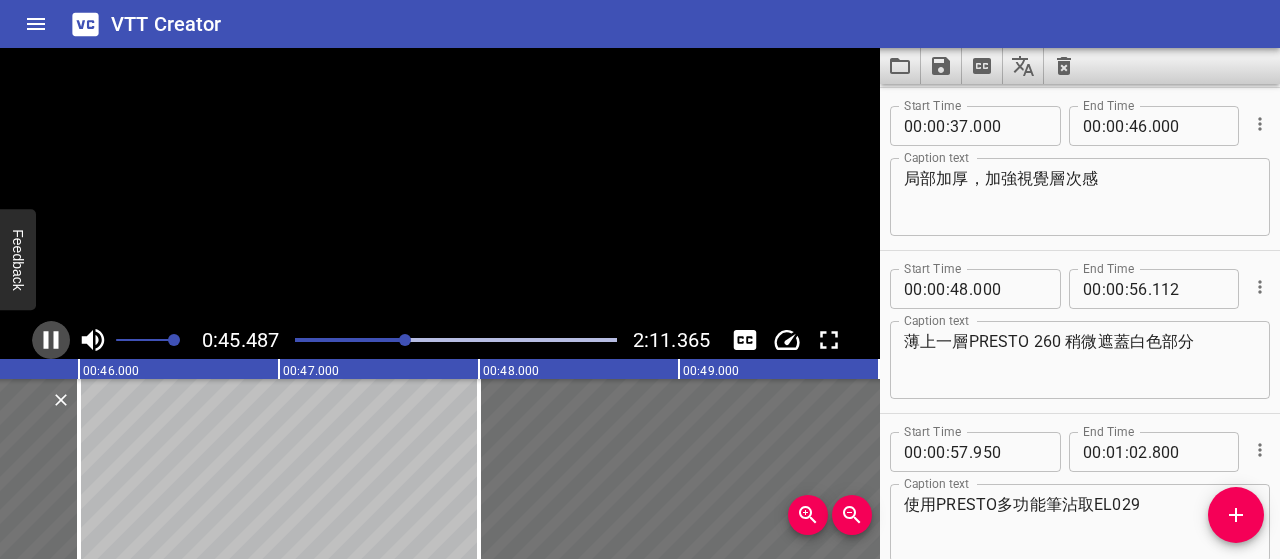 scroll, scrollTop: 0, scrollLeft: 9124, axis: horizontal 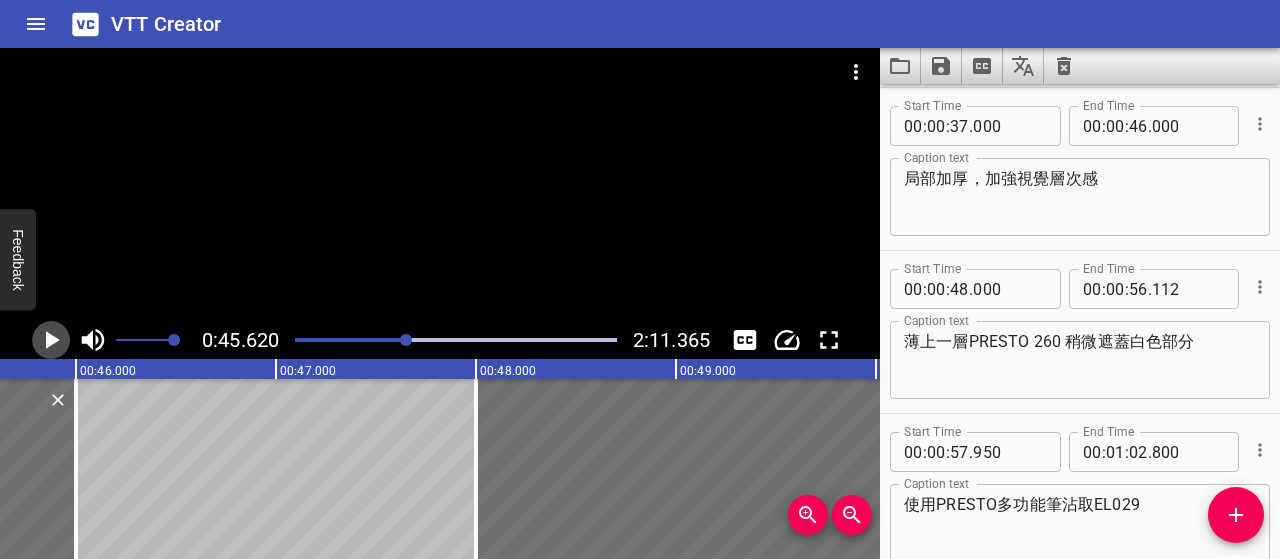 click 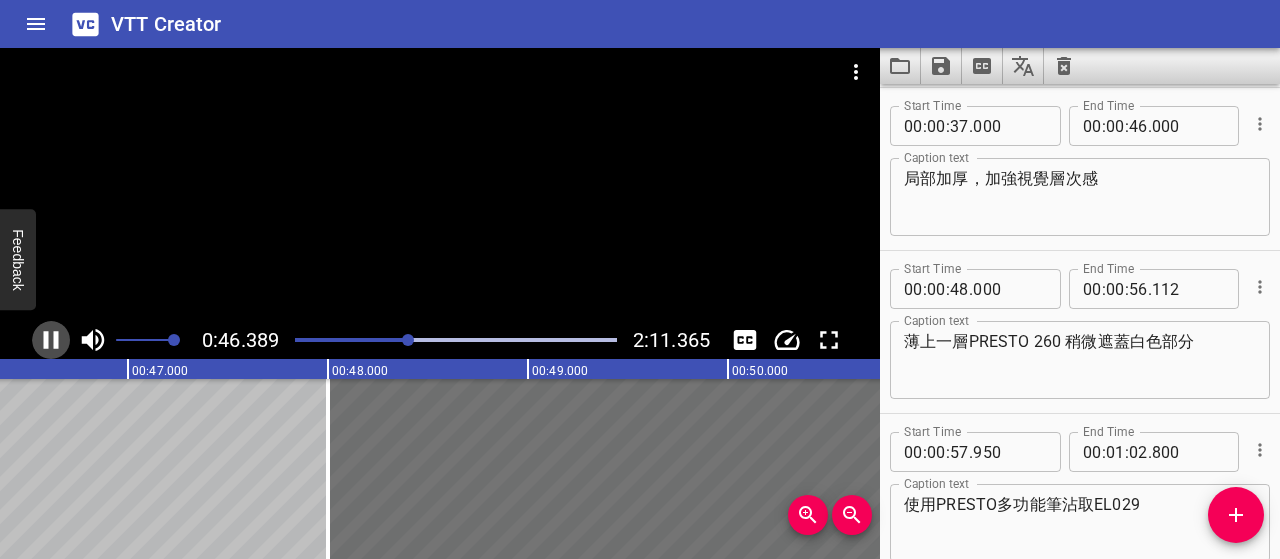 click 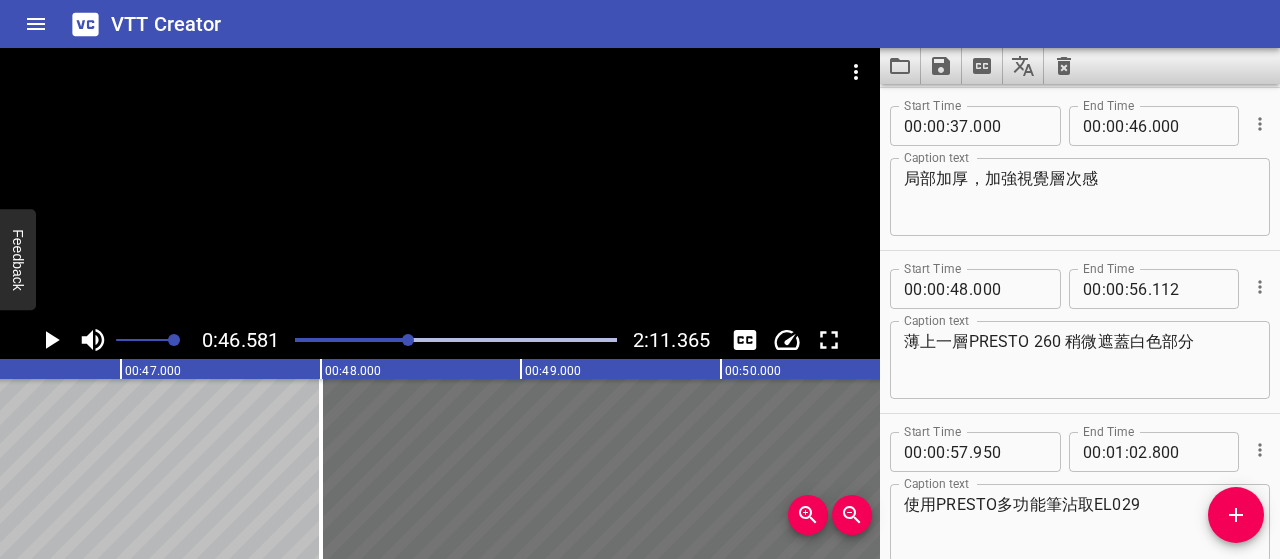 scroll, scrollTop: 0, scrollLeft: 9316, axis: horizontal 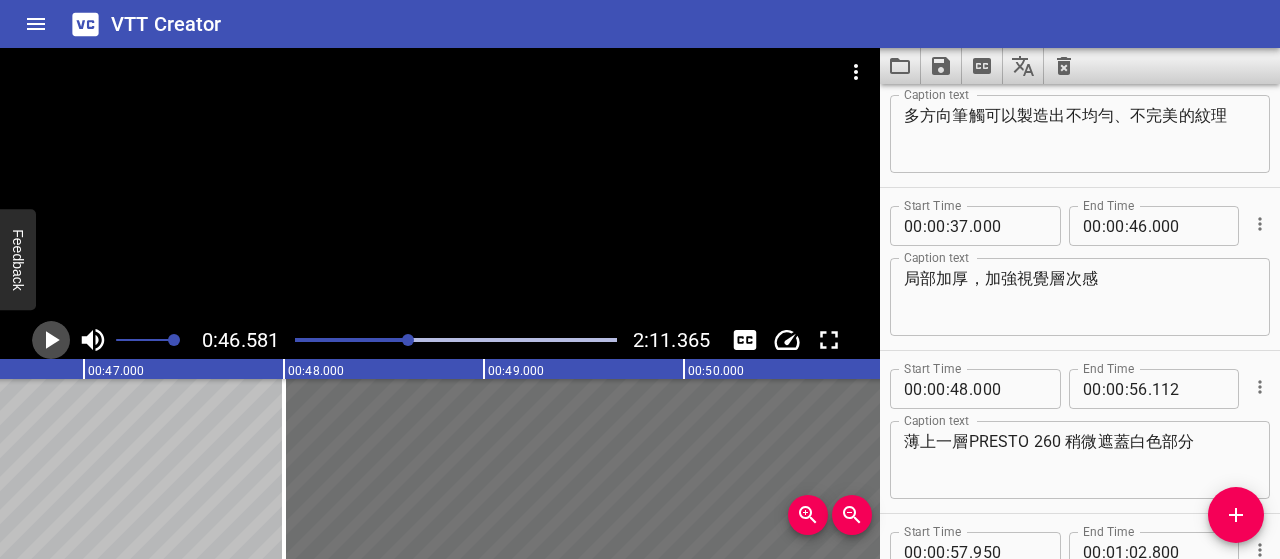 click 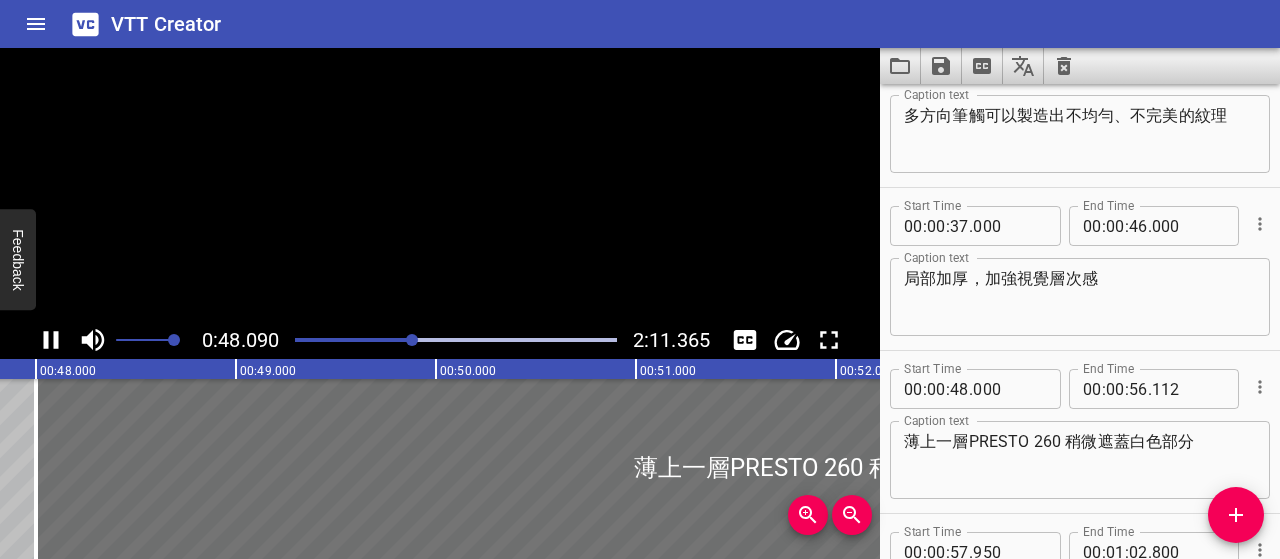 scroll, scrollTop: 0, scrollLeft: 9618, axis: horizontal 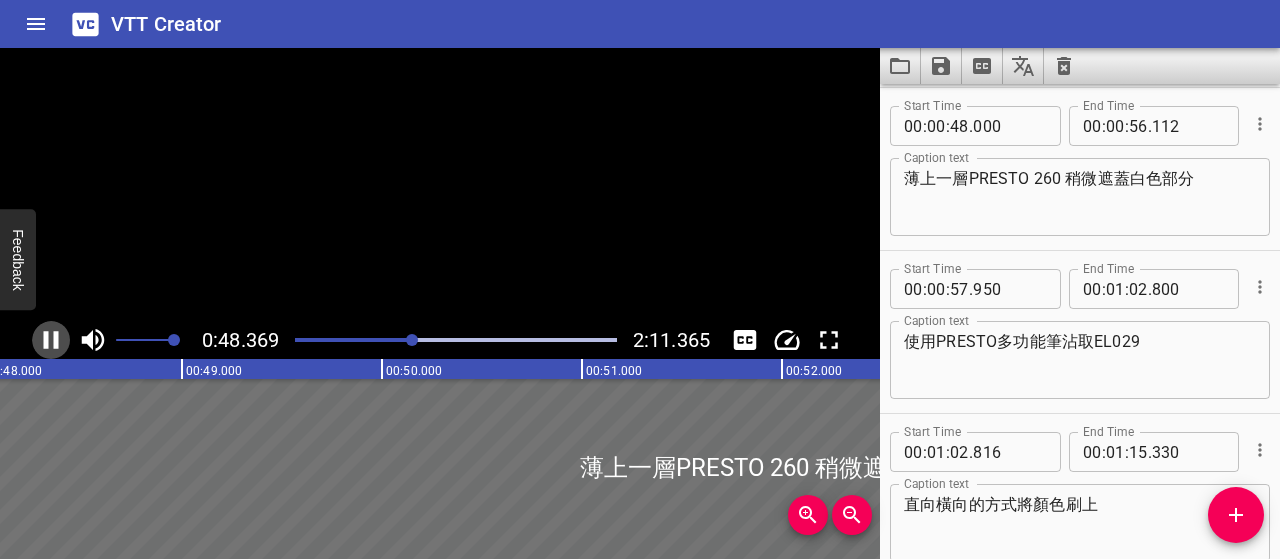 click 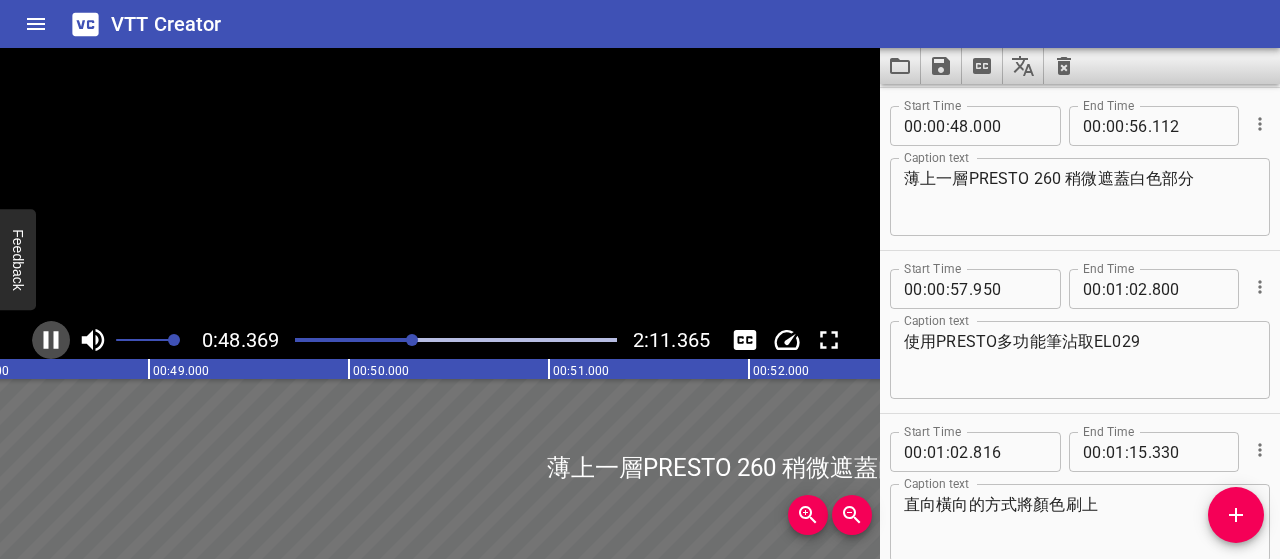 scroll, scrollTop: 0, scrollLeft: 9689, axis: horizontal 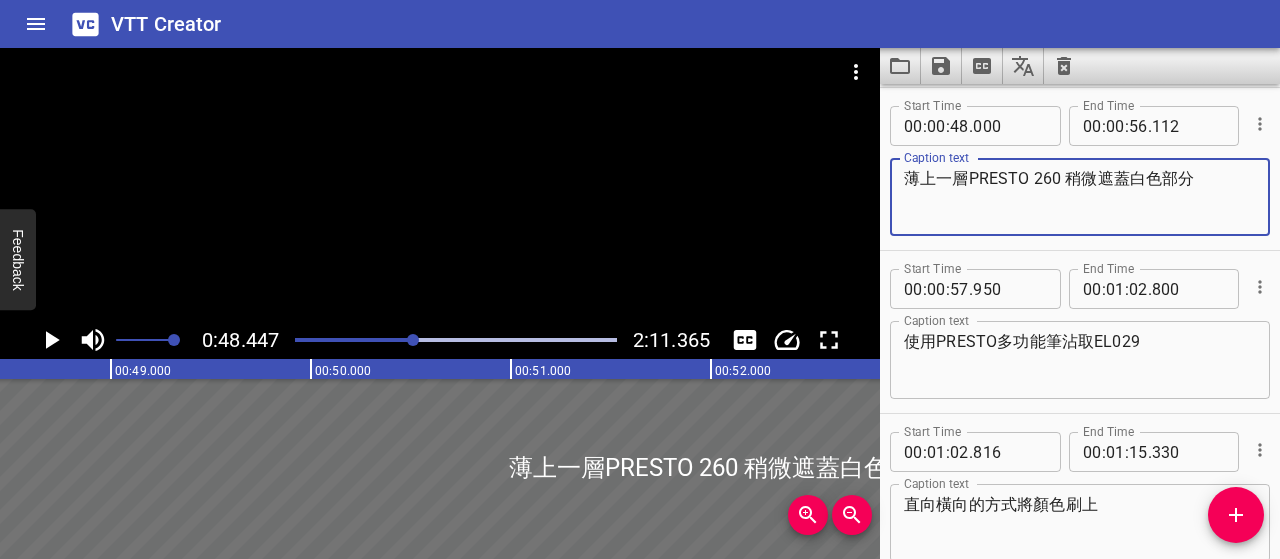 drag, startPoint x: 1218, startPoint y: 176, endPoint x: 816, endPoint y: 168, distance: 402.0796 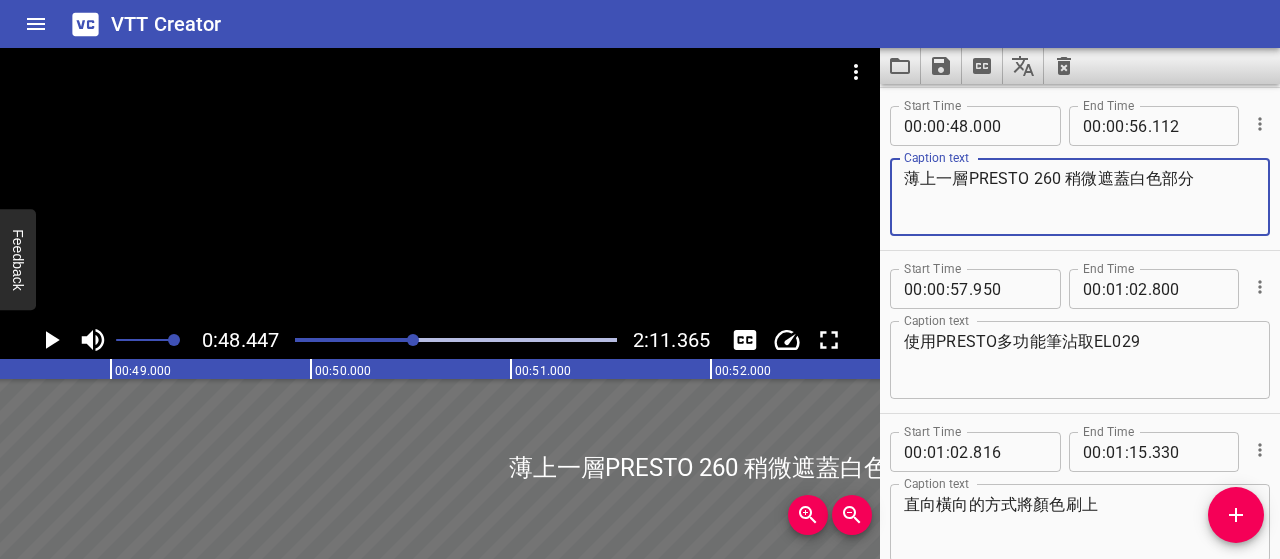 click on "薄上一層PRESTO 260 稍微遮蓋白色部分" at bounding box center (1080, 197) 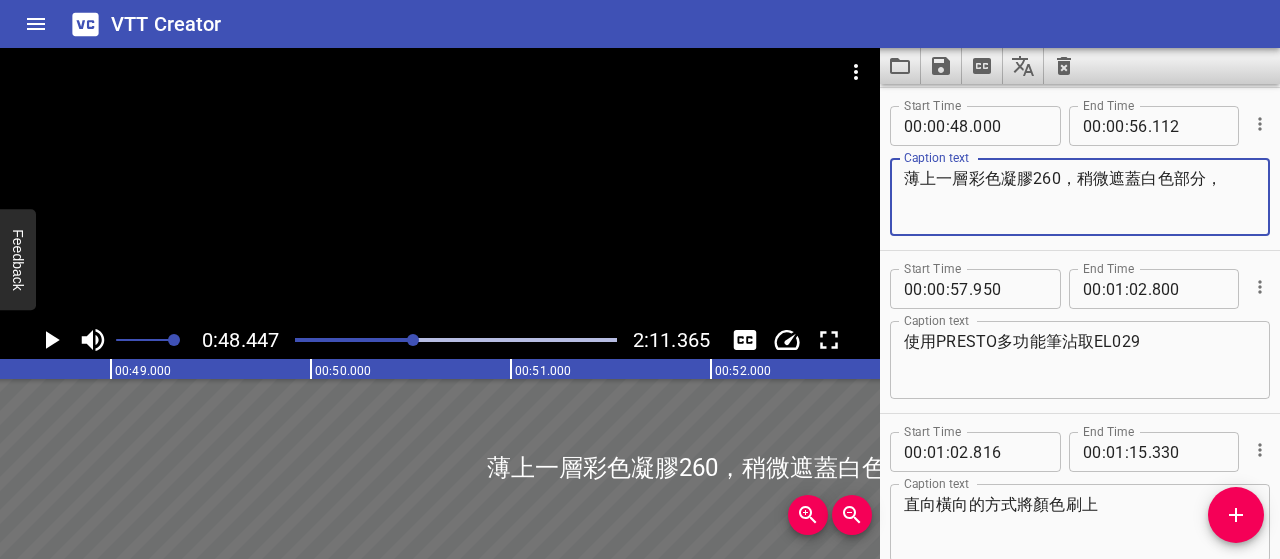 click on "薄上一層彩色凝膠260，稍微遮蓋白色部分，" at bounding box center [1080, 197] 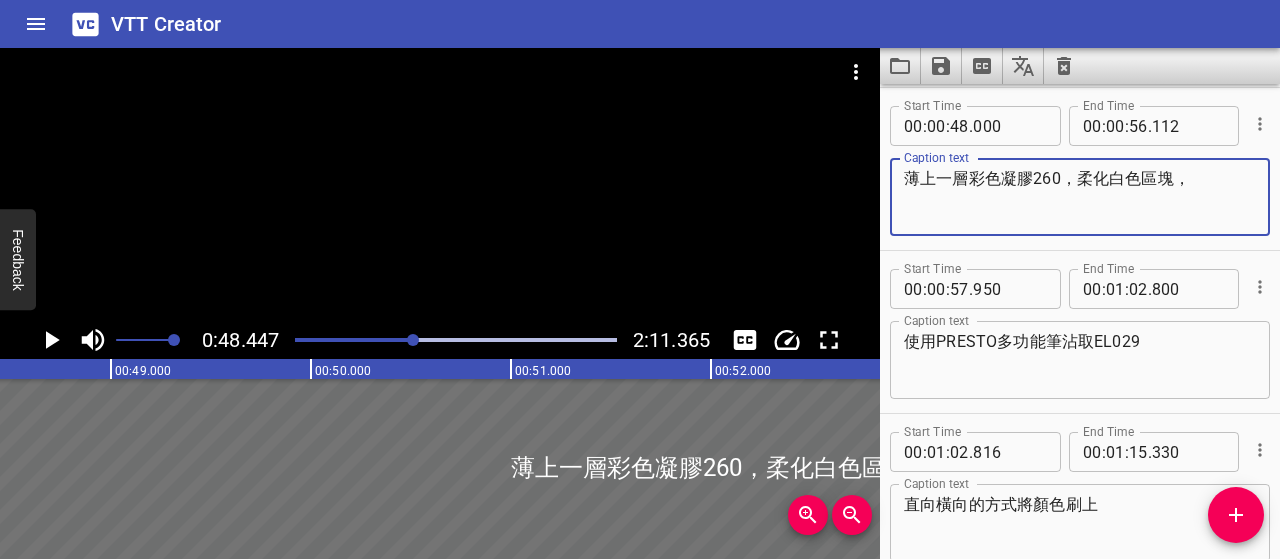 paste on "整體更融合" 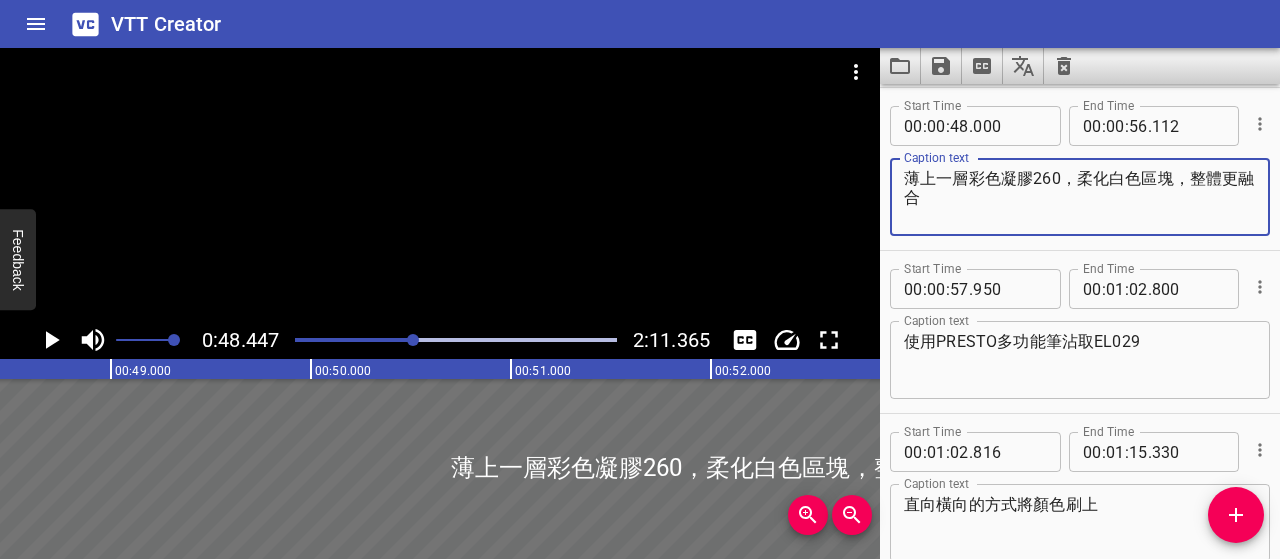 drag, startPoint x: 1194, startPoint y: 178, endPoint x: 1196, endPoint y: 201, distance: 23.086792 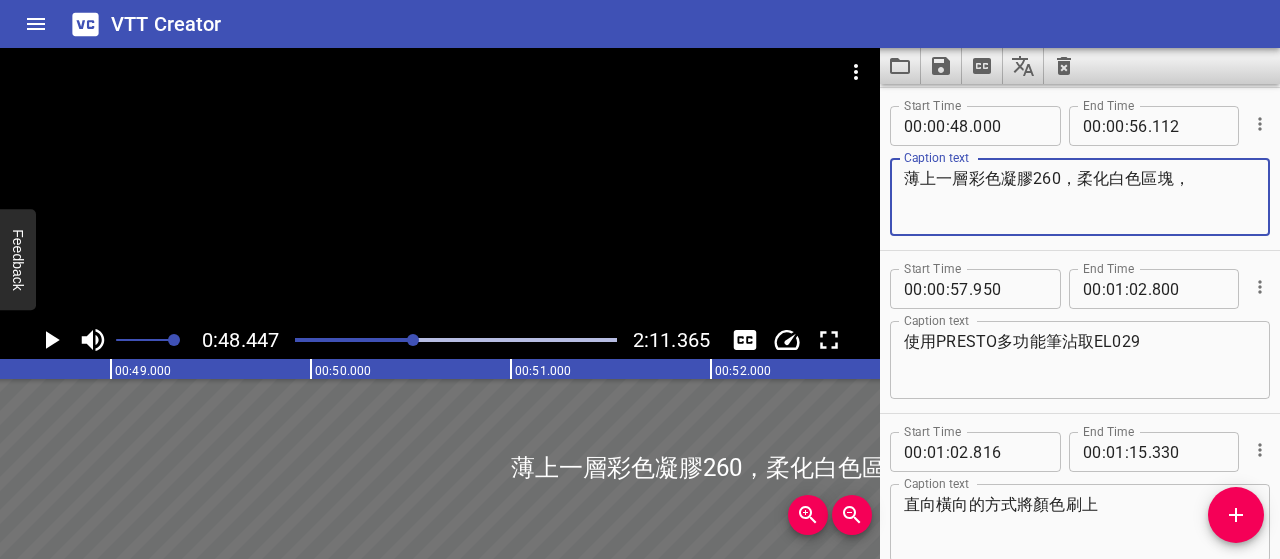 paste on "，使整體色調更協調" 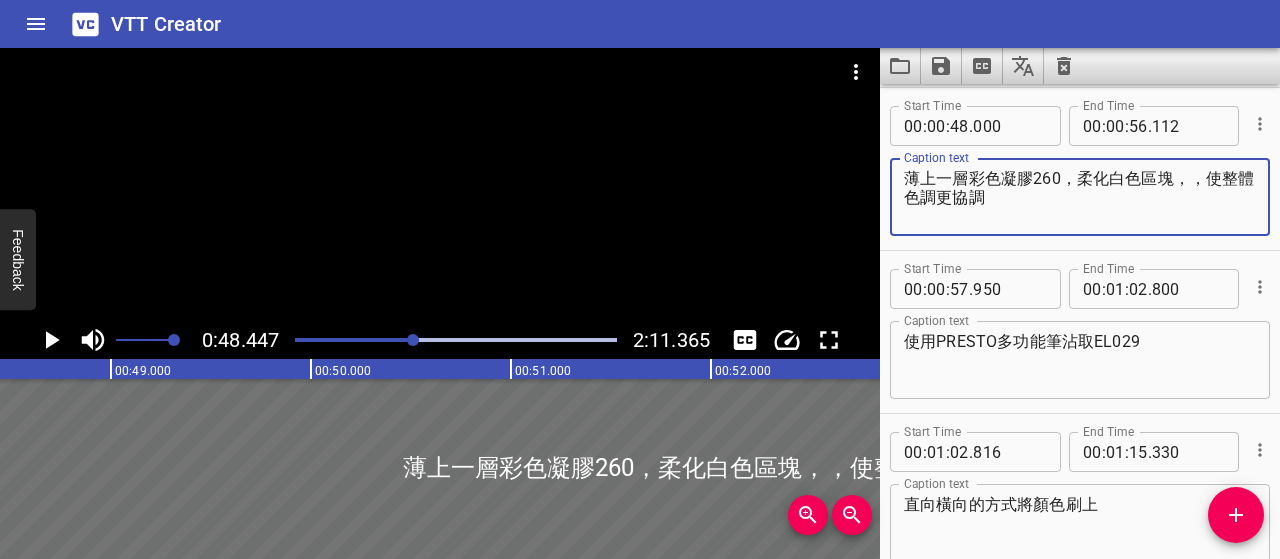 click on "薄上一層彩色凝膠260，柔化白色區塊，，使整體色調更協調" at bounding box center (1080, 197) 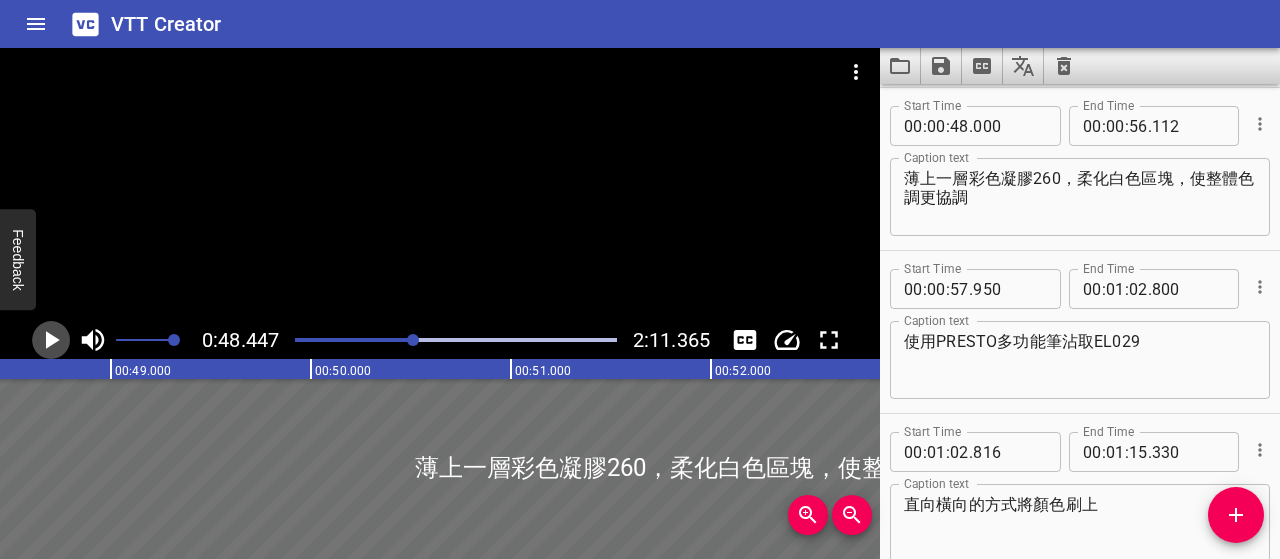 click 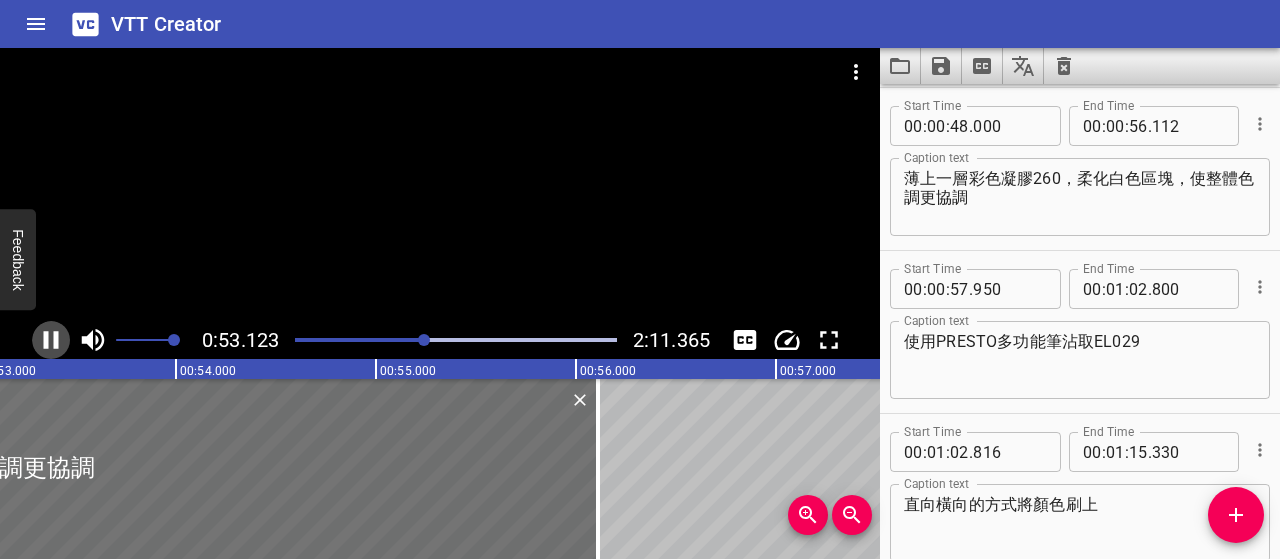 click 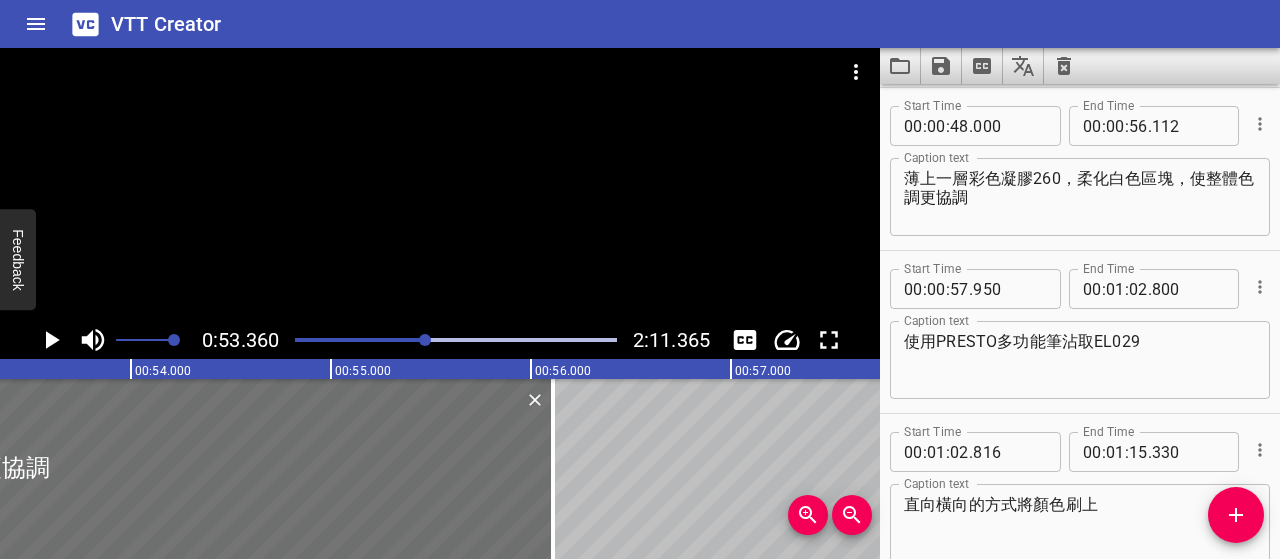 scroll, scrollTop: 0, scrollLeft: 10672, axis: horizontal 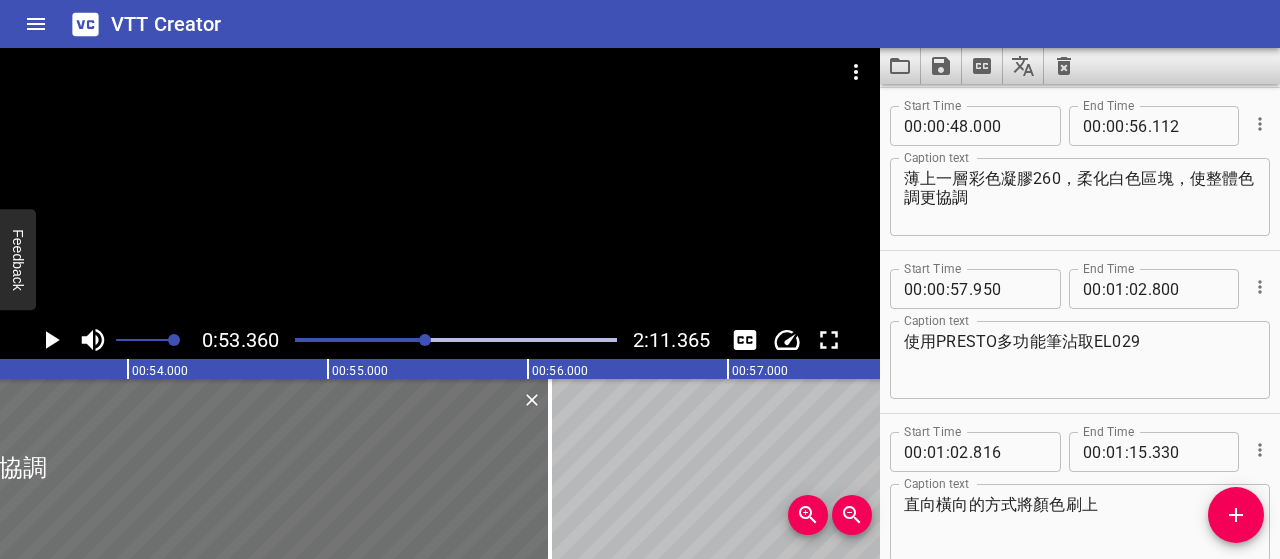 click on "薄上一層彩色凝膠260，柔化白色區塊，使整體色調更協調" at bounding box center [1080, 197] 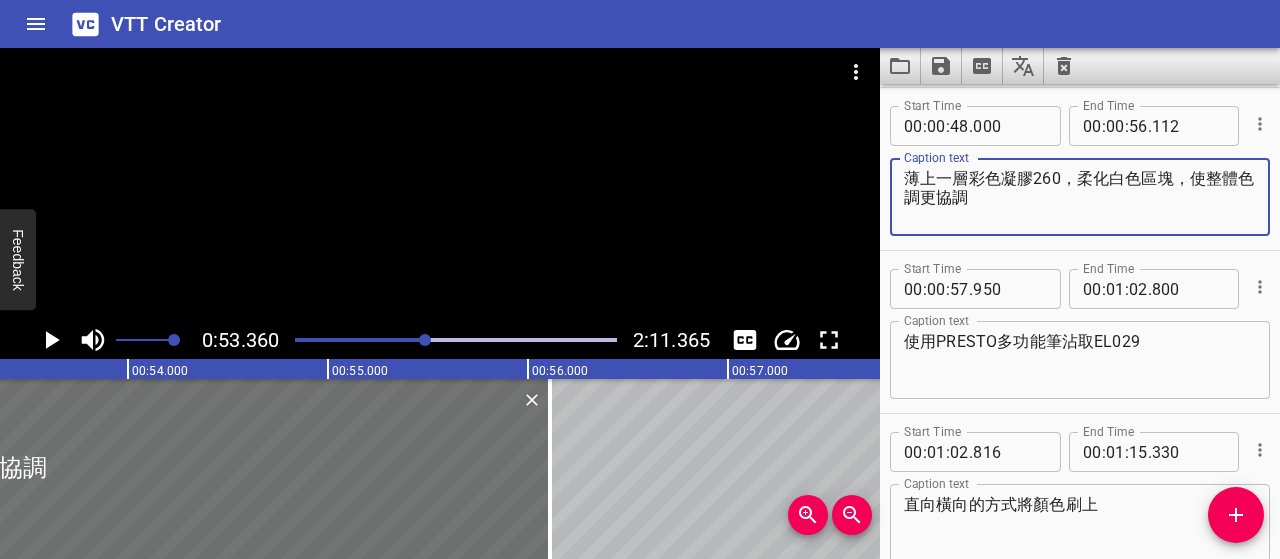 paste on "延續點拍手法，" 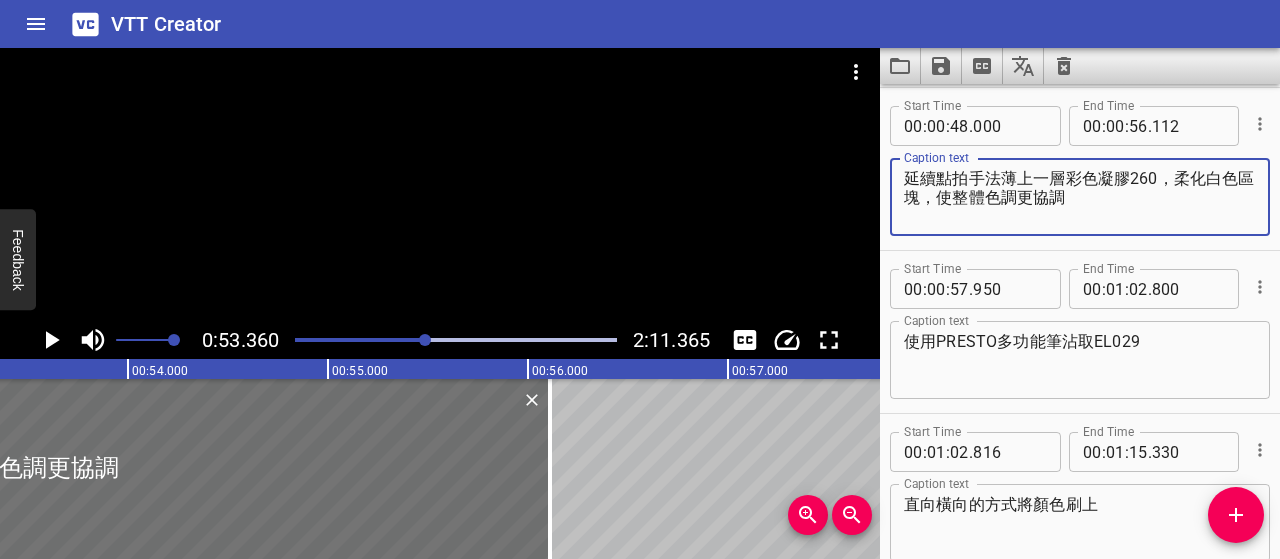 type on "延續點拍手法薄上一層彩色凝膠260，柔化白色區塊，使整體色調更協調" 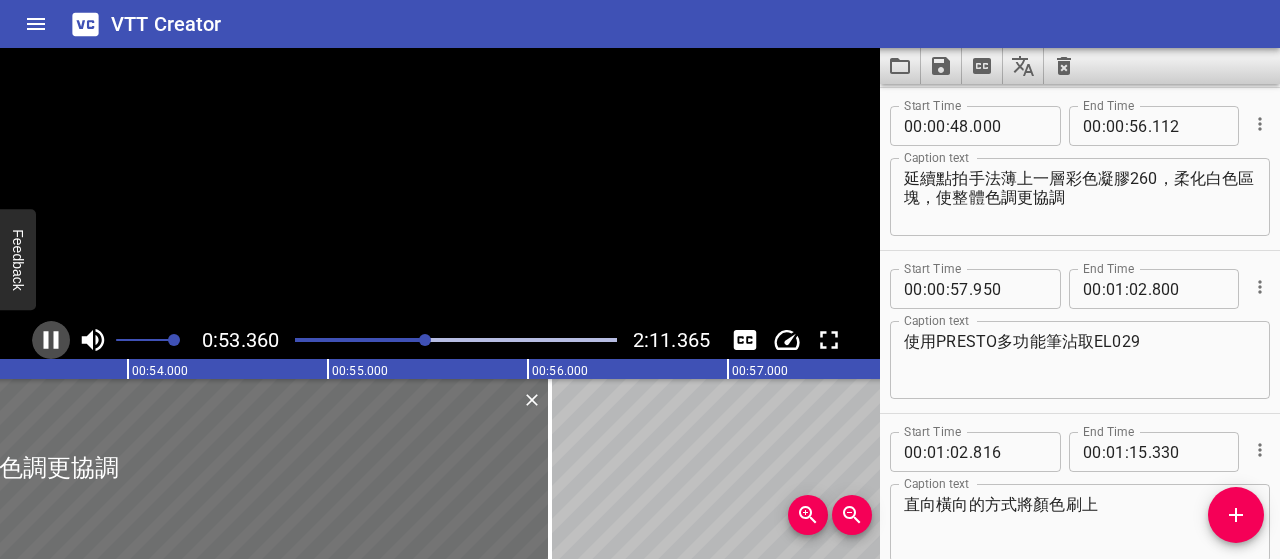 click 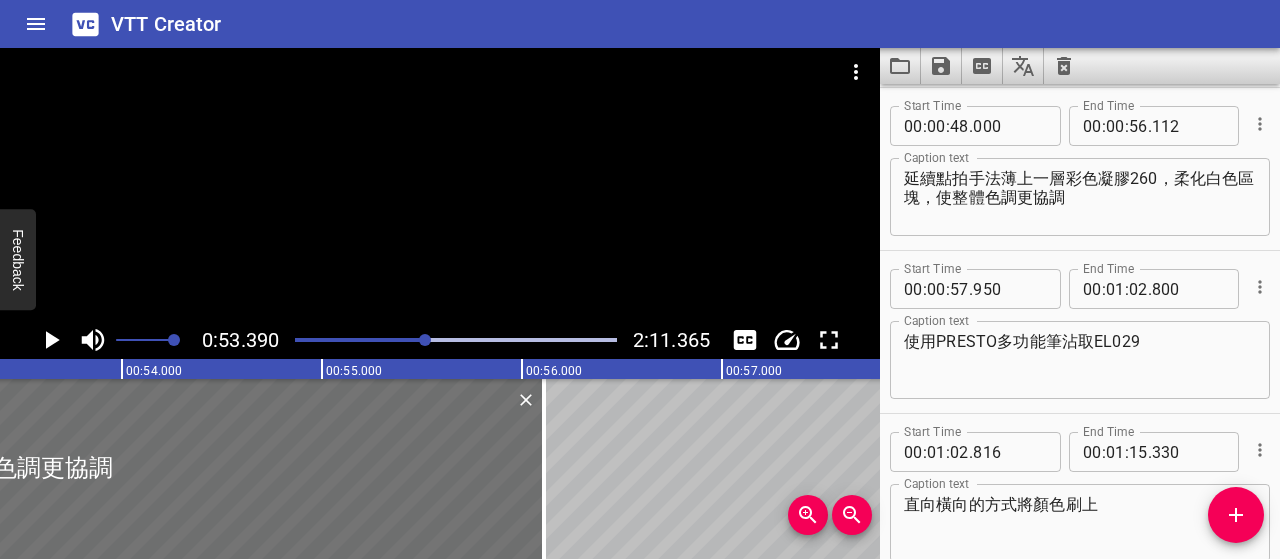 click 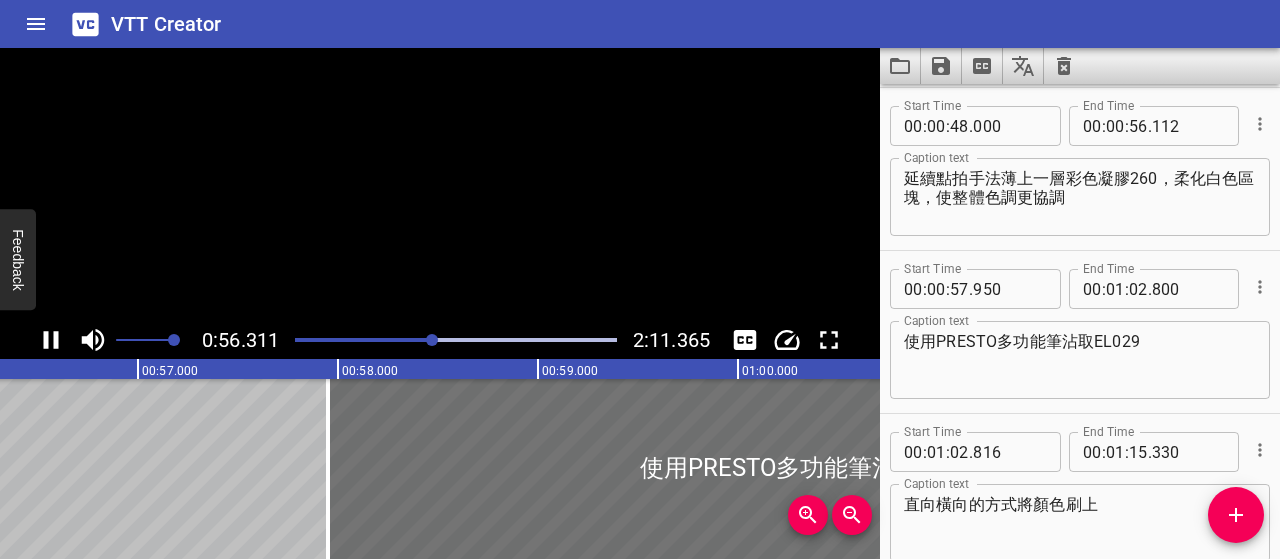 click 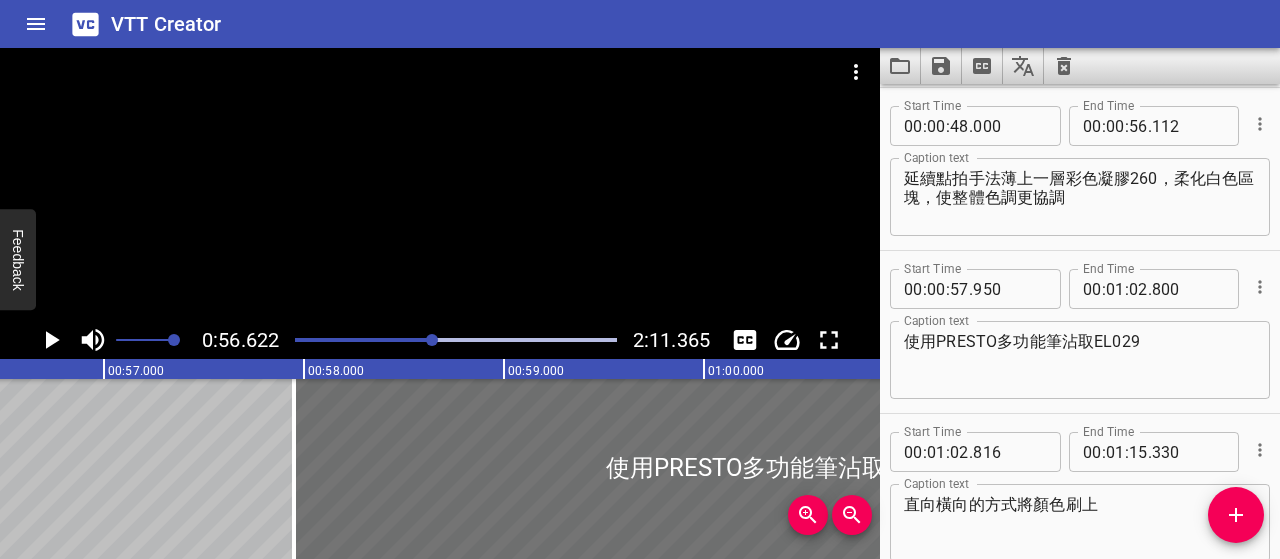 scroll, scrollTop: 0, scrollLeft: 11324, axis: horizontal 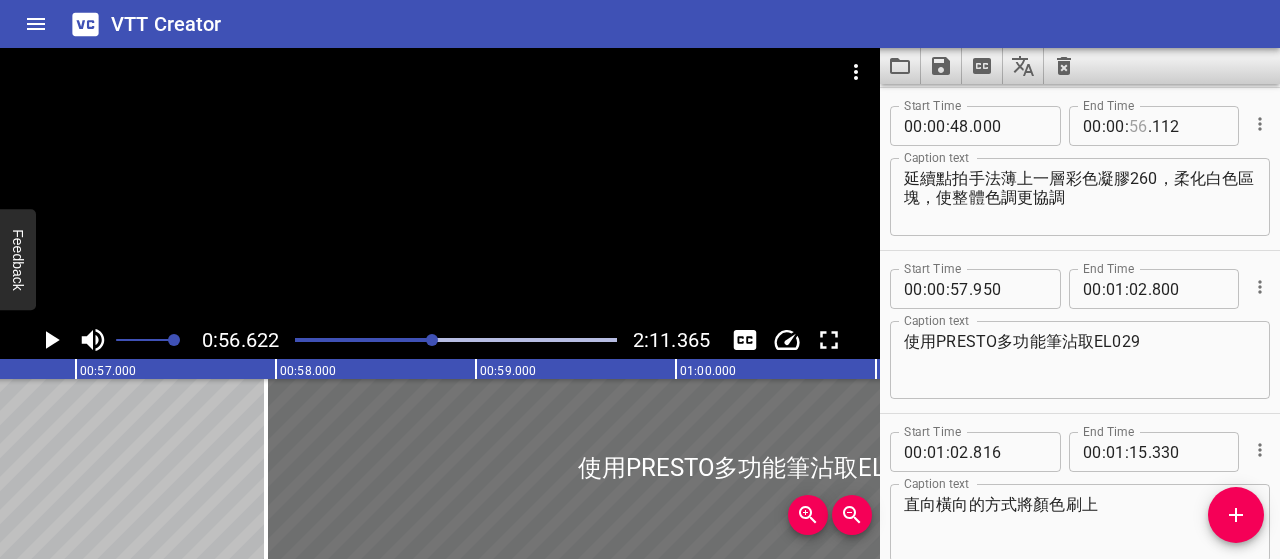 click at bounding box center (1138, 126) 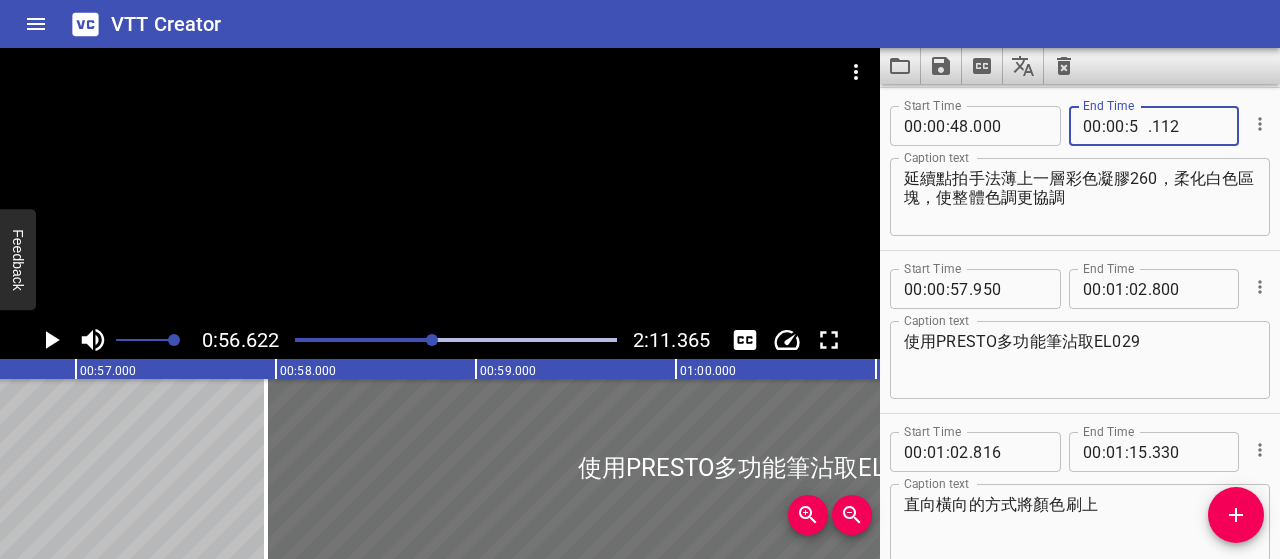 type on "55" 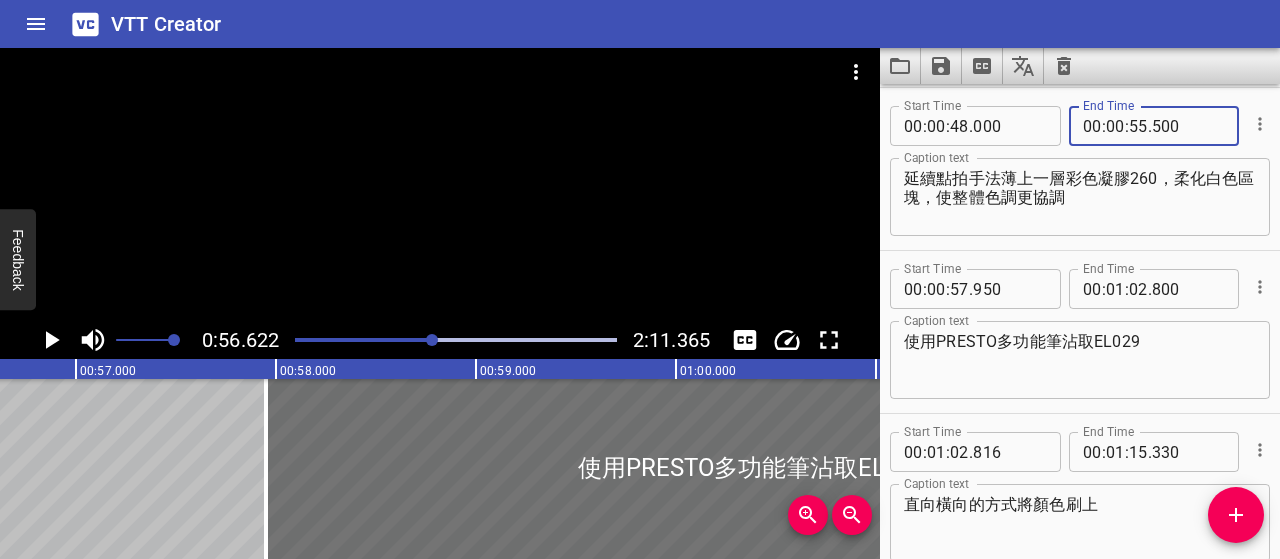 scroll, scrollTop: 915, scrollLeft: 0, axis: vertical 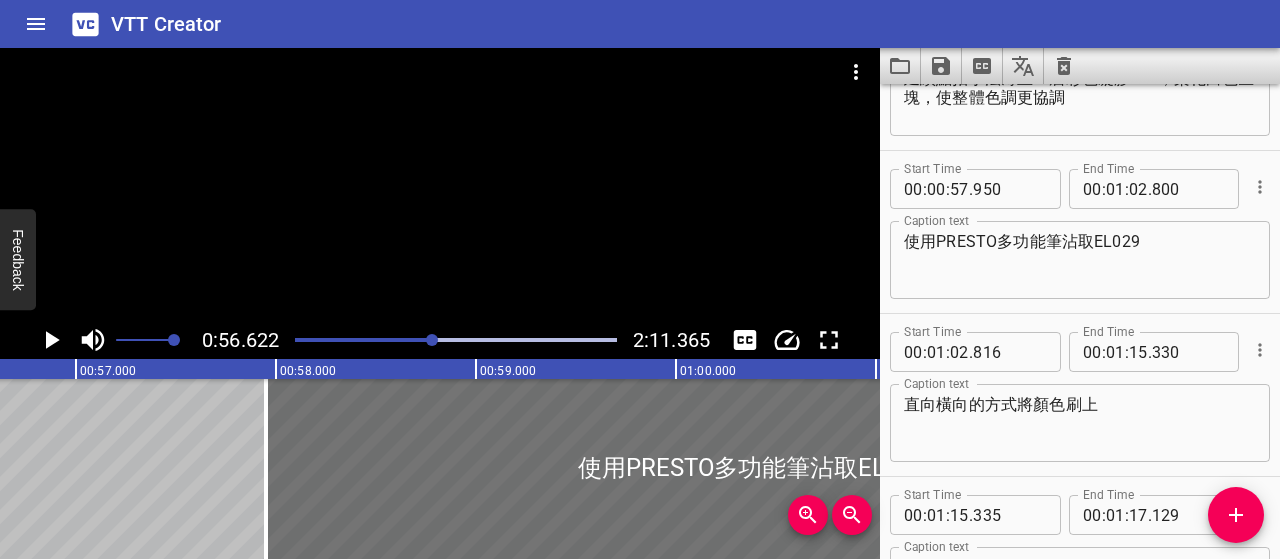 type on "500" 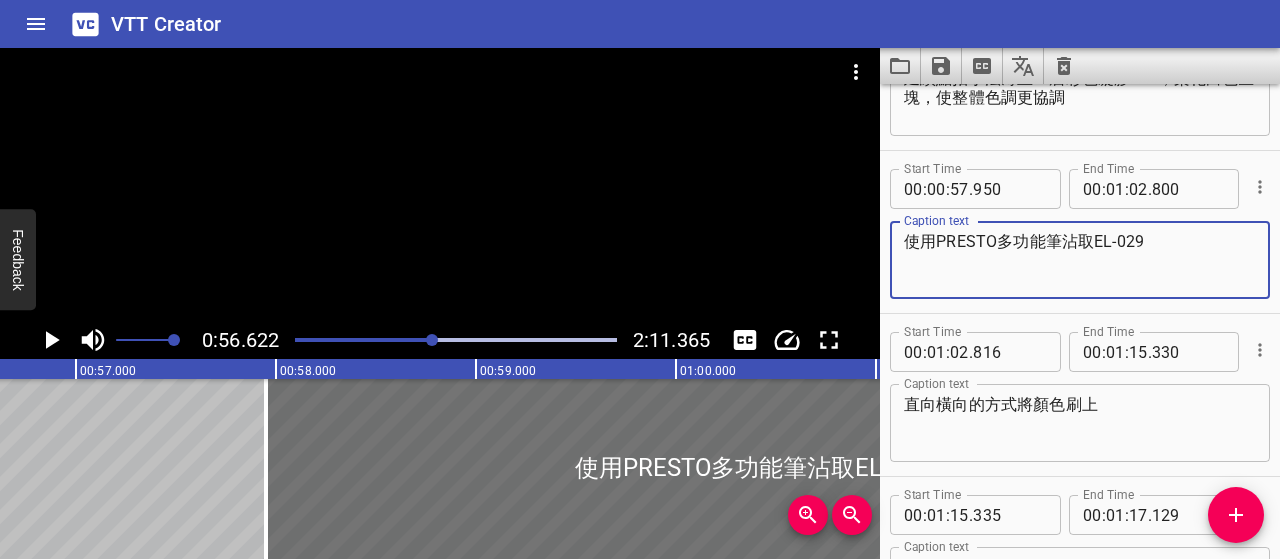 type on "使用PRESTO多功能筆沾取EL-029" 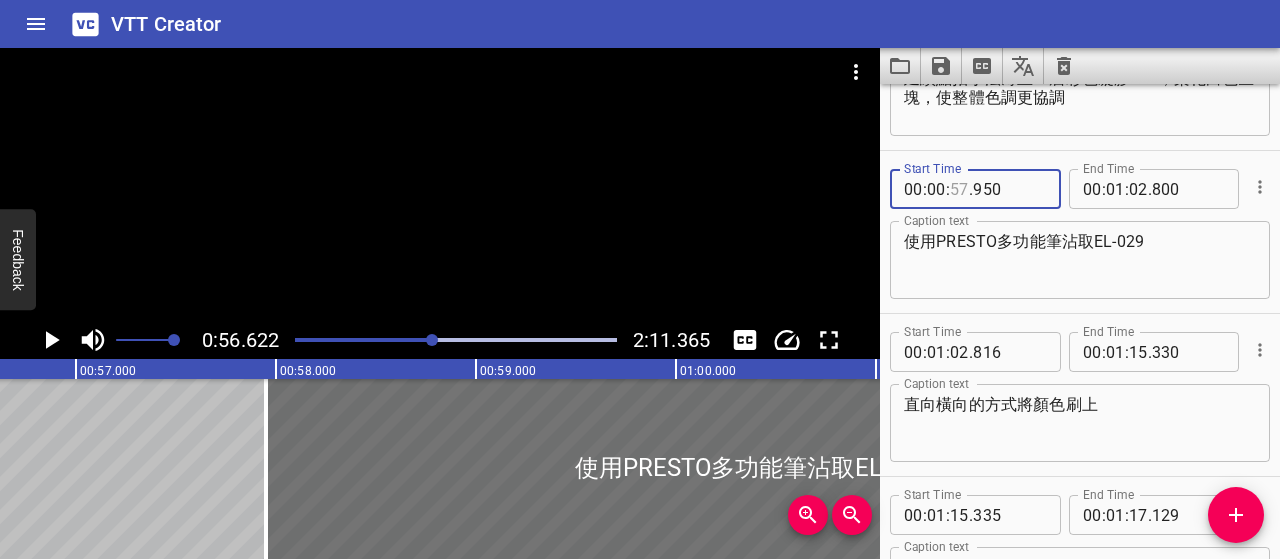 click at bounding box center [959, 189] 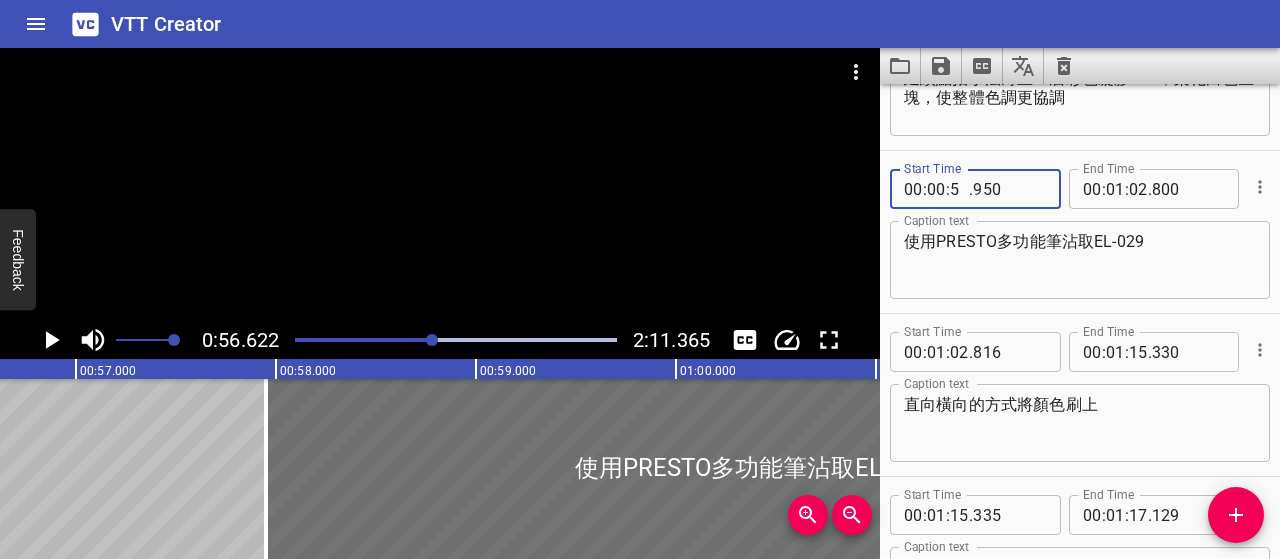 type on "58" 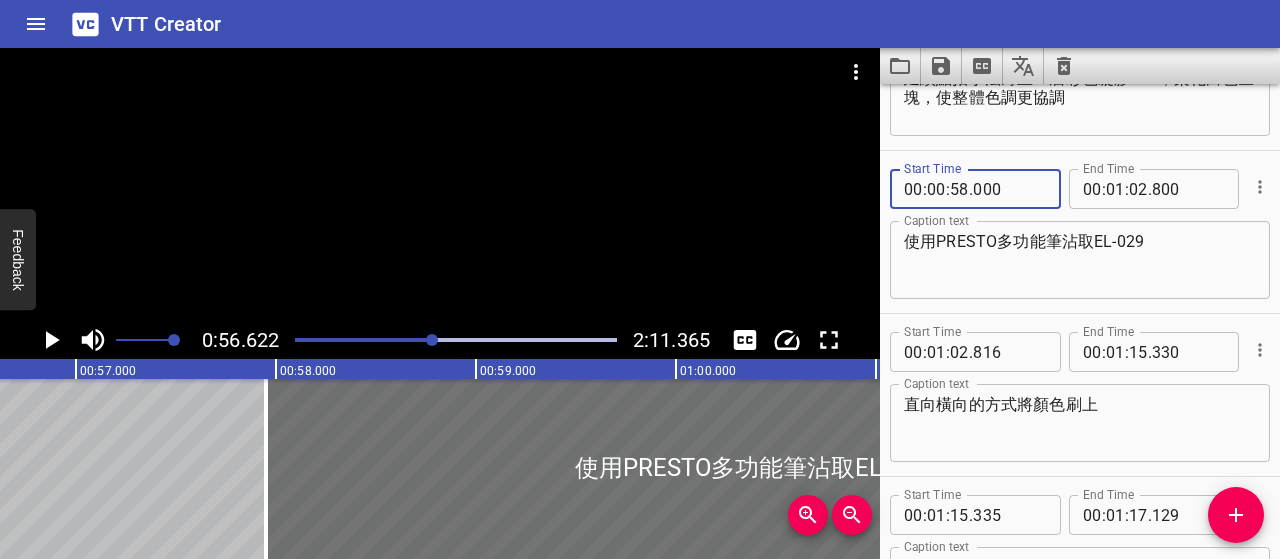 type on "000" 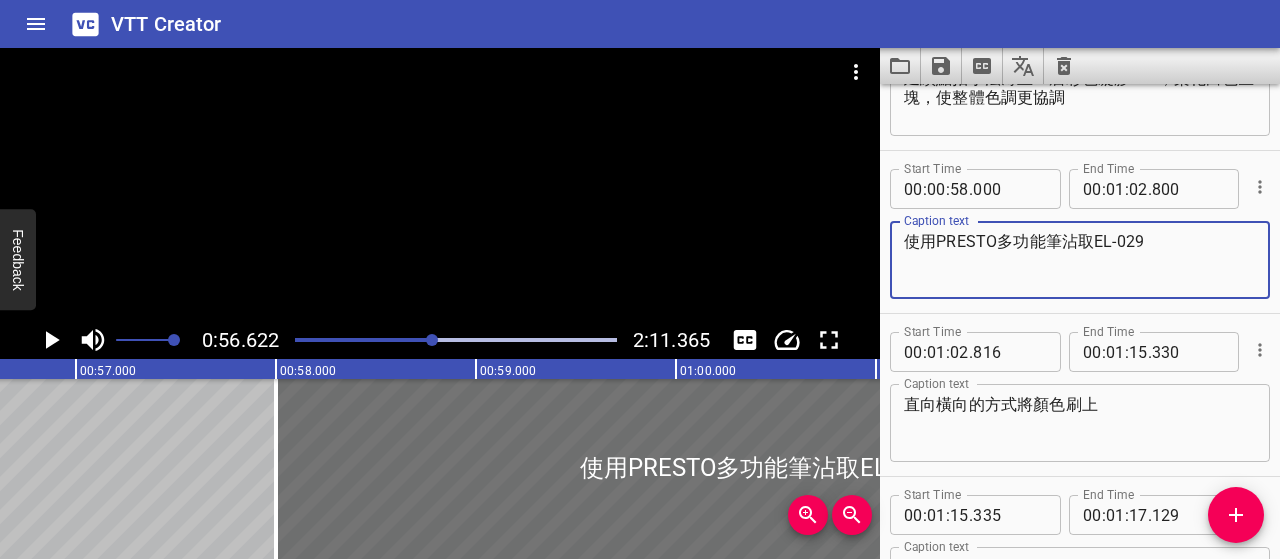 click on "使用PRESTO多功能筆沾取EL-029" at bounding box center [1080, 260] 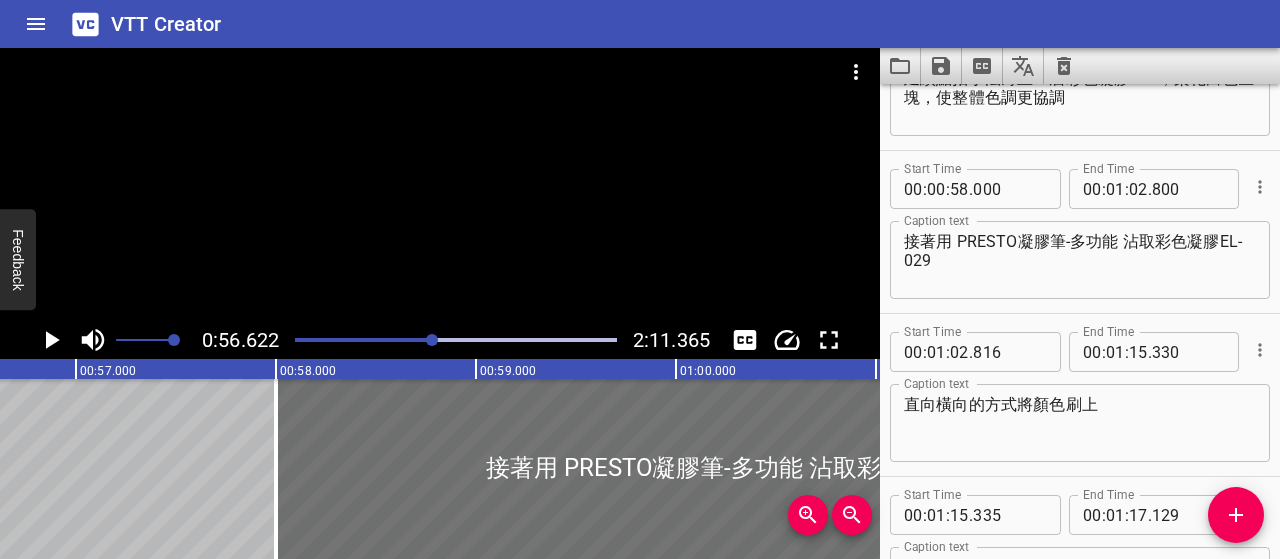 click on "VTT Creator" at bounding box center [640, 24] 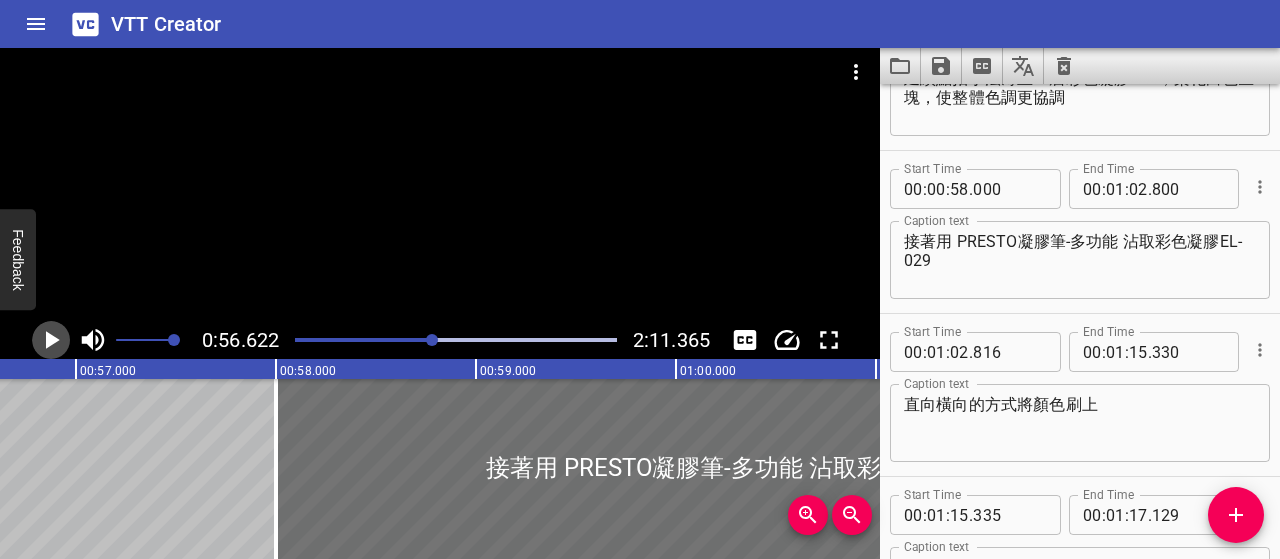 click 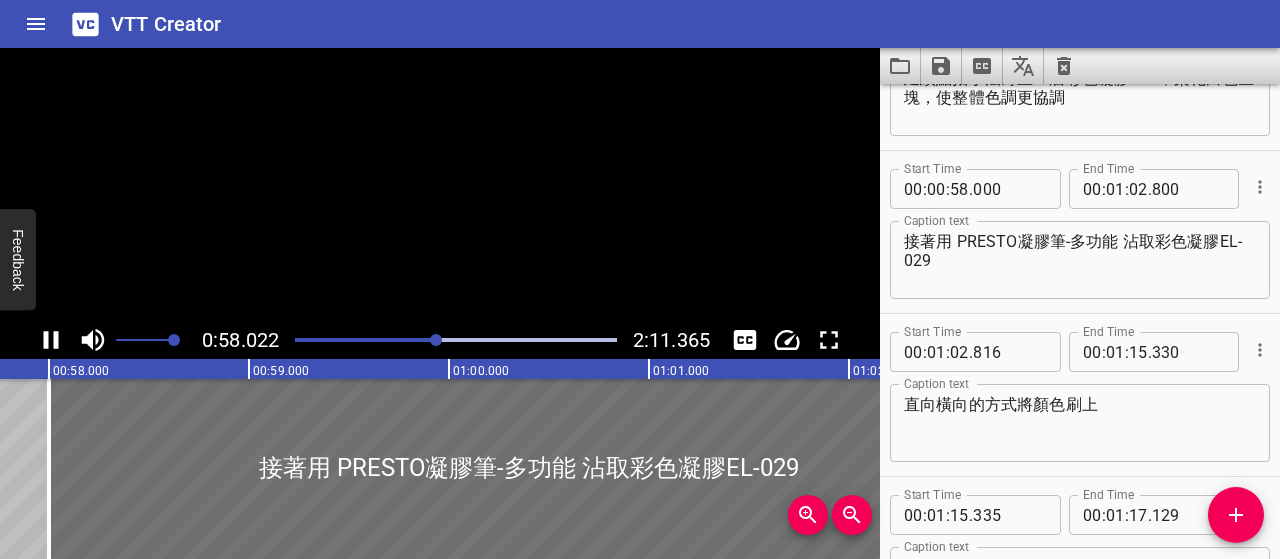 scroll, scrollTop: 0, scrollLeft: 11604, axis: horizontal 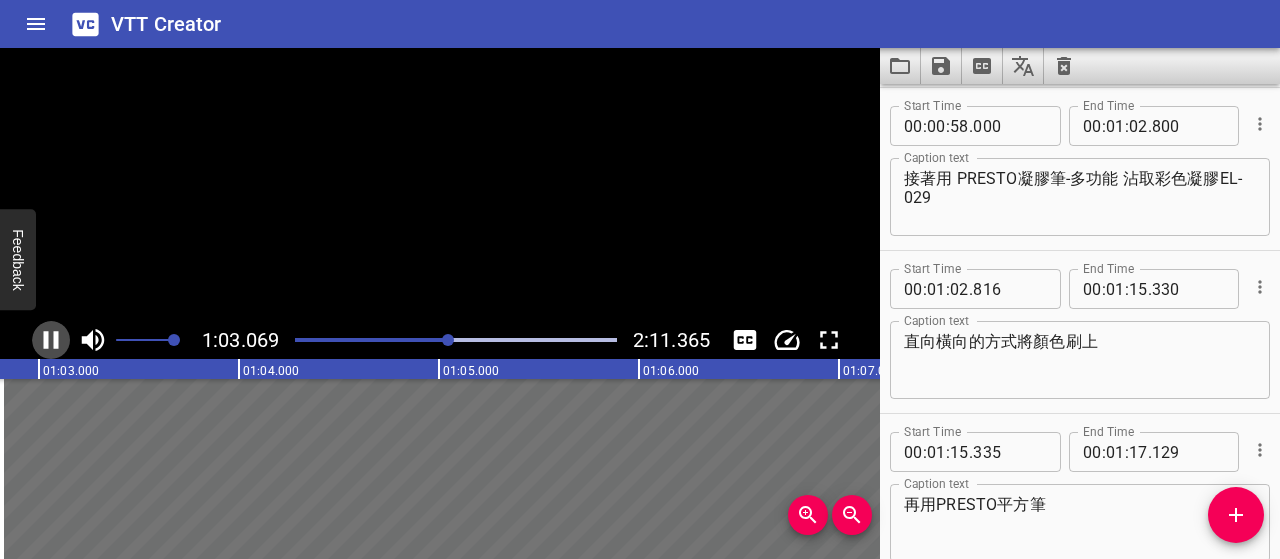 click 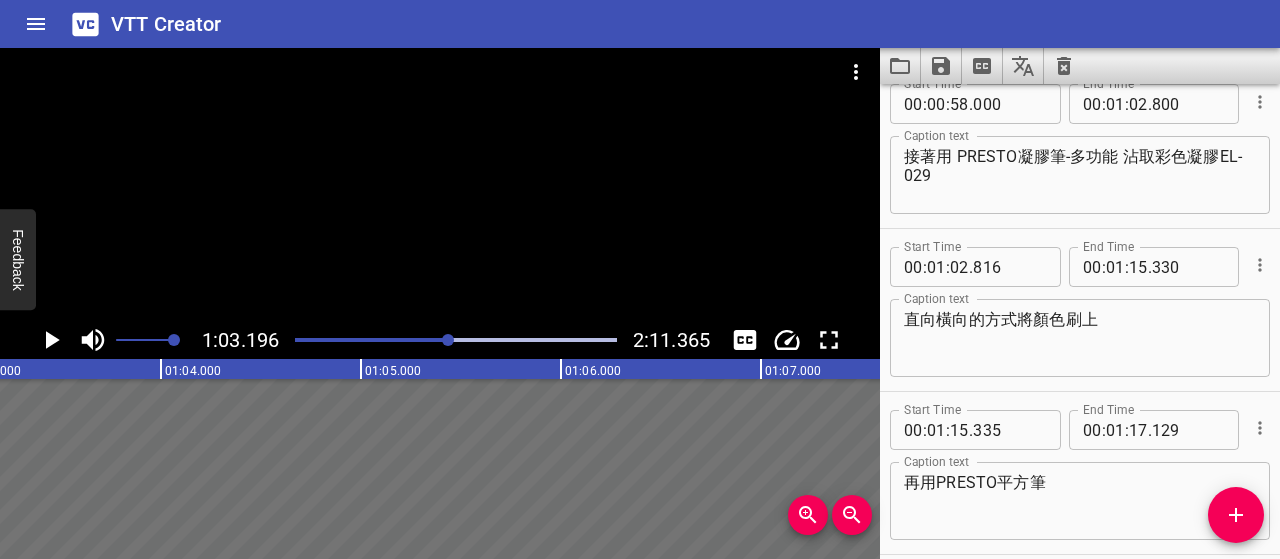 scroll, scrollTop: 941, scrollLeft: 0, axis: vertical 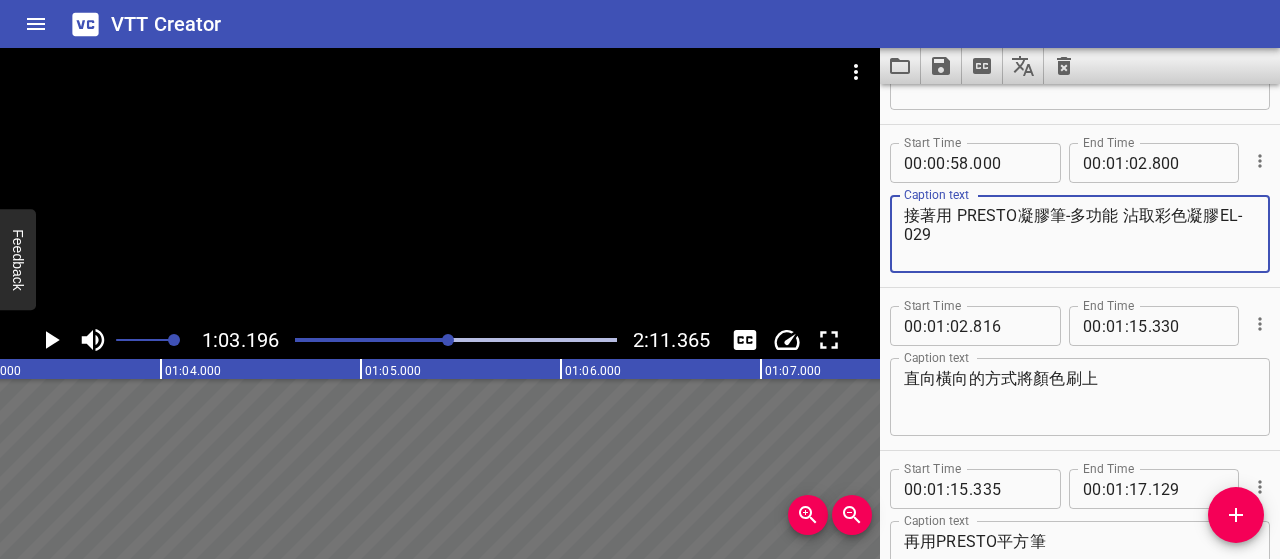 drag, startPoint x: 912, startPoint y: 213, endPoint x: 965, endPoint y: 227, distance: 54.81788 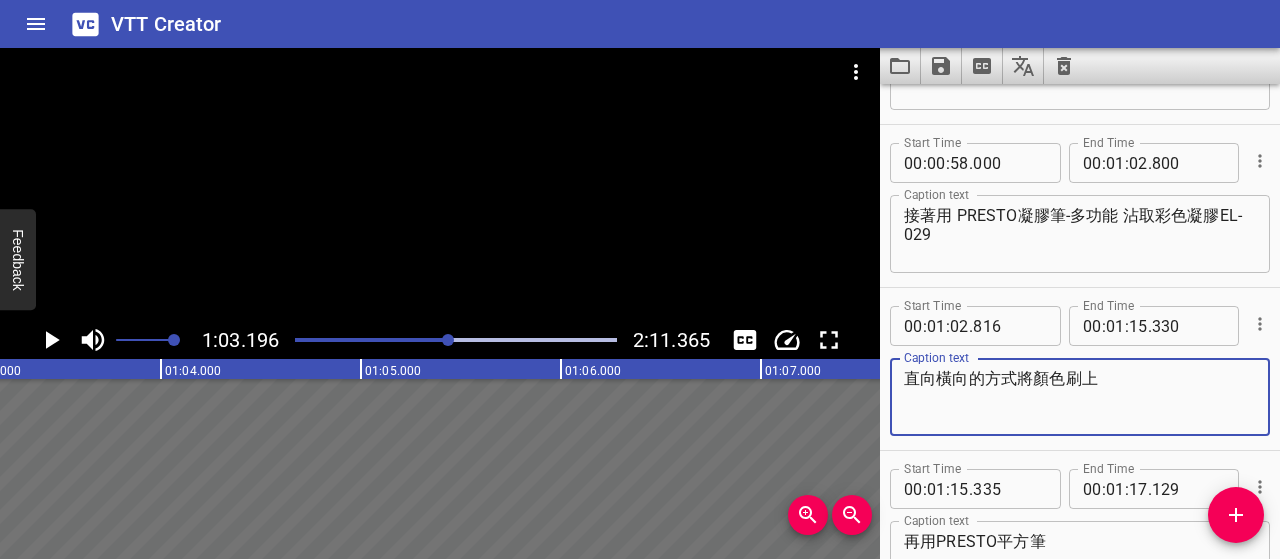 drag, startPoint x: 1110, startPoint y: 383, endPoint x: 896, endPoint y: 386, distance: 214.02103 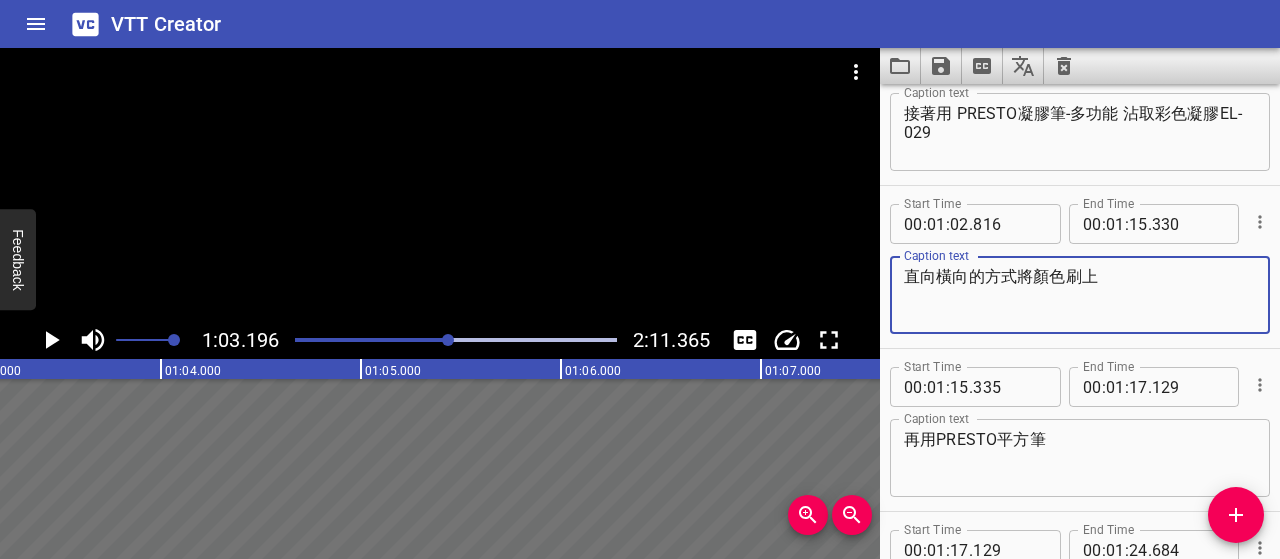 scroll, scrollTop: 1241, scrollLeft: 0, axis: vertical 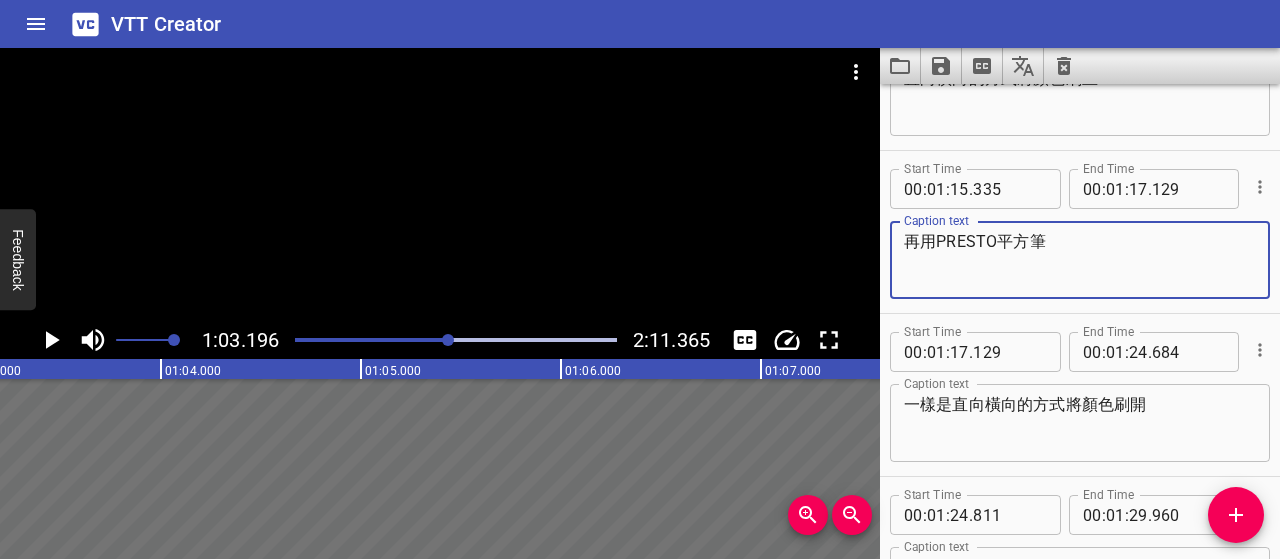 drag, startPoint x: 1062, startPoint y: 240, endPoint x: 882, endPoint y: 239, distance: 180.00278 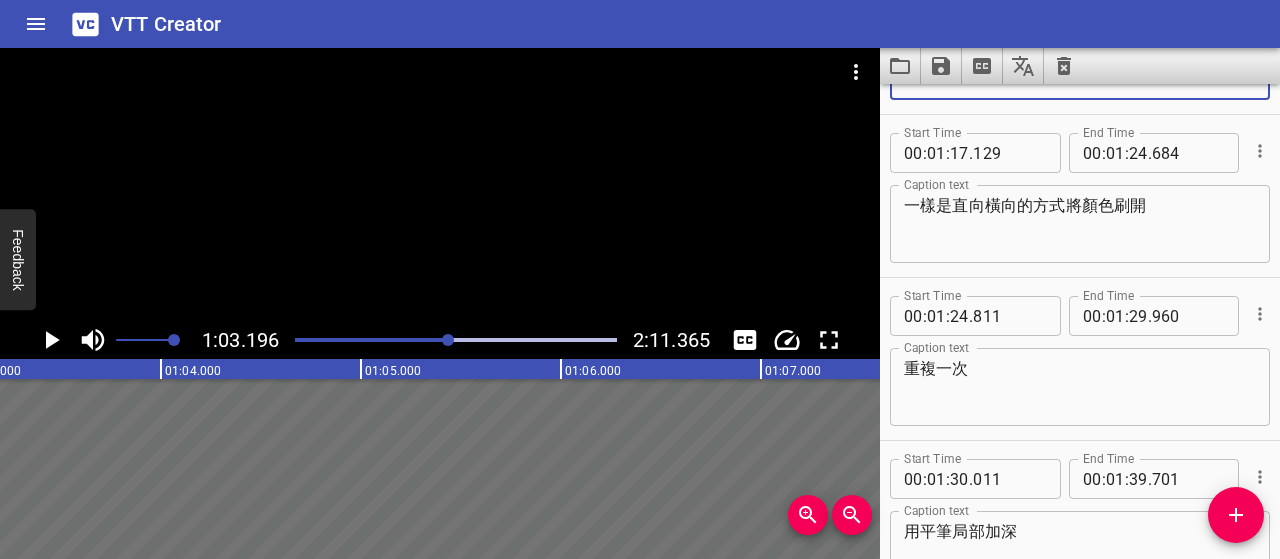 scroll, scrollTop: 1441, scrollLeft: 0, axis: vertical 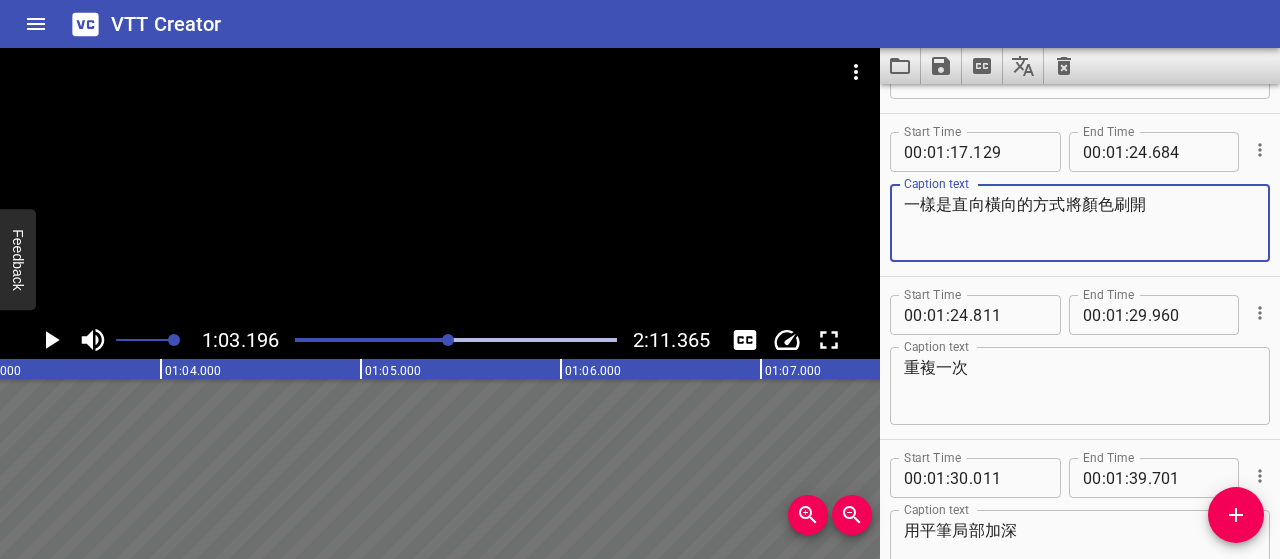 drag, startPoint x: 1170, startPoint y: 205, endPoint x: 896, endPoint y: 205, distance: 274 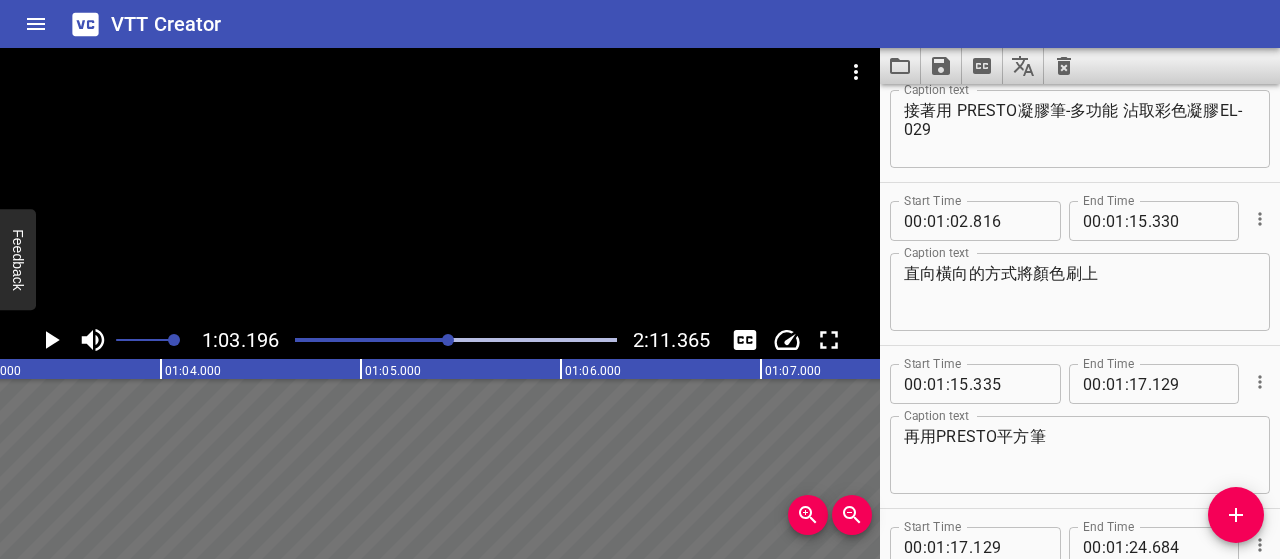 scroll, scrollTop: 1041, scrollLeft: 0, axis: vertical 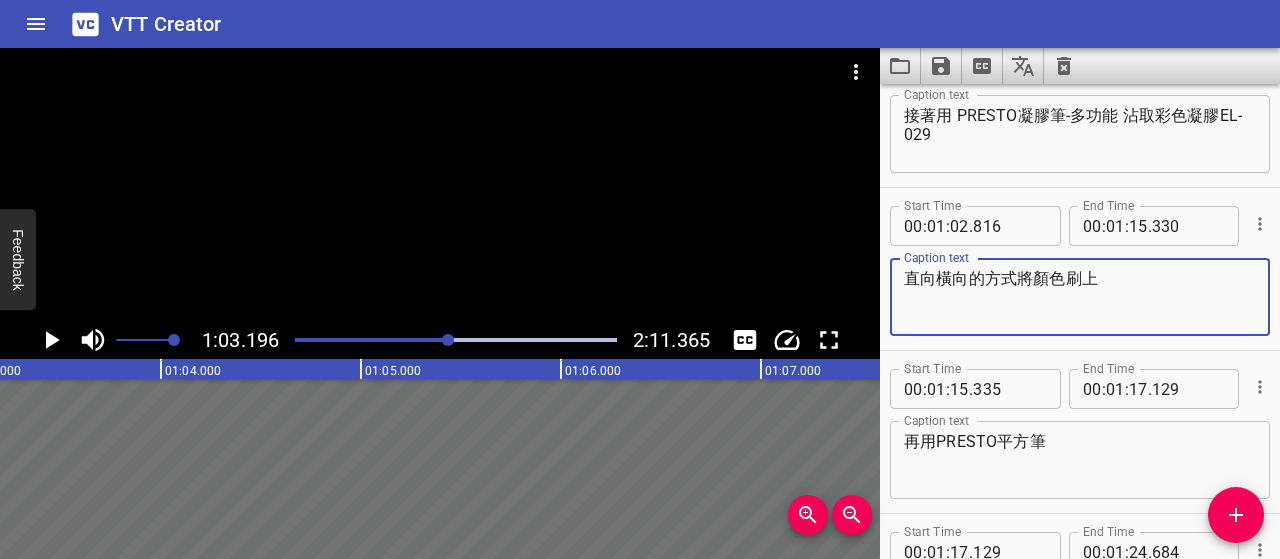 click on "直向橫向的方式將顏色刷上" at bounding box center (1080, 297) 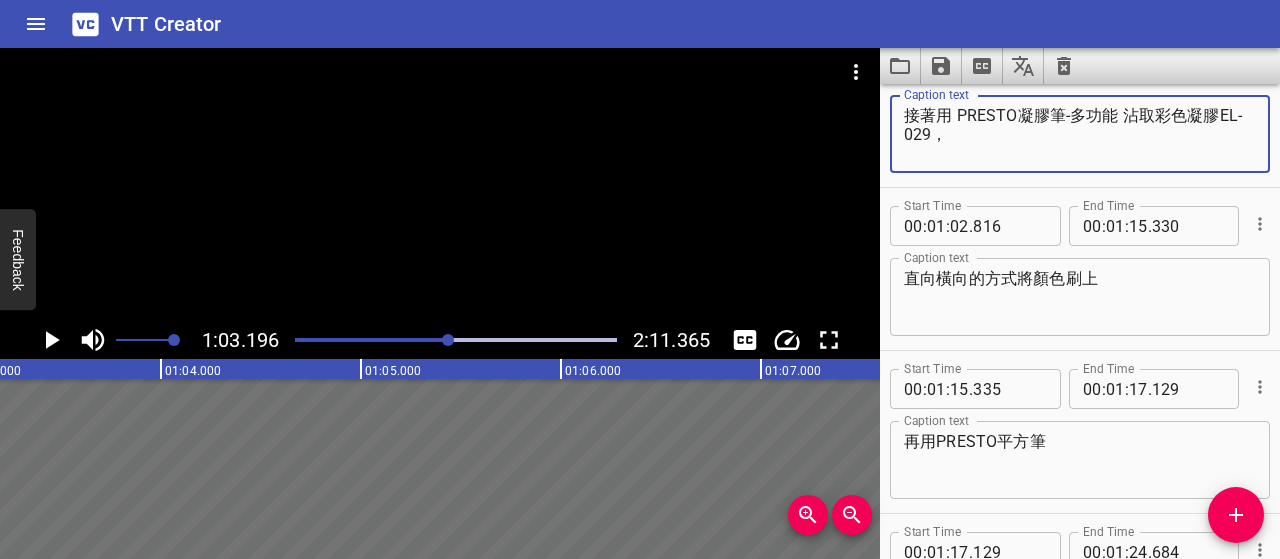 type on "接著用 PRESTO凝膠筆-多功能 沾取彩色凝膠EL-029" 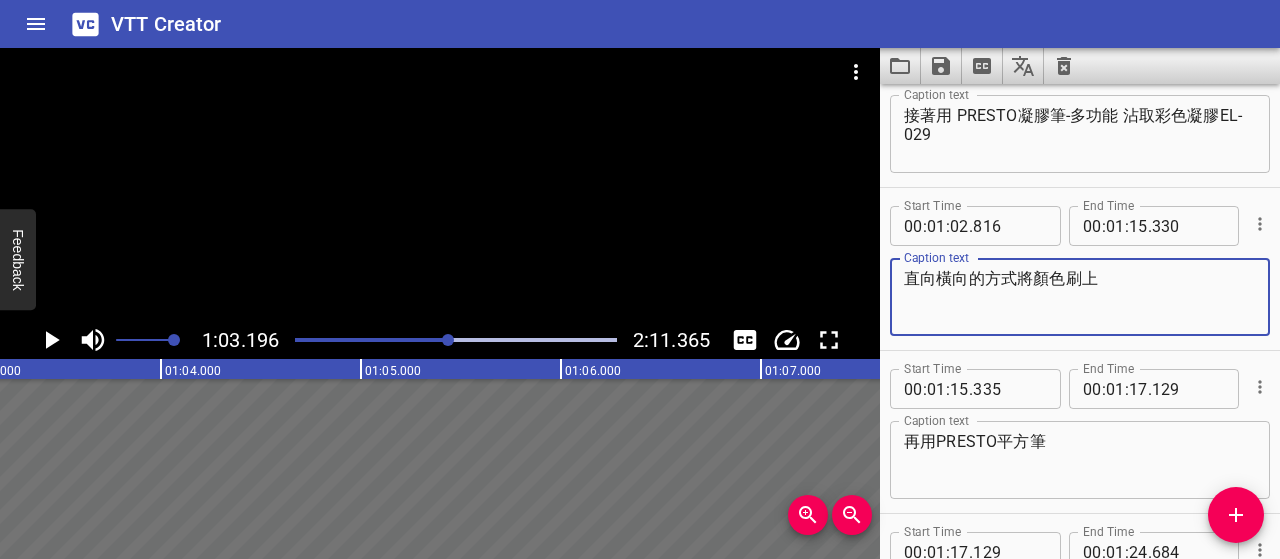 click on "直向橫向的方式將顏色刷上" at bounding box center (1080, 297) 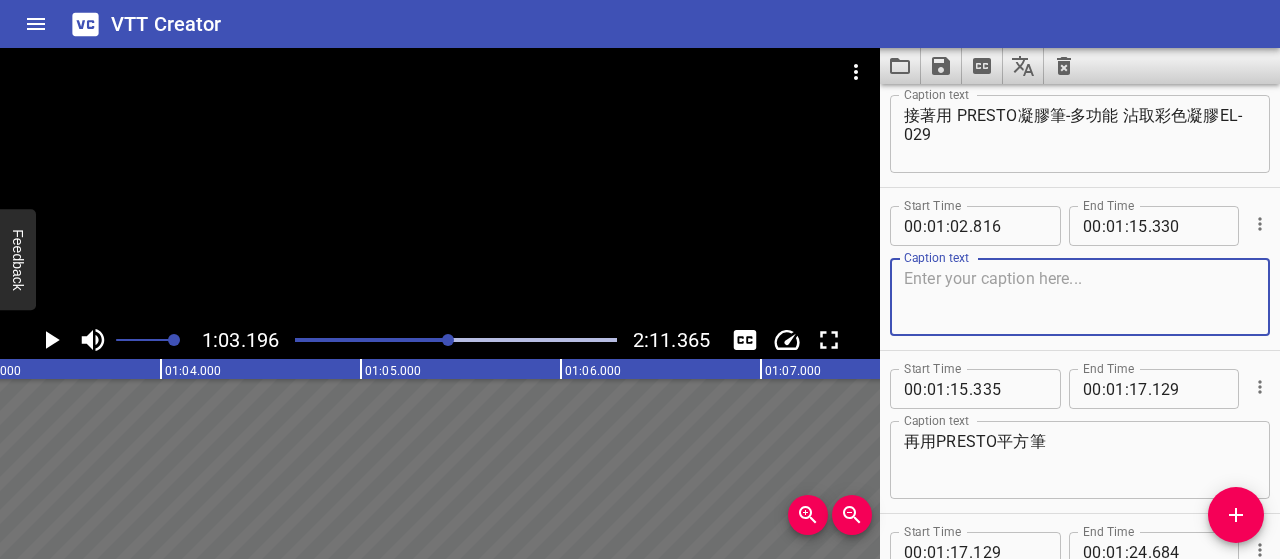 paste on "直橫刷上色" 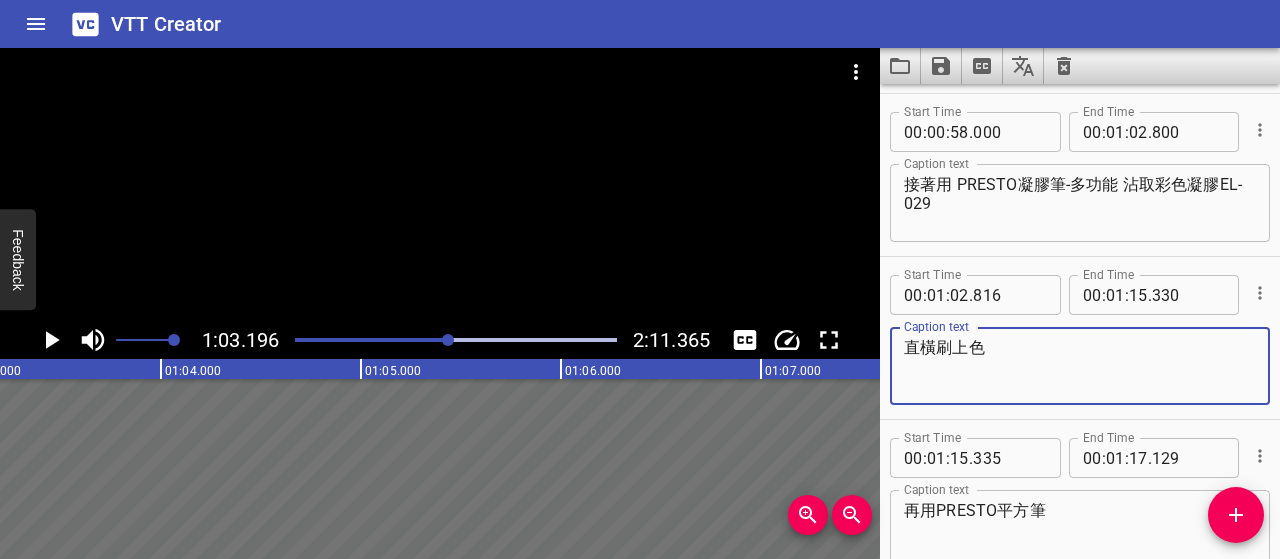 scroll, scrollTop: 941, scrollLeft: 0, axis: vertical 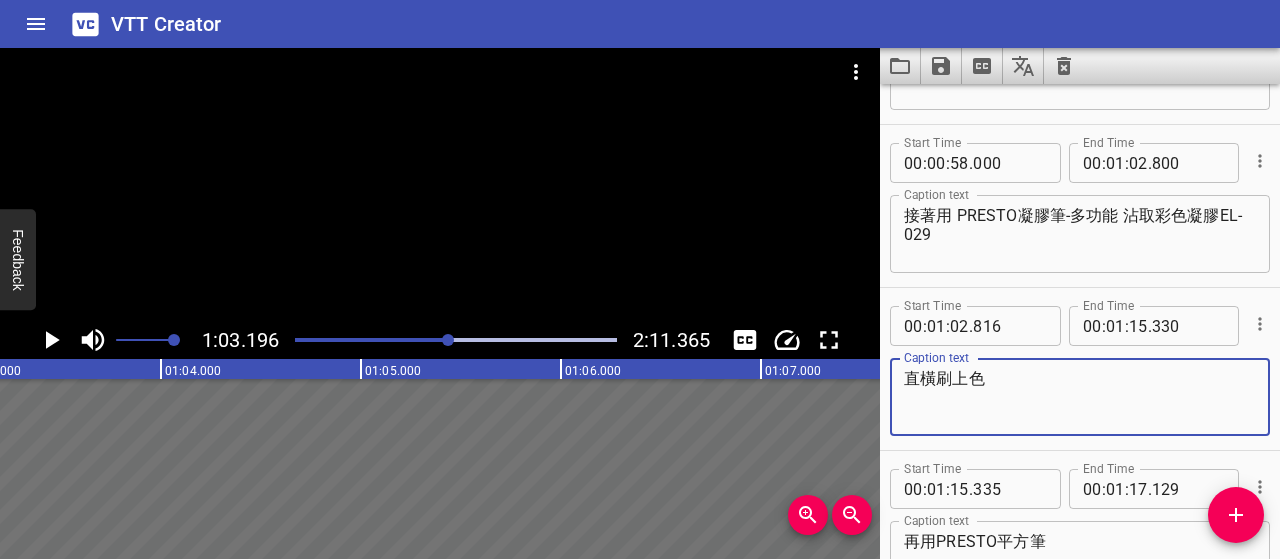 type on "直橫刷上色" 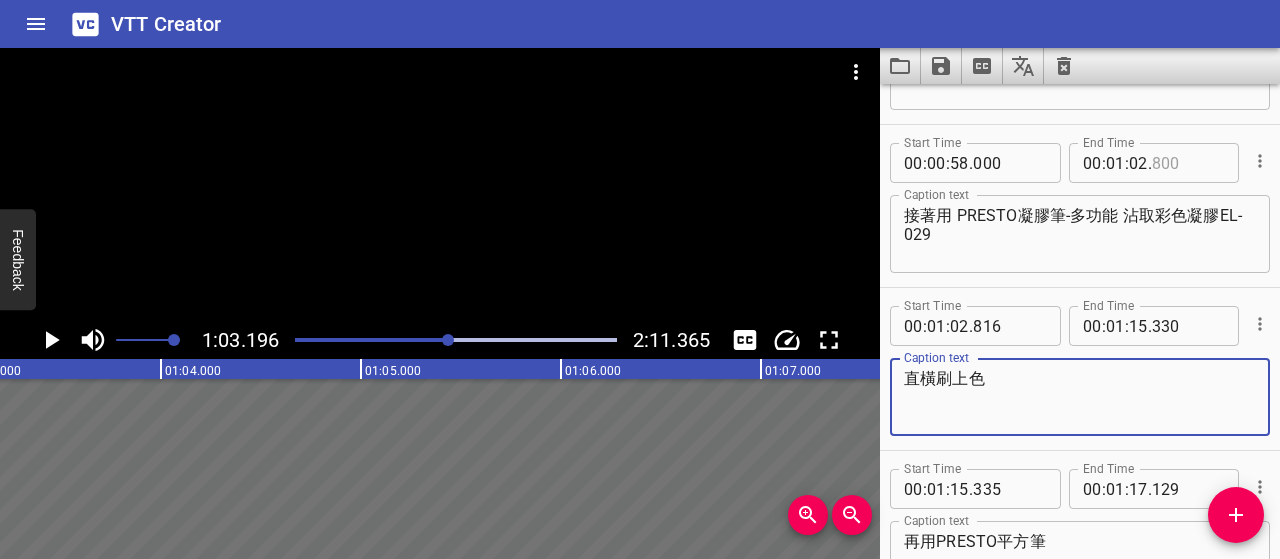 click at bounding box center [1188, 163] 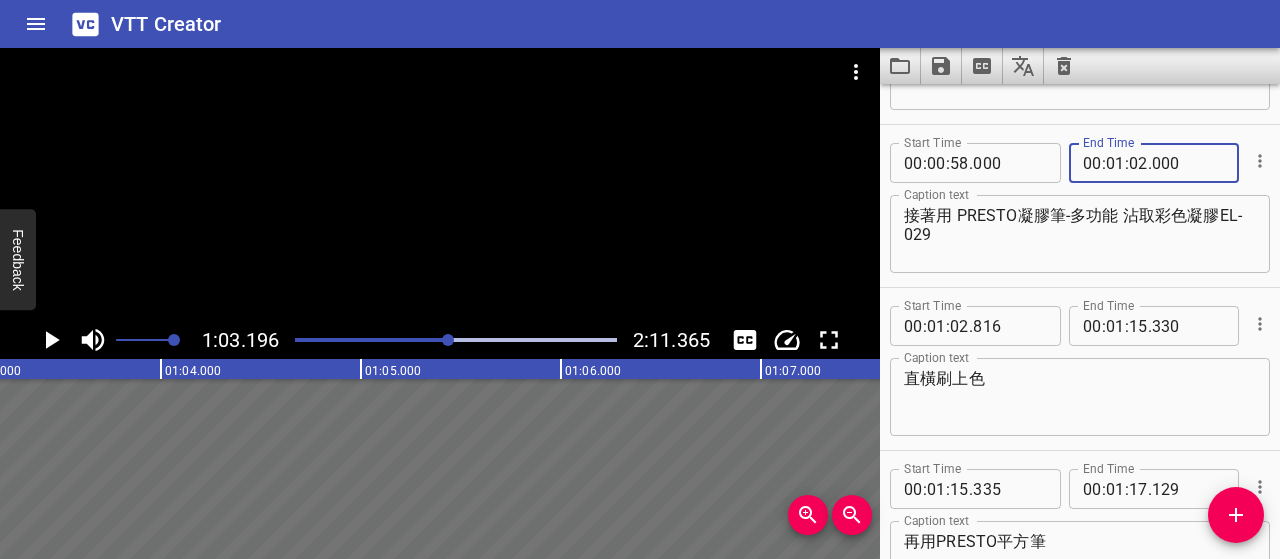 type on "000" 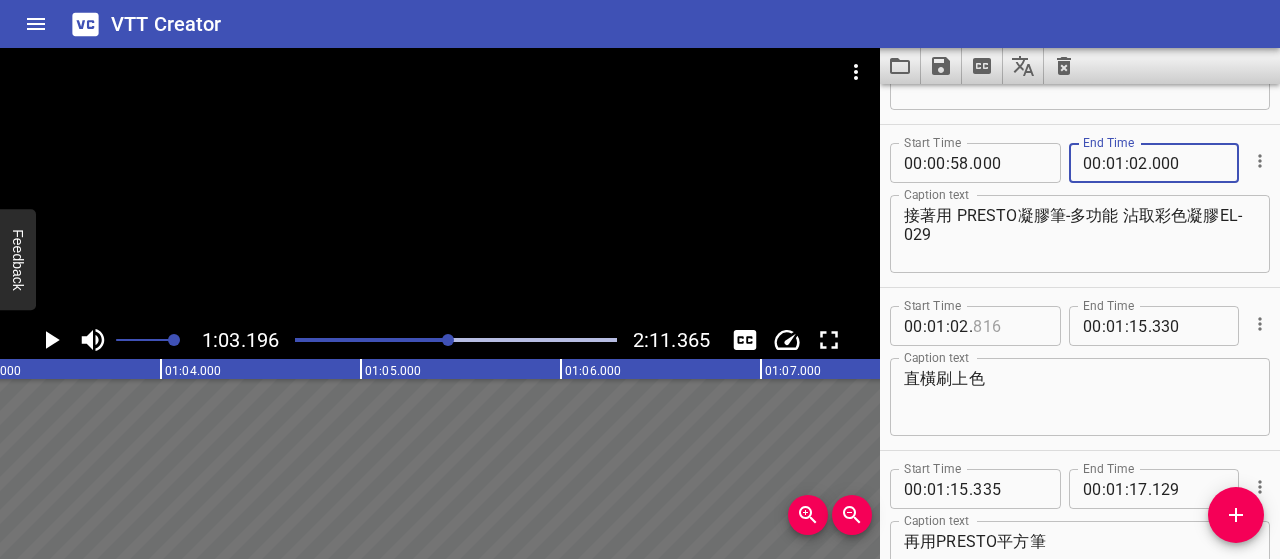 click at bounding box center (1009, 326) 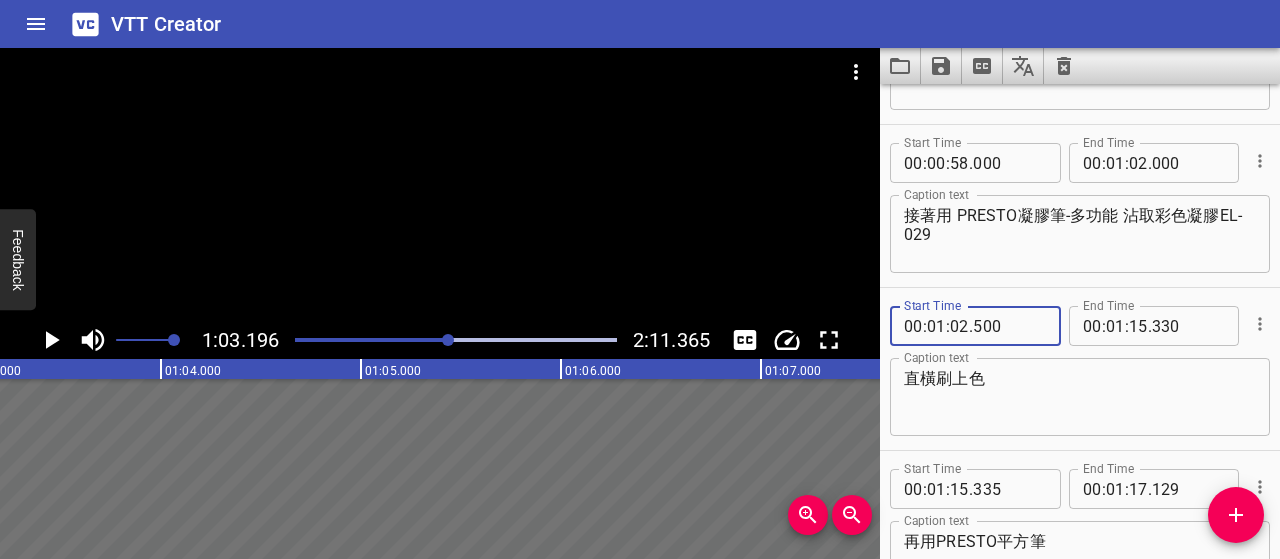 type on "500" 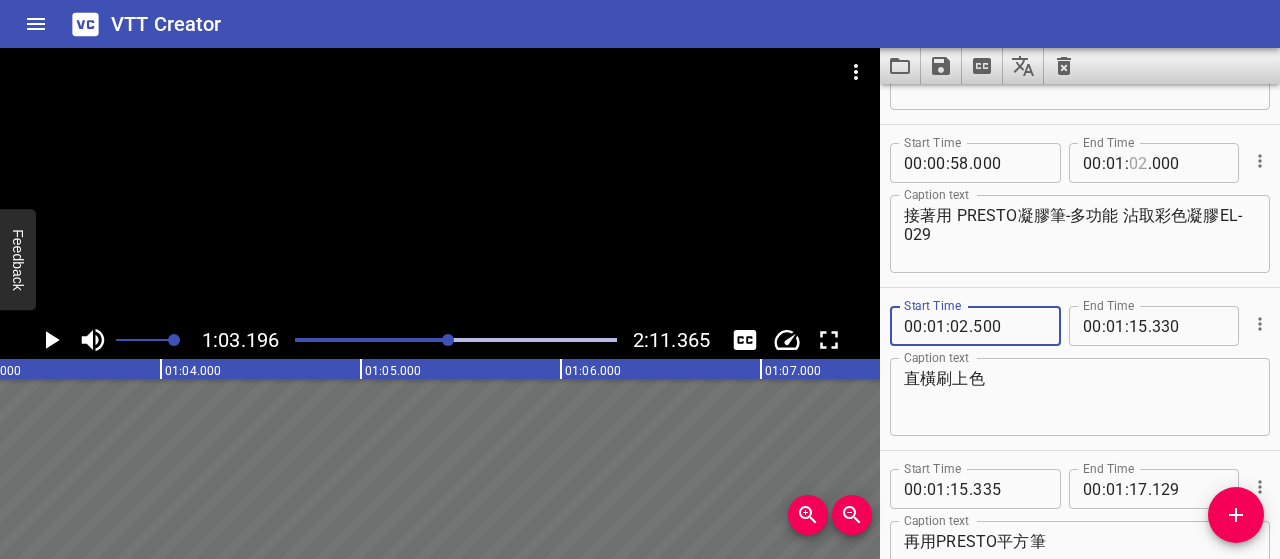 click at bounding box center [1138, 163] 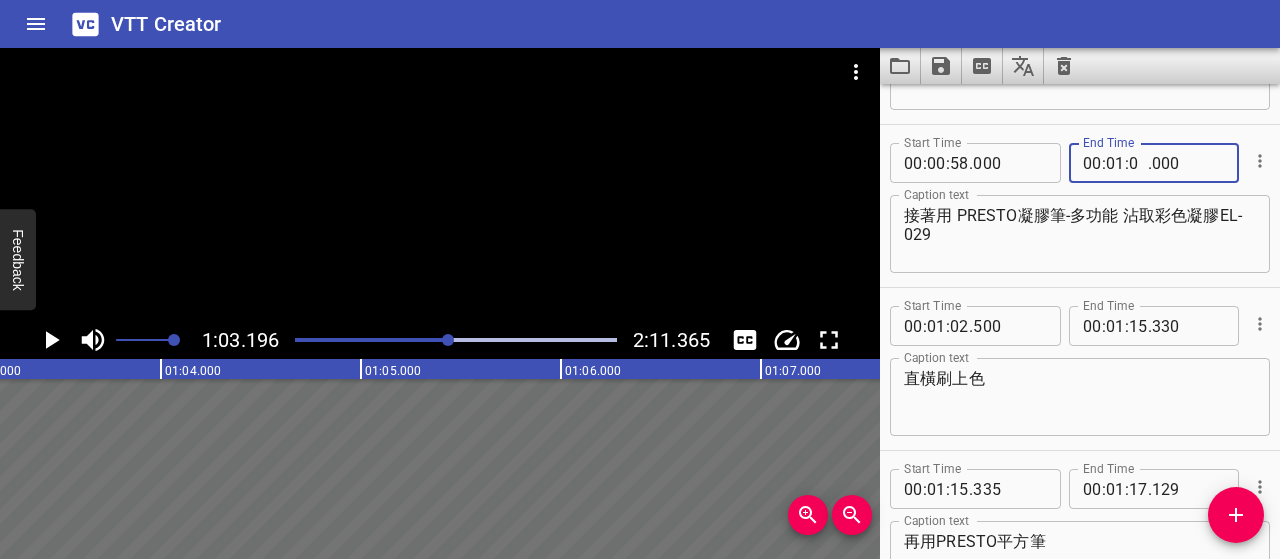 type on "03" 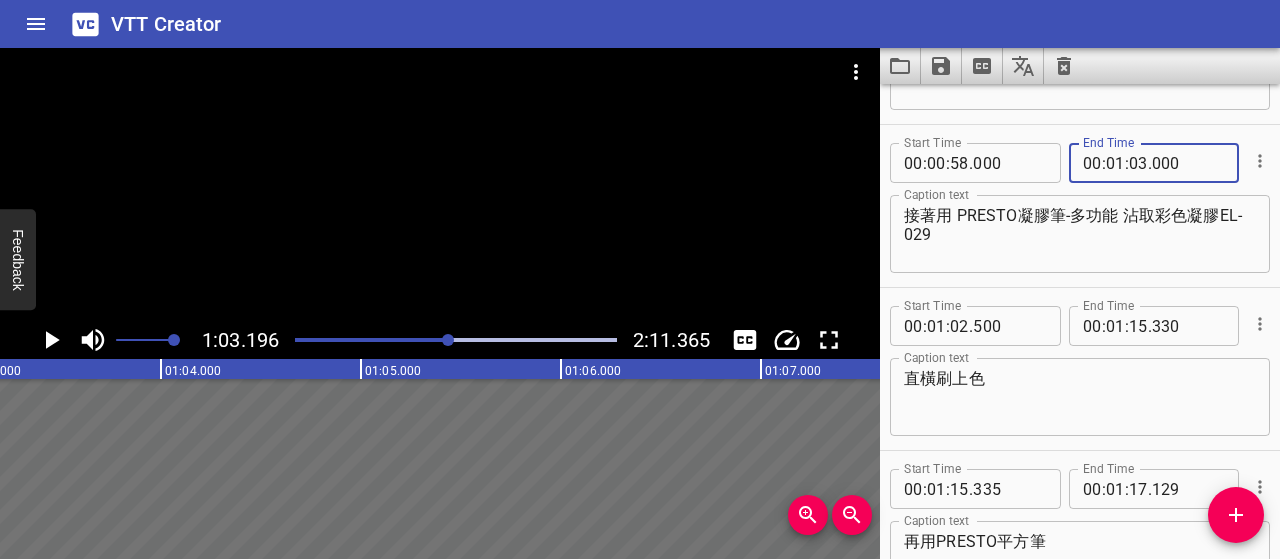 type on "000" 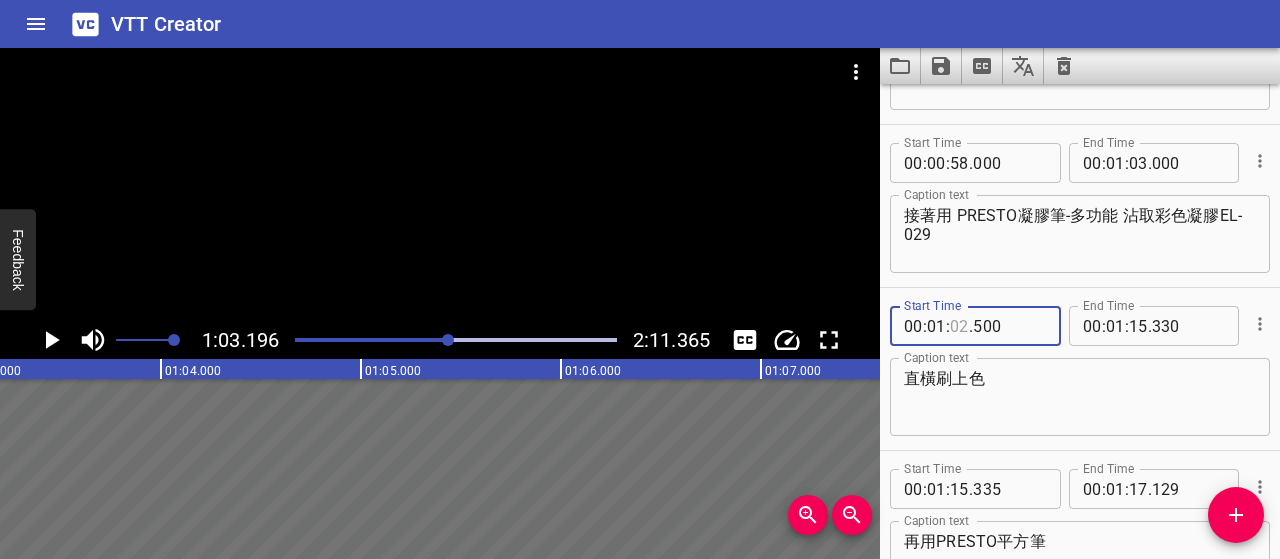 click at bounding box center [959, 326] 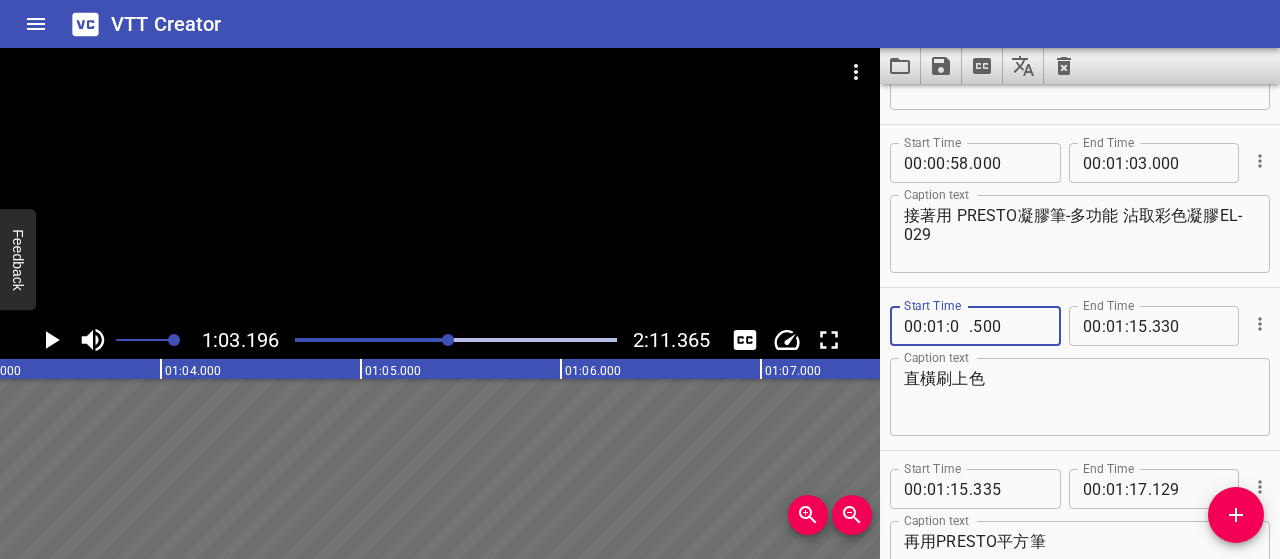 type on "03" 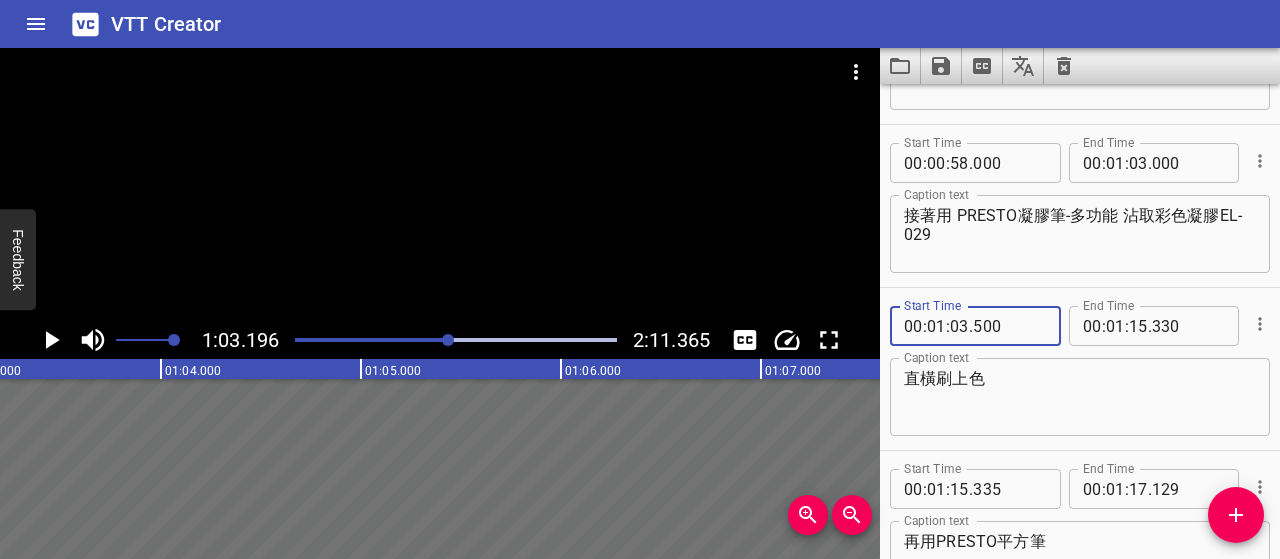 type on "500" 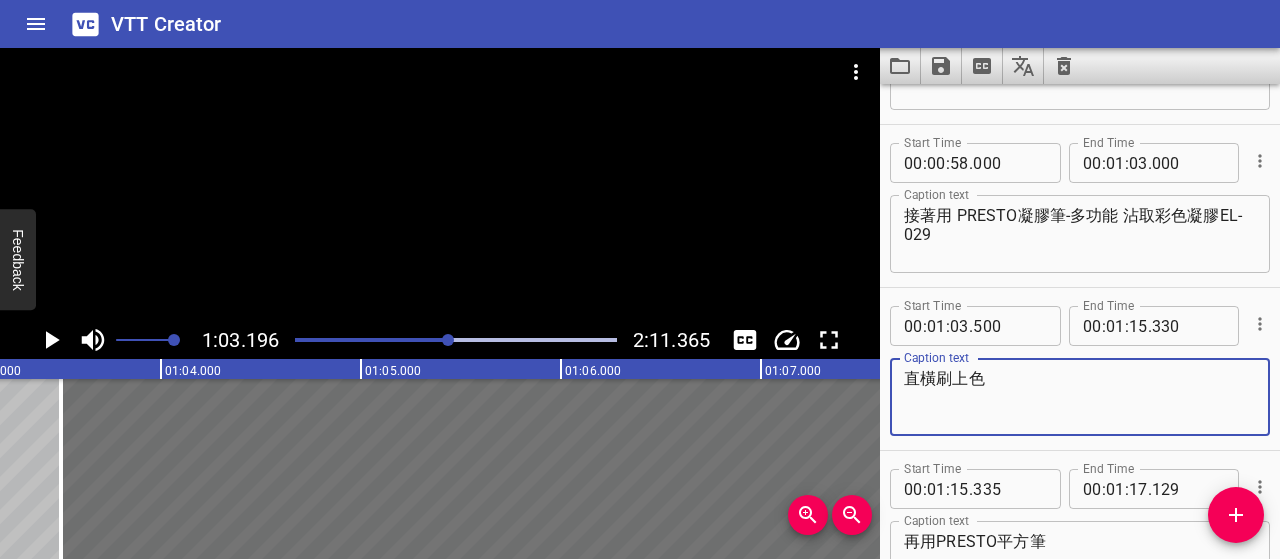 click on "直橫刷上色" at bounding box center [1080, 397] 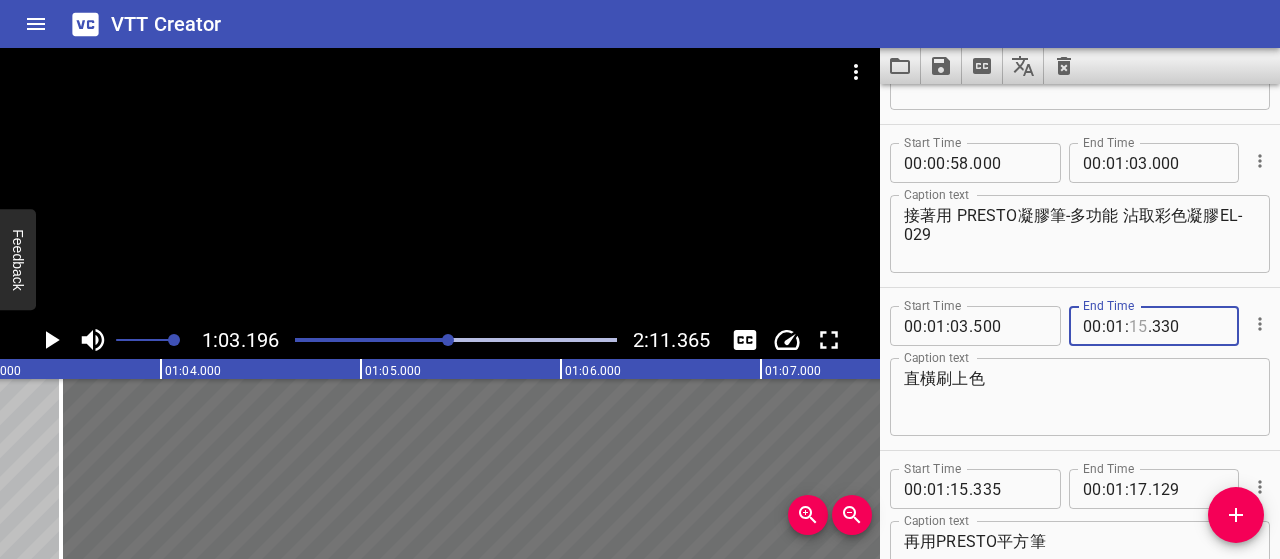 click at bounding box center [1138, 326] 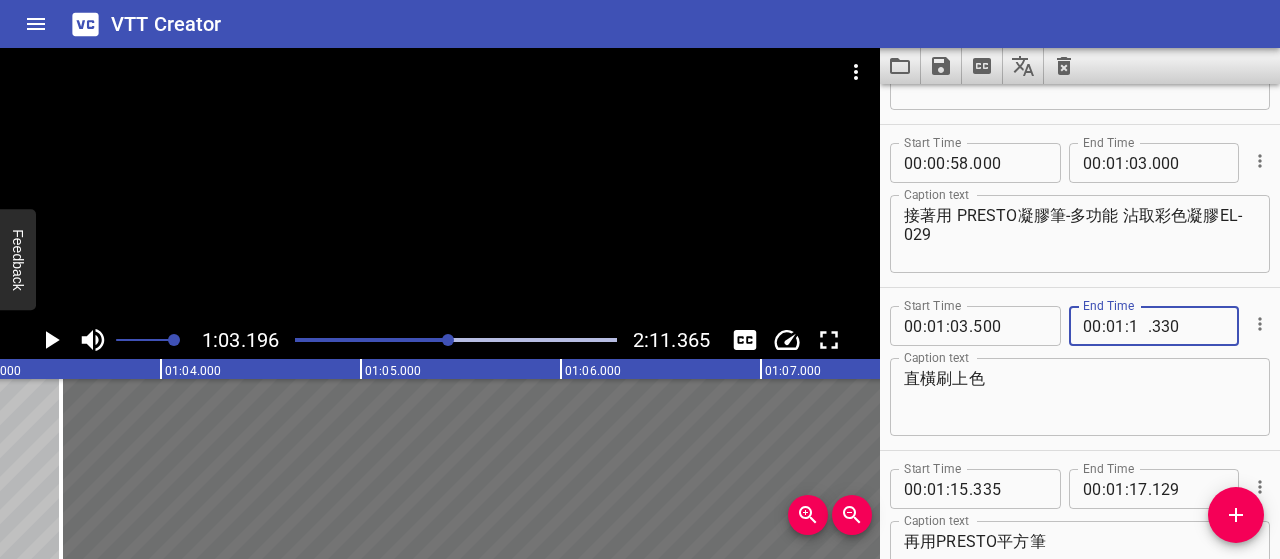 type on "14" 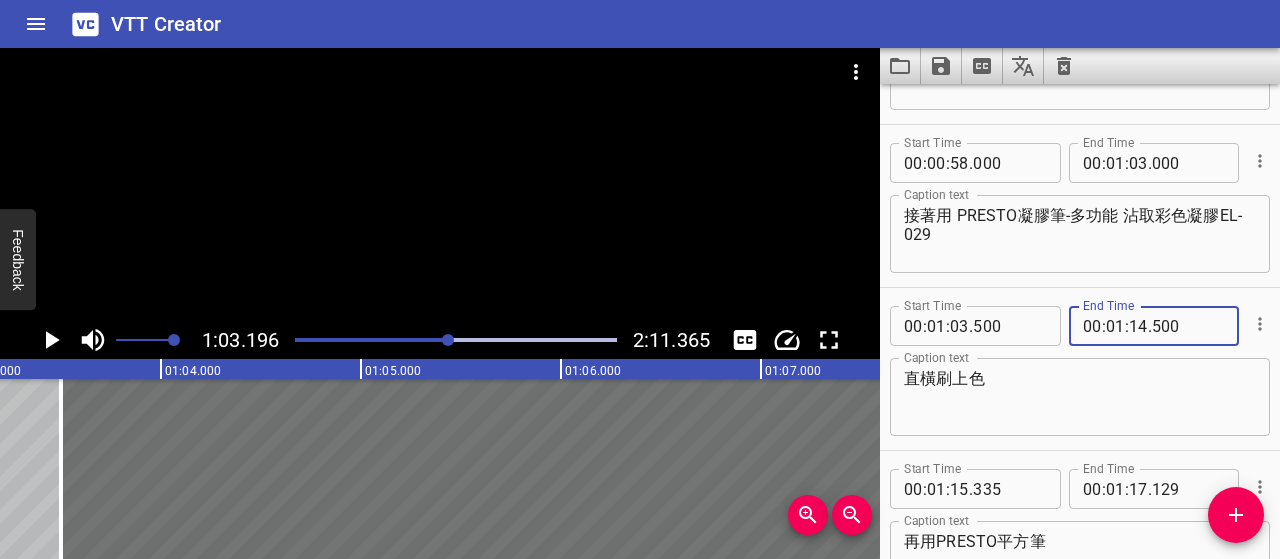 type on "500" 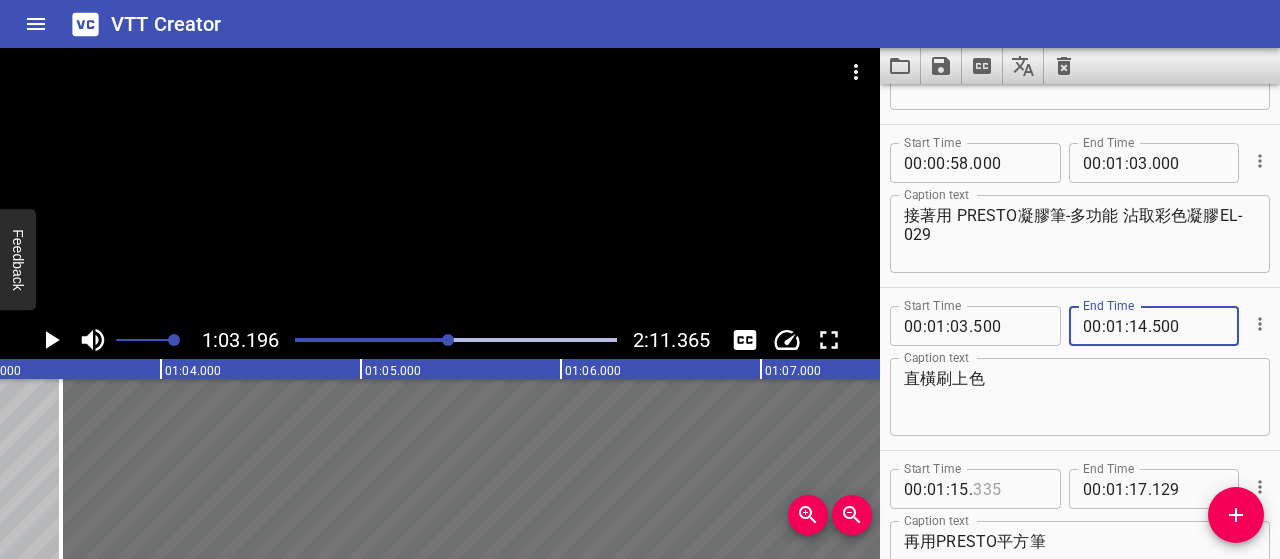 click at bounding box center [1009, 489] 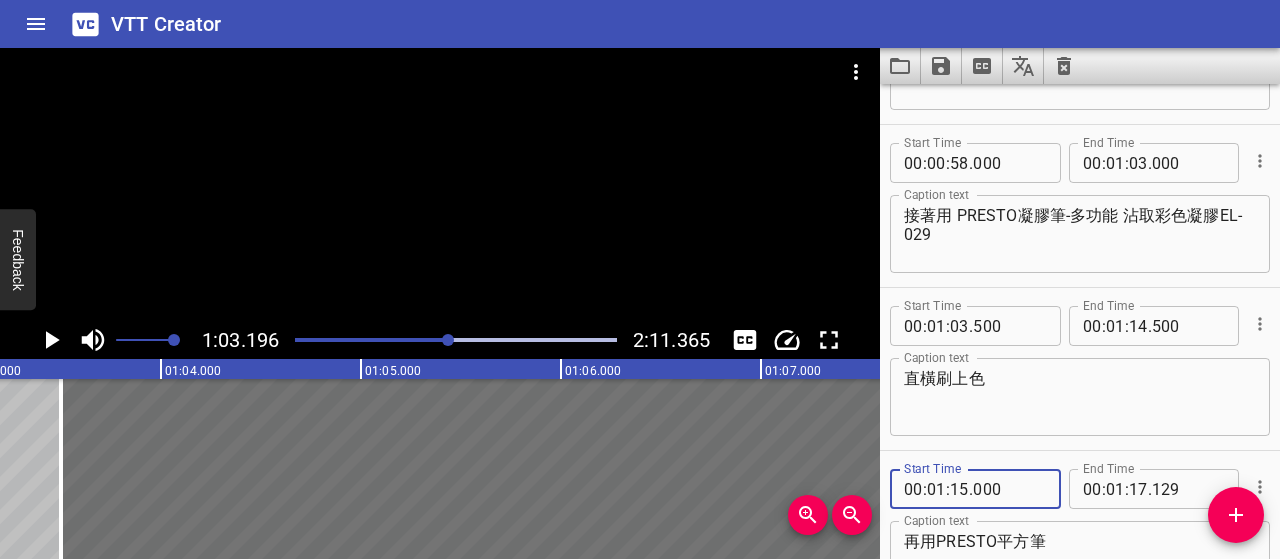 type on "000" 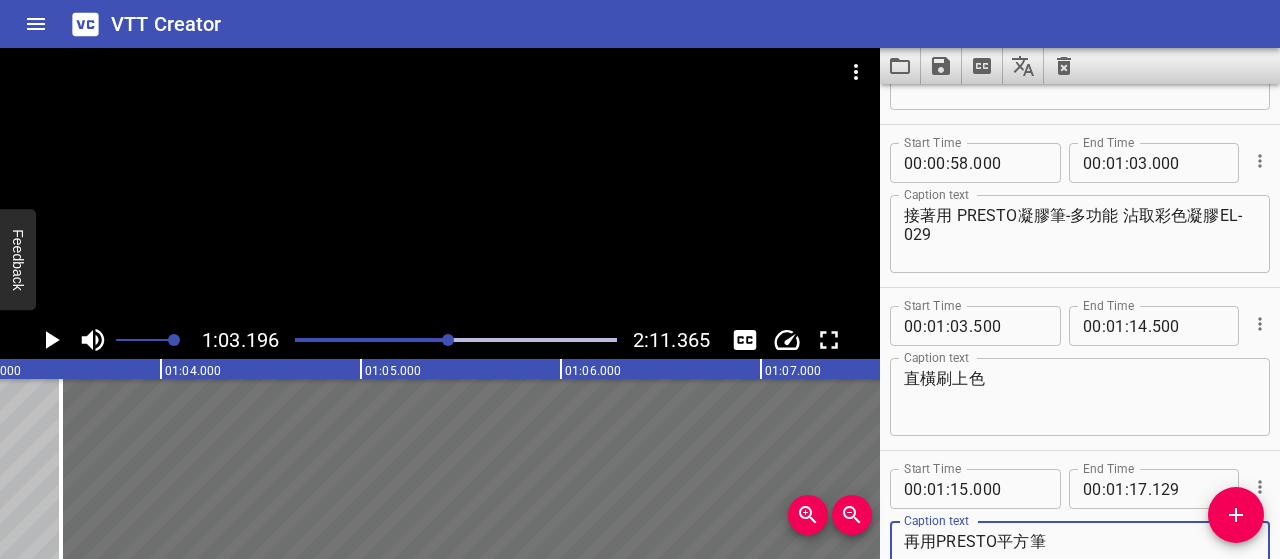 drag, startPoint x: 1060, startPoint y: 540, endPoint x: 912, endPoint y: 541, distance: 148.00337 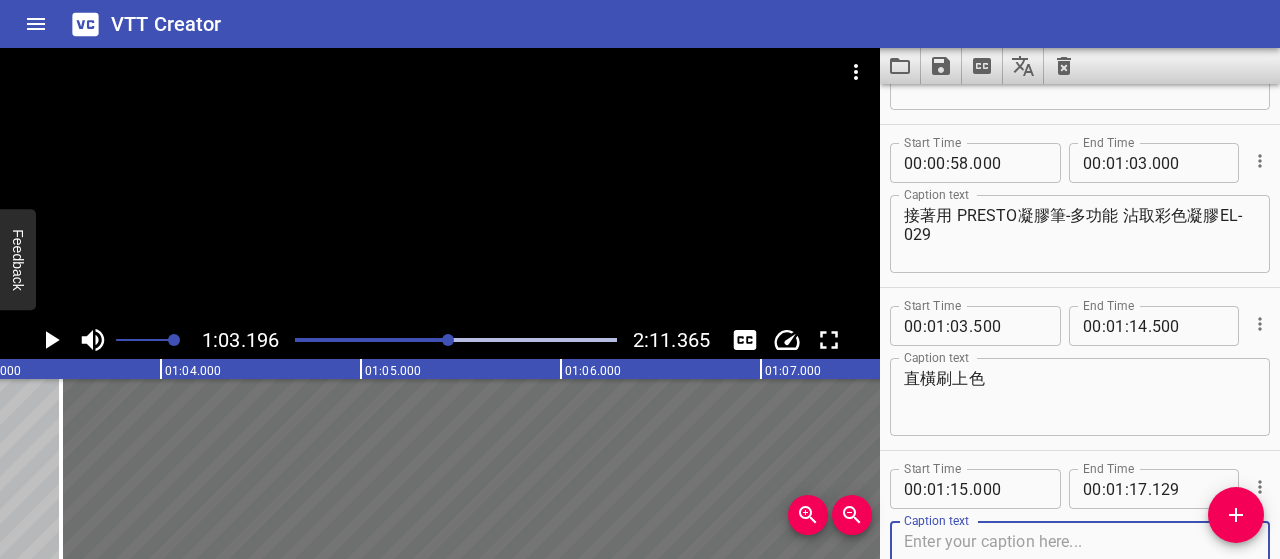 click at bounding box center [1080, 560] 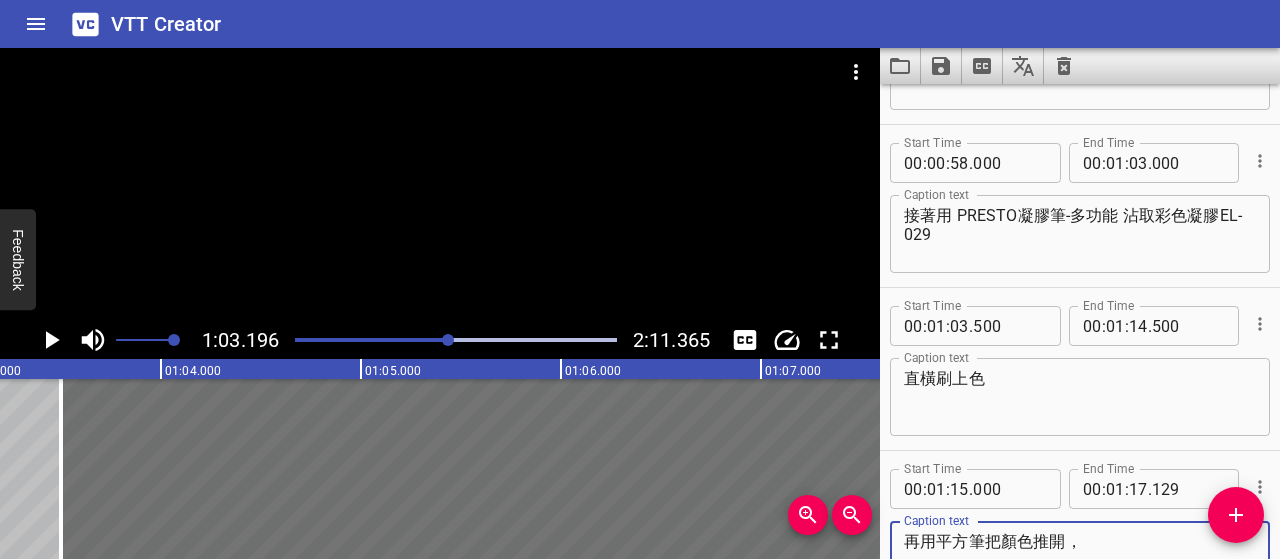 scroll, scrollTop: 1041, scrollLeft: 0, axis: vertical 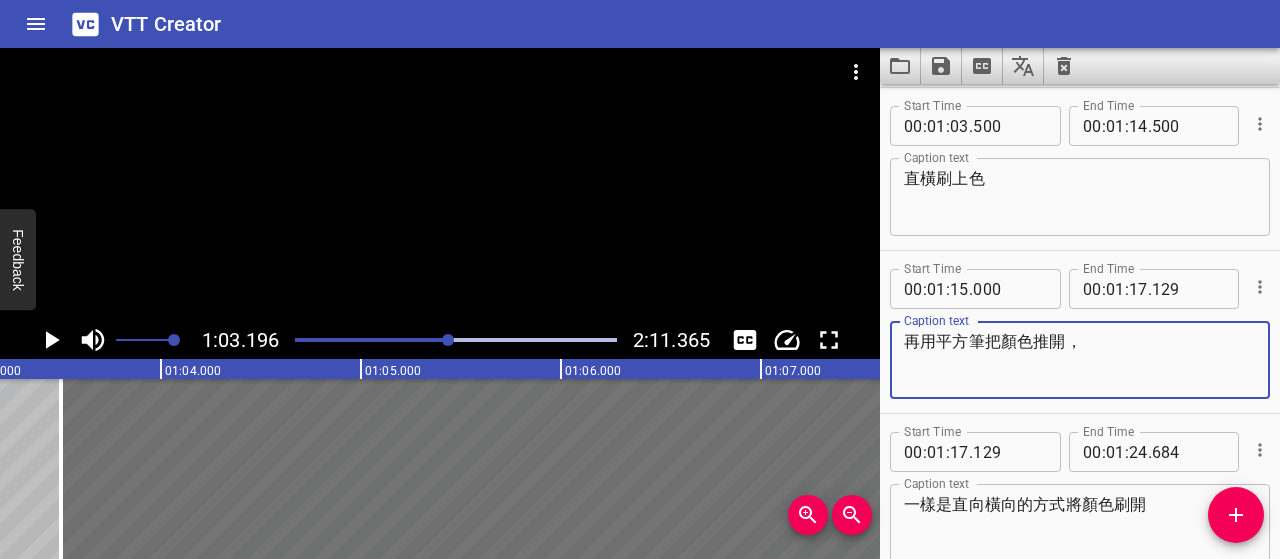 paste on "同樣直橫方向刷開" 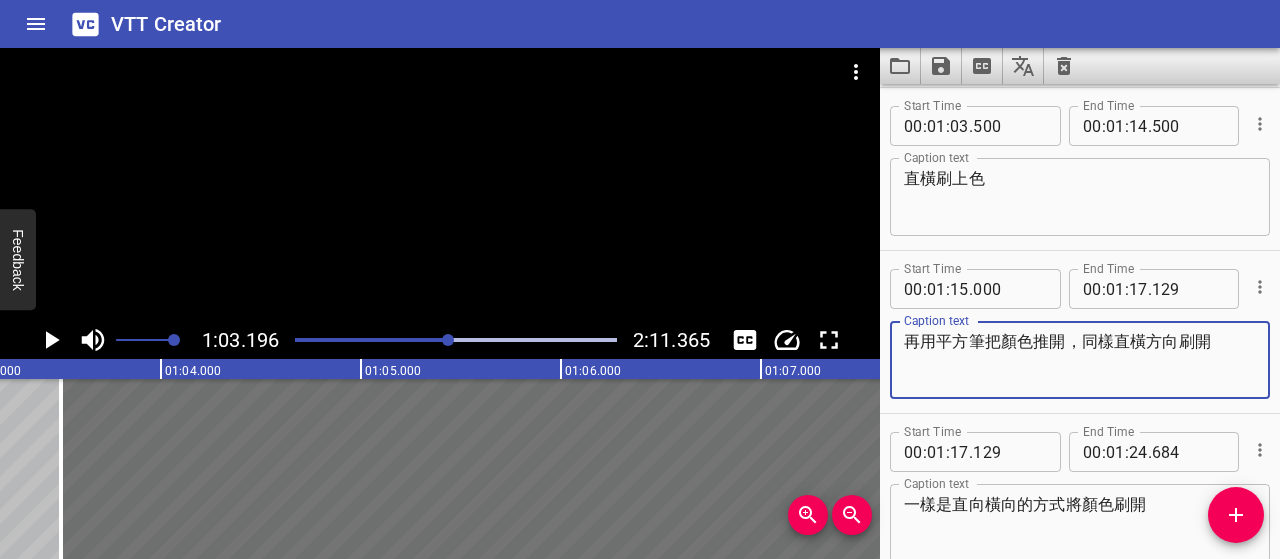 click on "再用平方筆把顏色推開，同樣直橫方向刷開" at bounding box center [1080, 360] 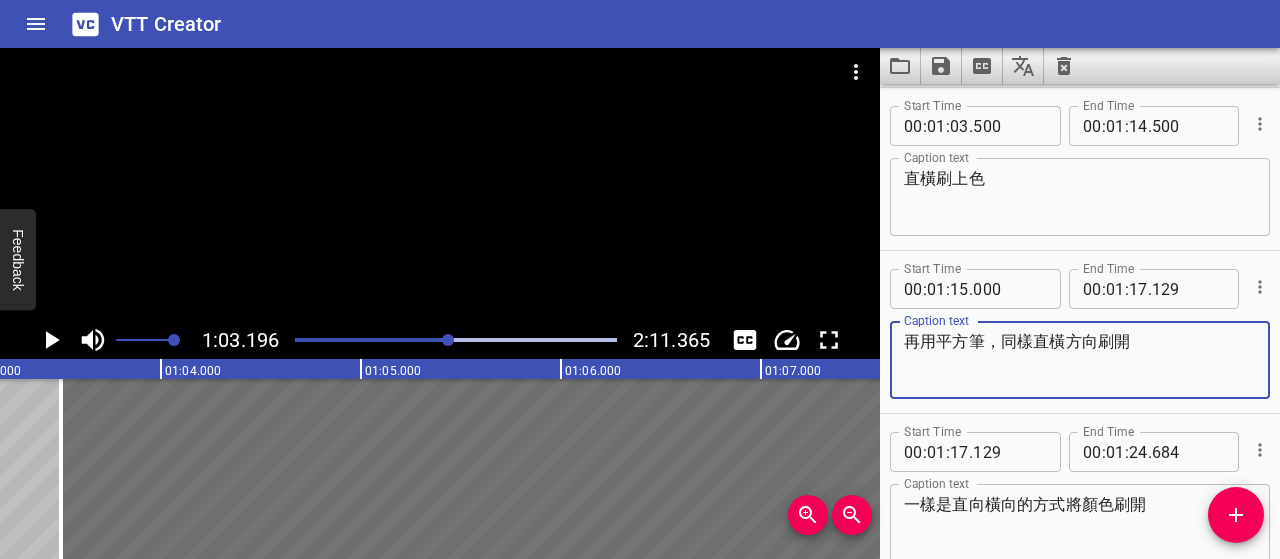 click on "再用平方筆，同樣直橫方向刷開" at bounding box center (1080, 360) 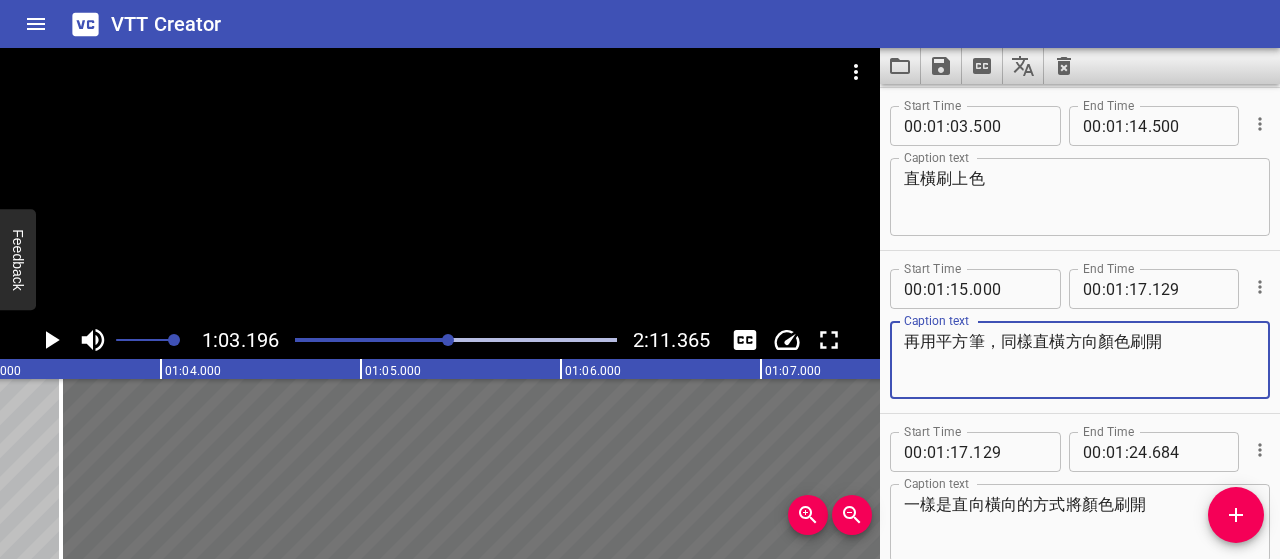 type on "再用平方筆，同樣直橫方向顏色刷開" 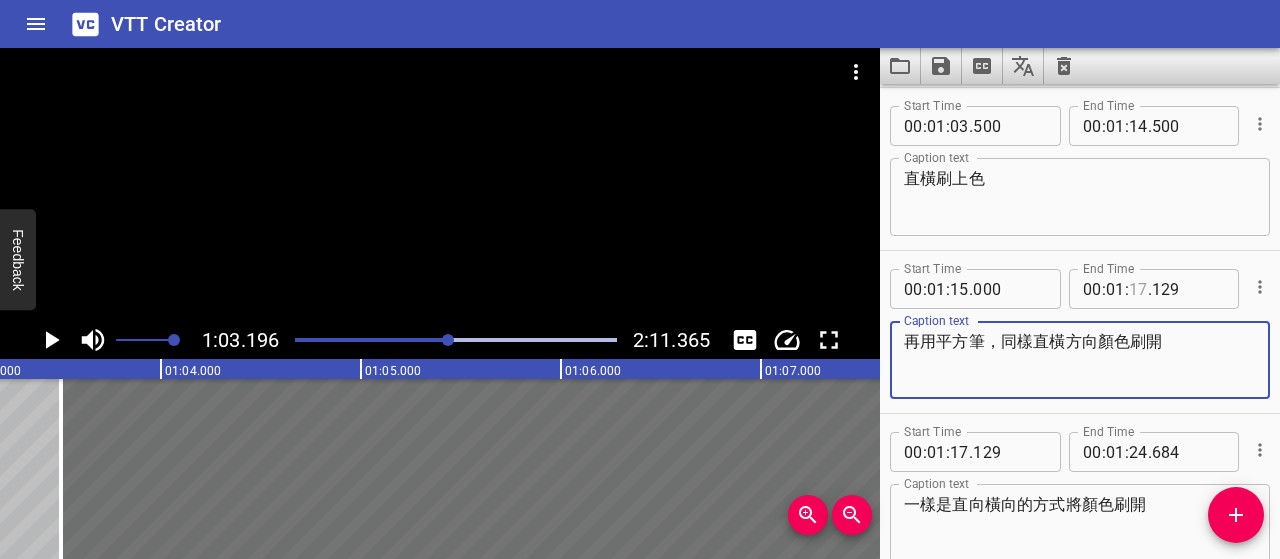 click at bounding box center [1138, 289] 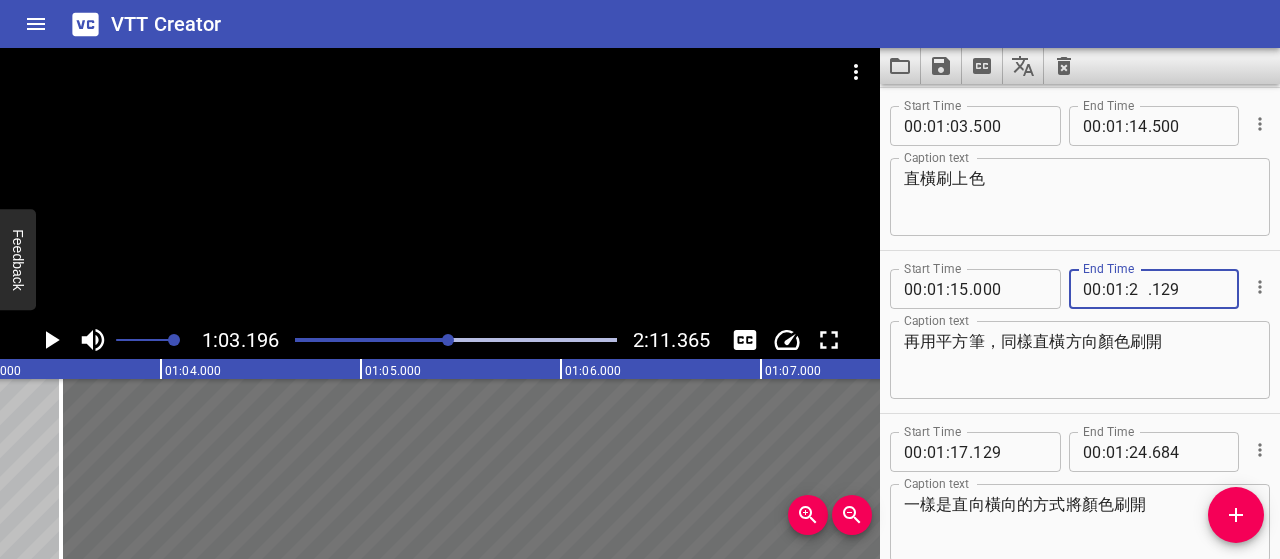 type on "24" 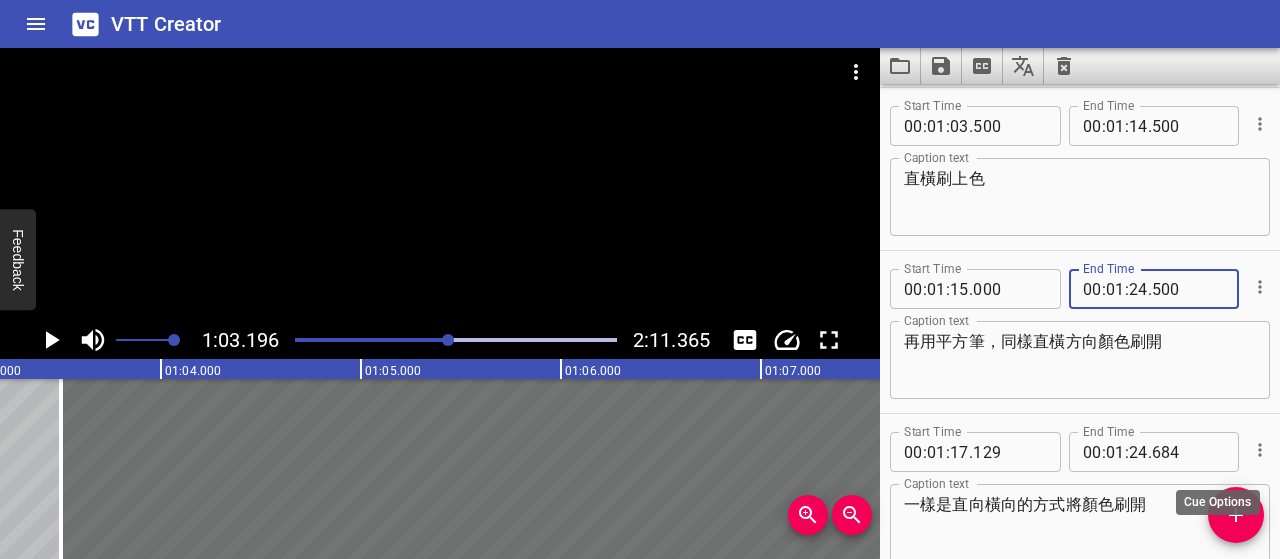 type on "500" 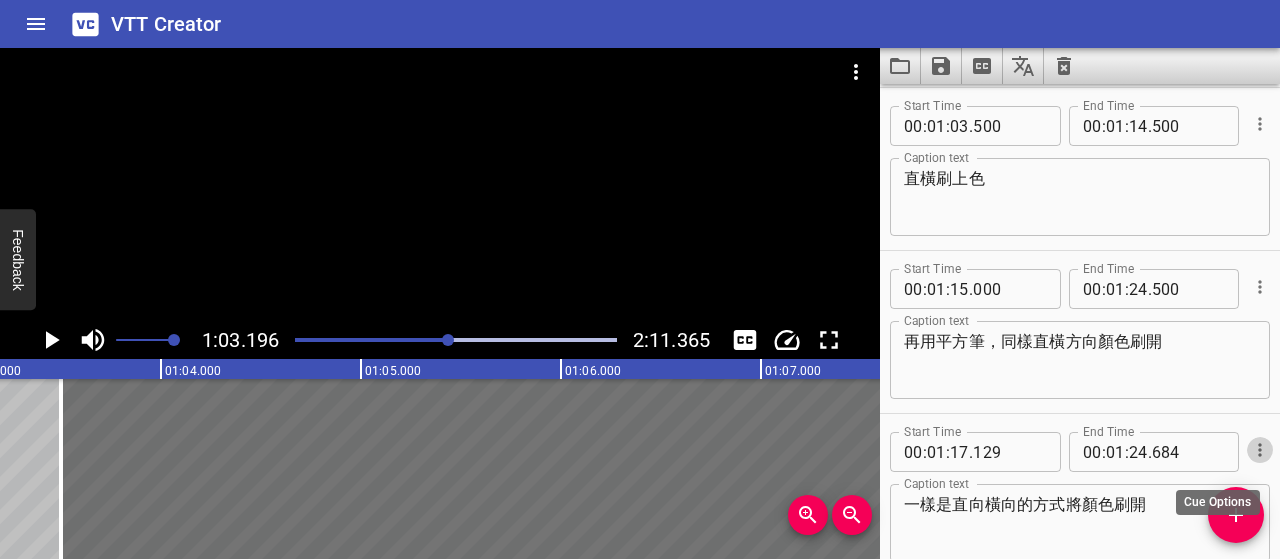 click 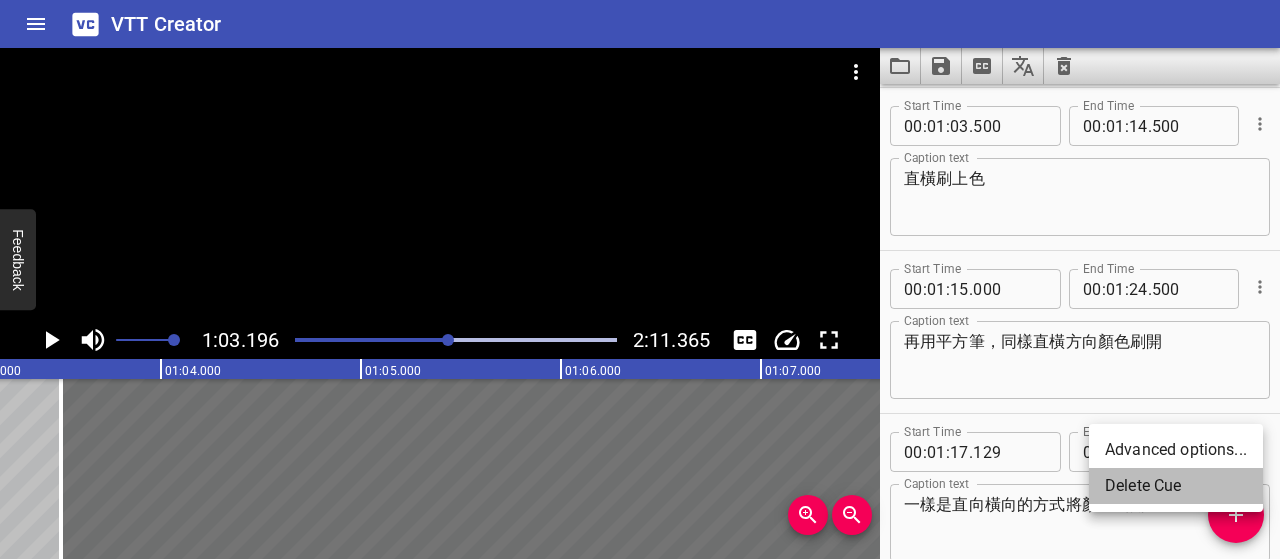 click on "Delete Cue" at bounding box center (1176, 486) 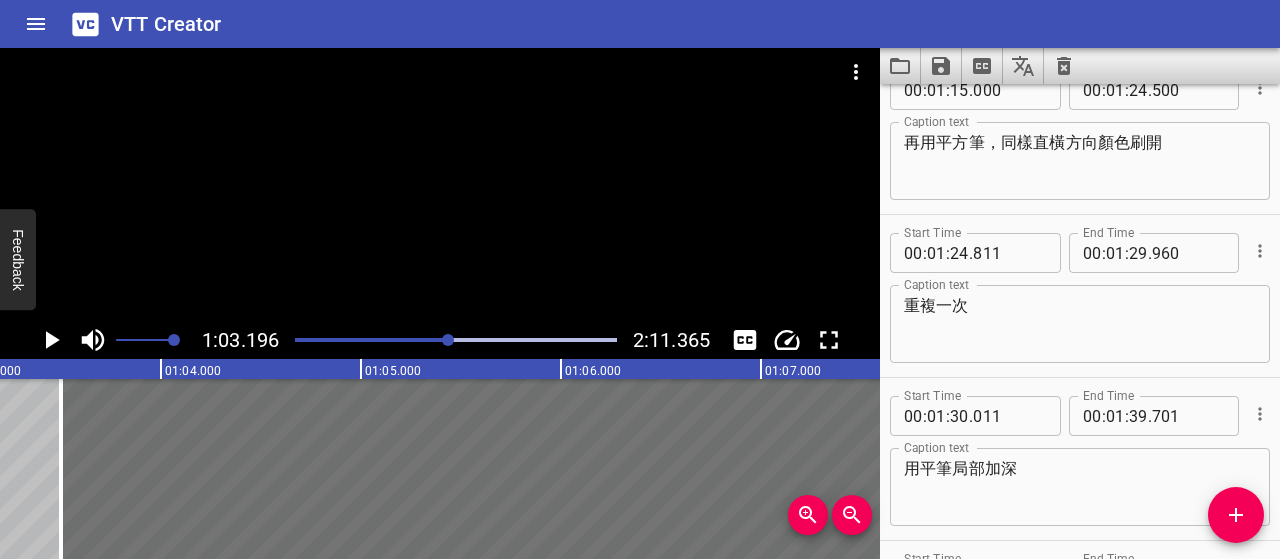 scroll, scrollTop: 1341, scrollLeft: 0, axis: vertical 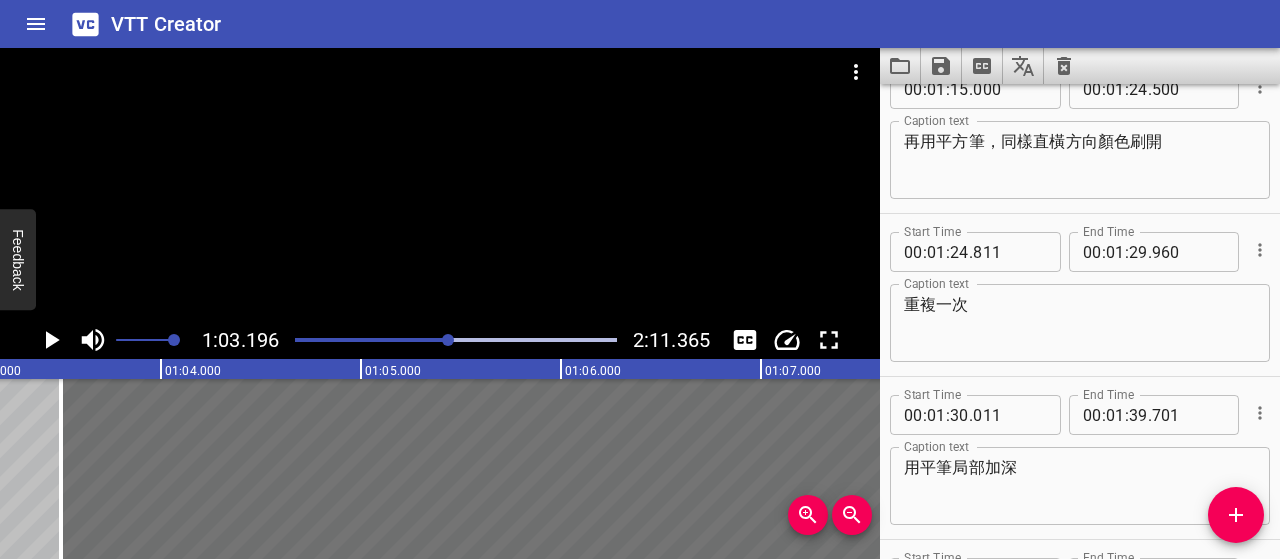 click on "重複一次" at bounding box center (1080, 323) 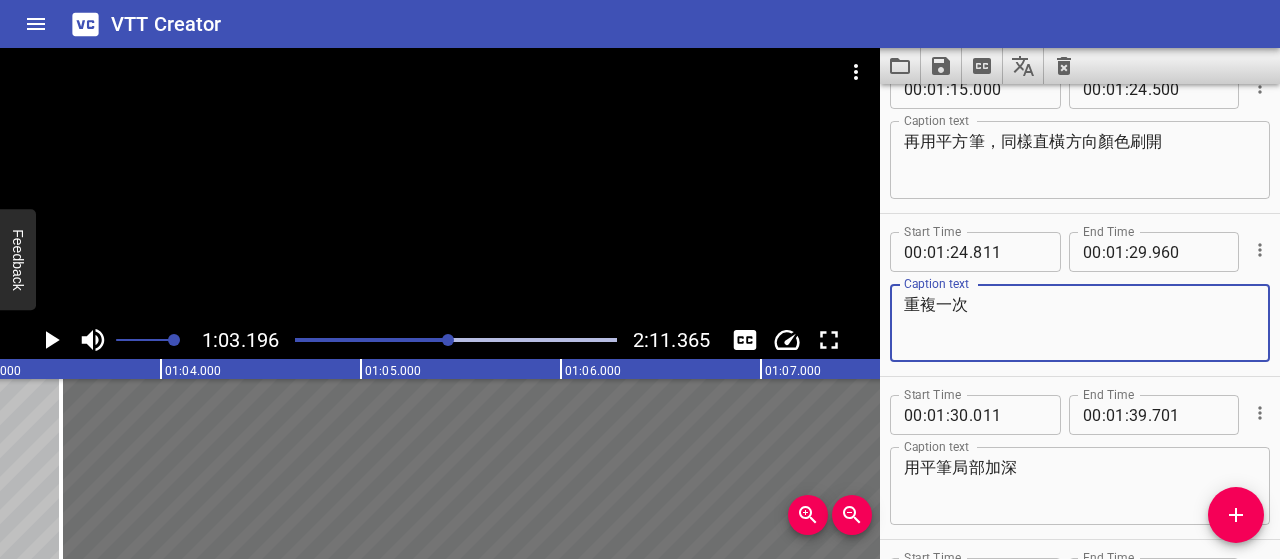 click 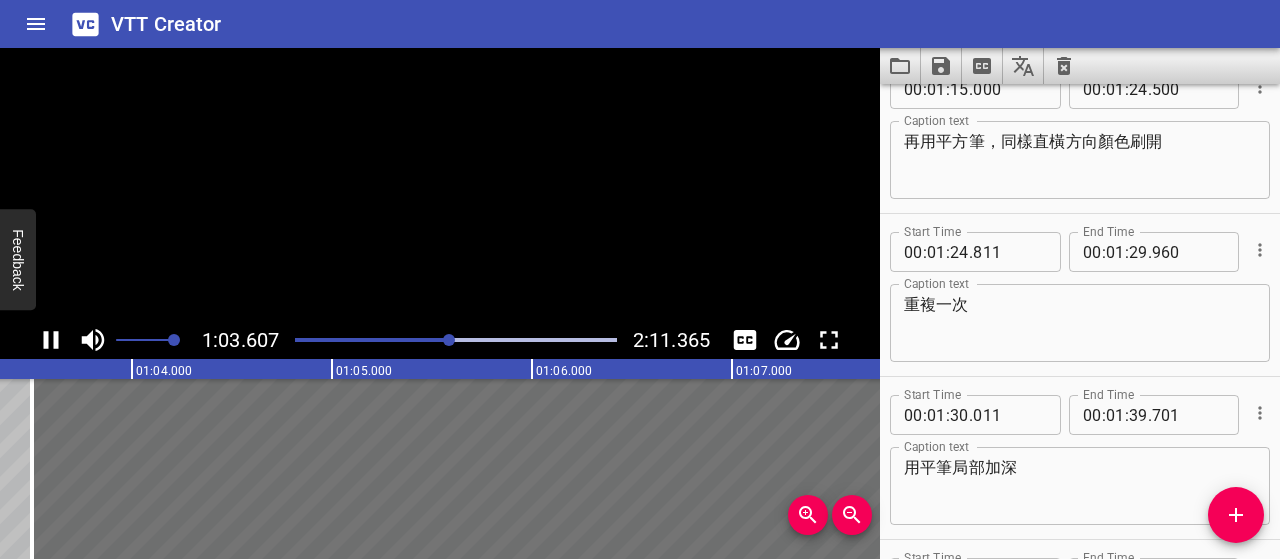 scroll, scrollTop: 0, scrollLeft: 12721, axis: horizontal 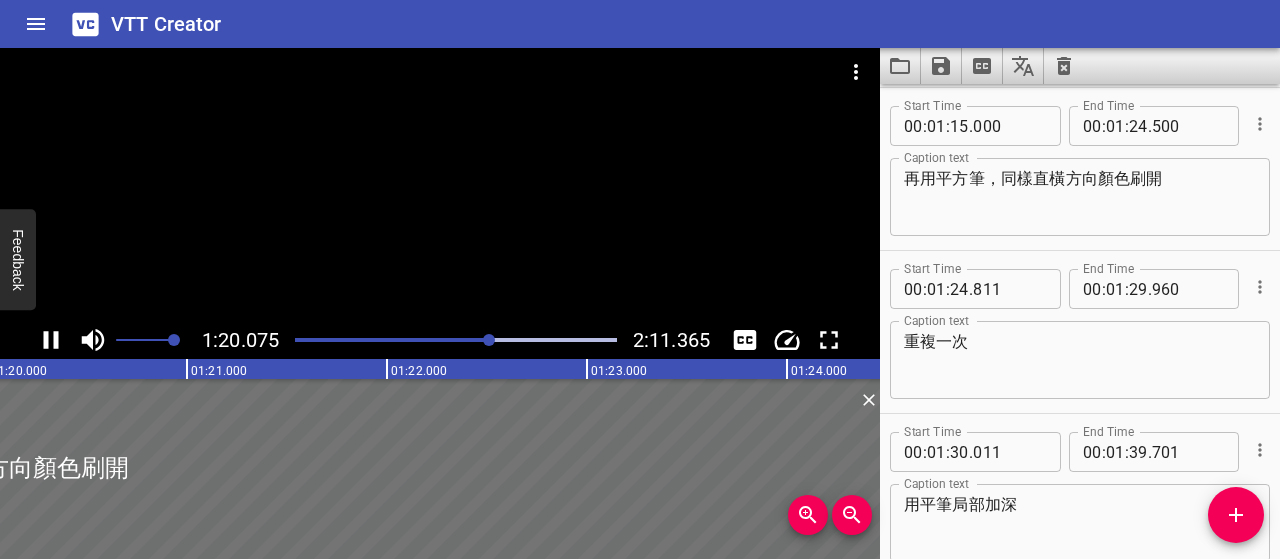 click 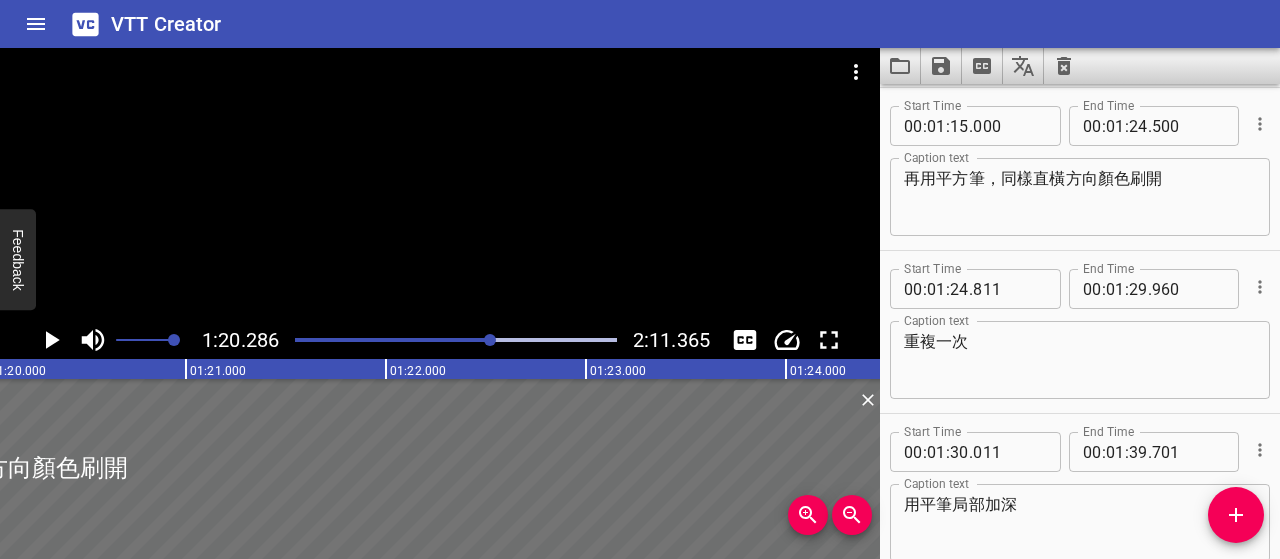 scroll, scrollTop: 0, scrollLeft: 16057, axis: horizontal 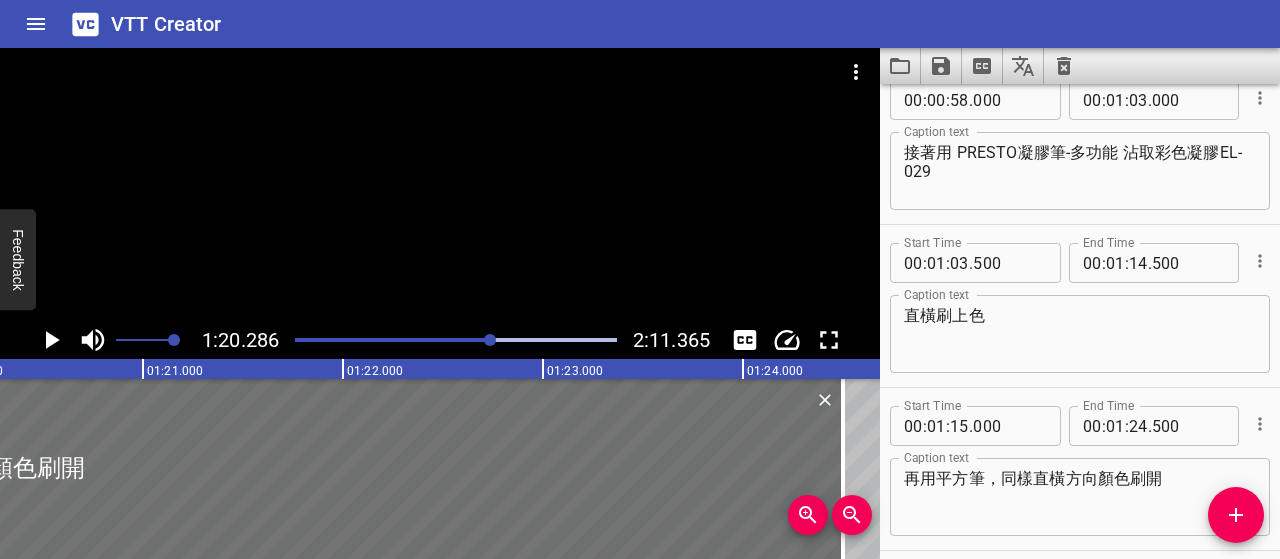 click on "直橫刷上色" at bounding box center [1080, 334] 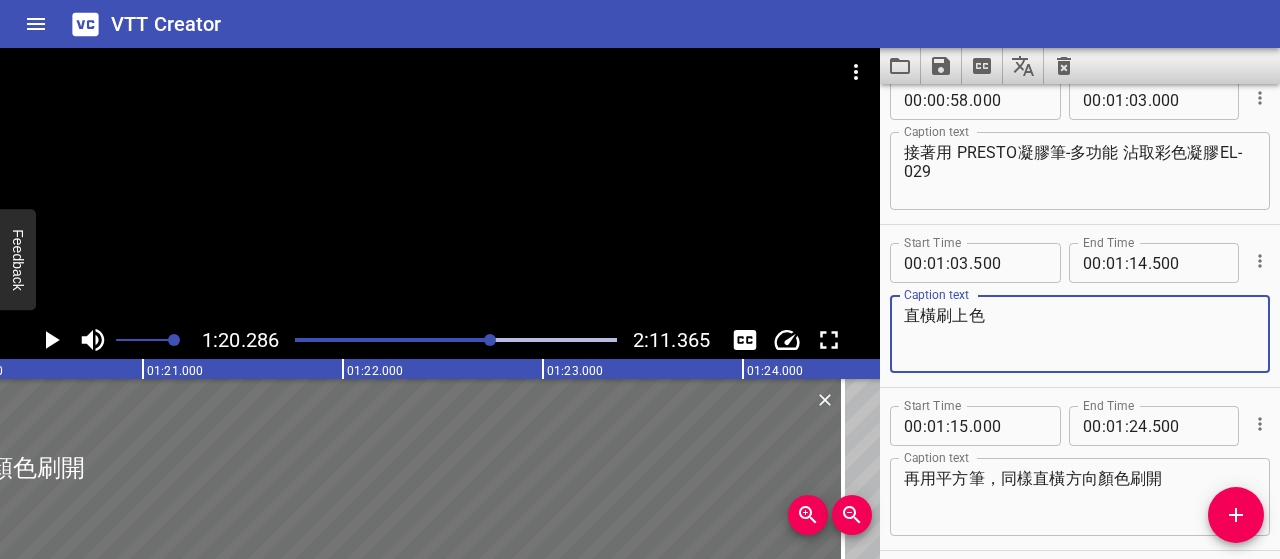 drag, startPoint x: 996, startPoint y: 311, endPoint x: 902, endPoint y: 309, distance: 94.02127 